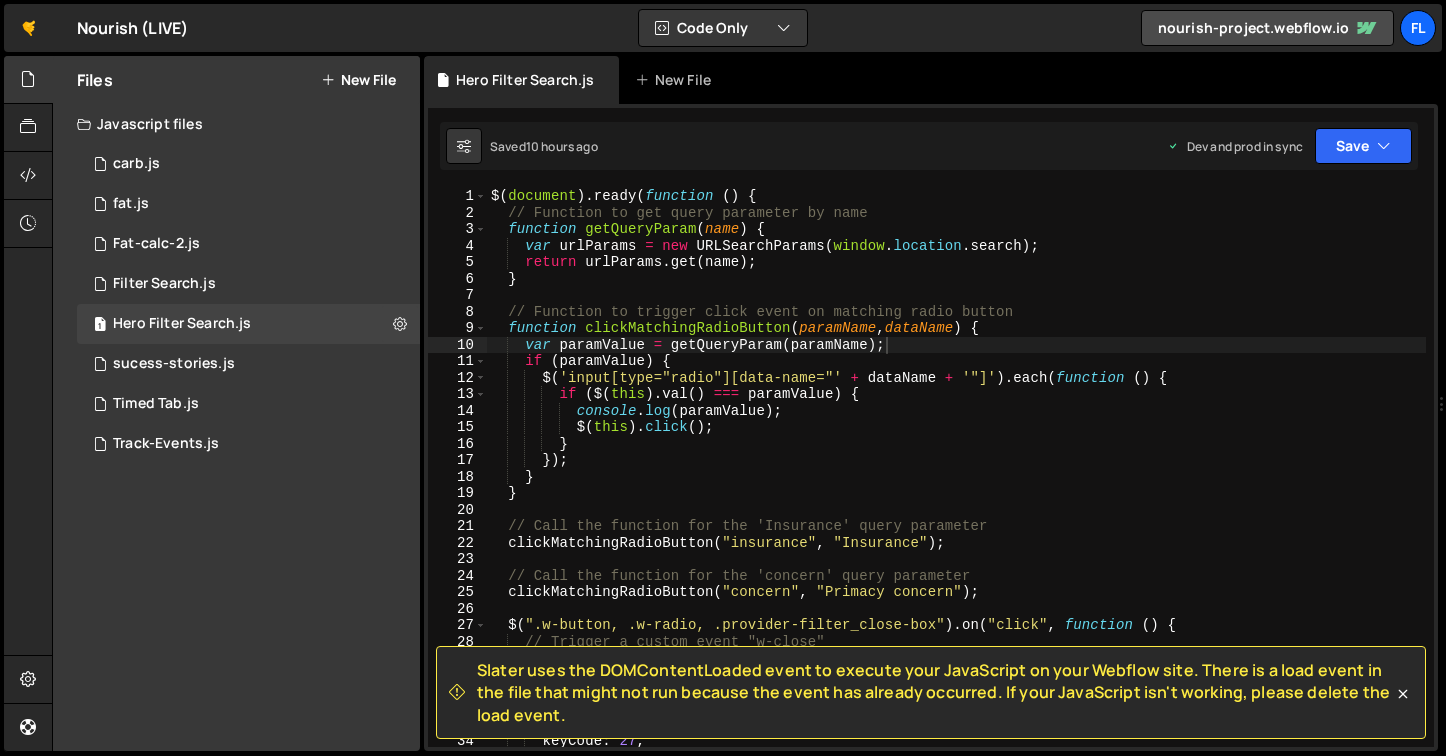 scroll, scrollTop: 0, scrollLeft: 0, axis: both 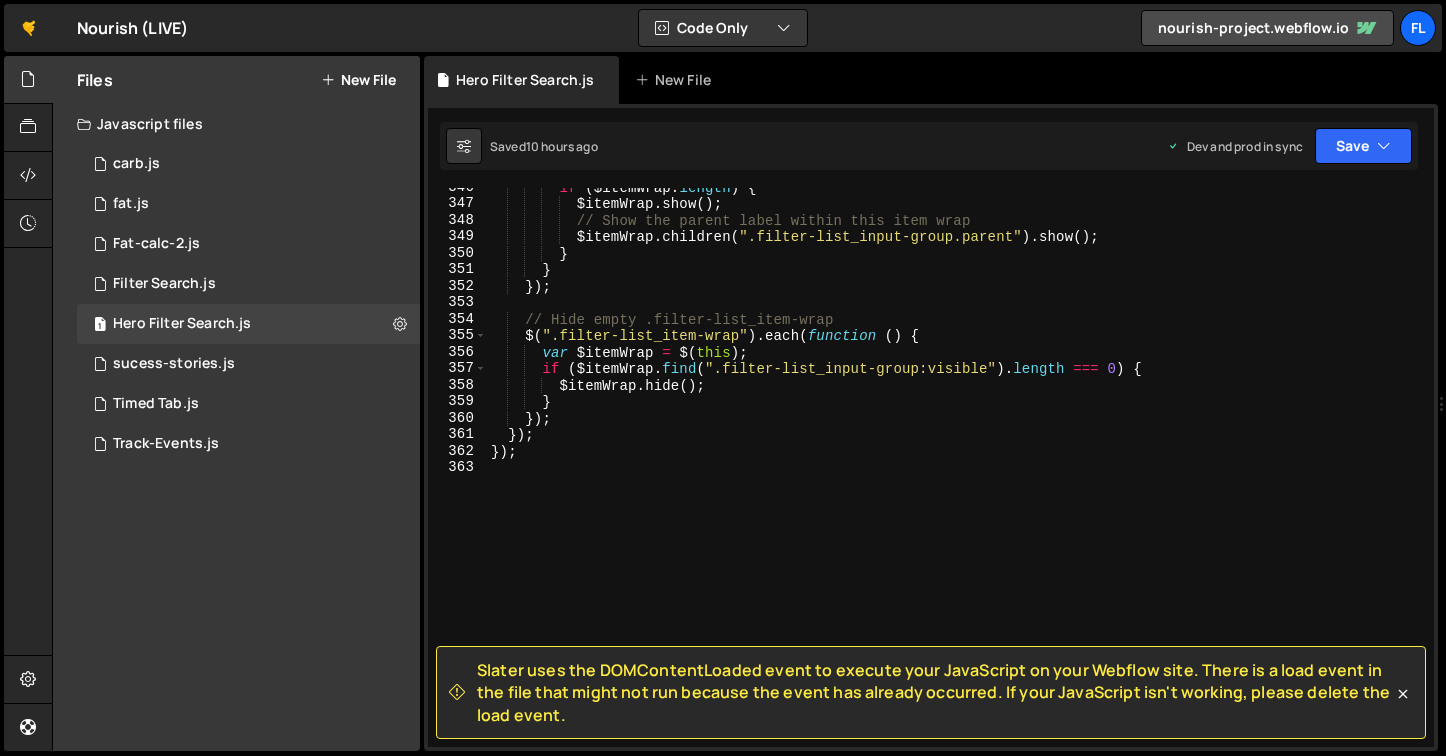 click on "if   ( $itemWrap . length )   {                $itemWrap . show ( ) ;                // Show the parent label within this item wrap                $itemWrap . children ( ".filter-list_input-group.parent" ) . show ( ) ;             }          }       }) ;       // Hide empty .filter-list_item-wrap       $ ( ".filter-list_item-wrap" ) . each ( function   ( )   {          var   $itemWrap   =   $ ( this ) ;          if   ( $itemWrap . find ( ".filter-list_input-group:visible" ) . length   ===   0 )   {             $itemWrap . hide ( ) ;          }       }) ;    }) ; }) ;" at bounding box center (956, 475) 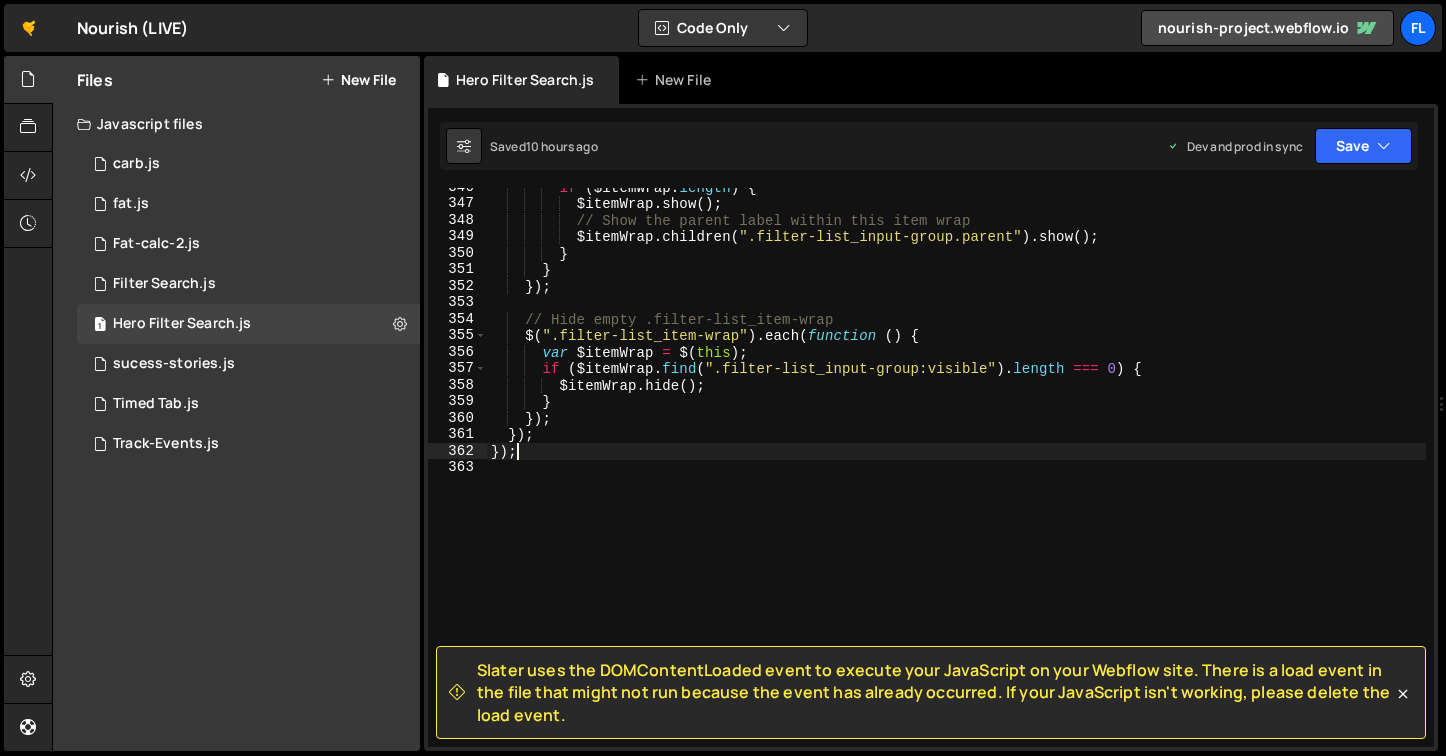 type on "});" 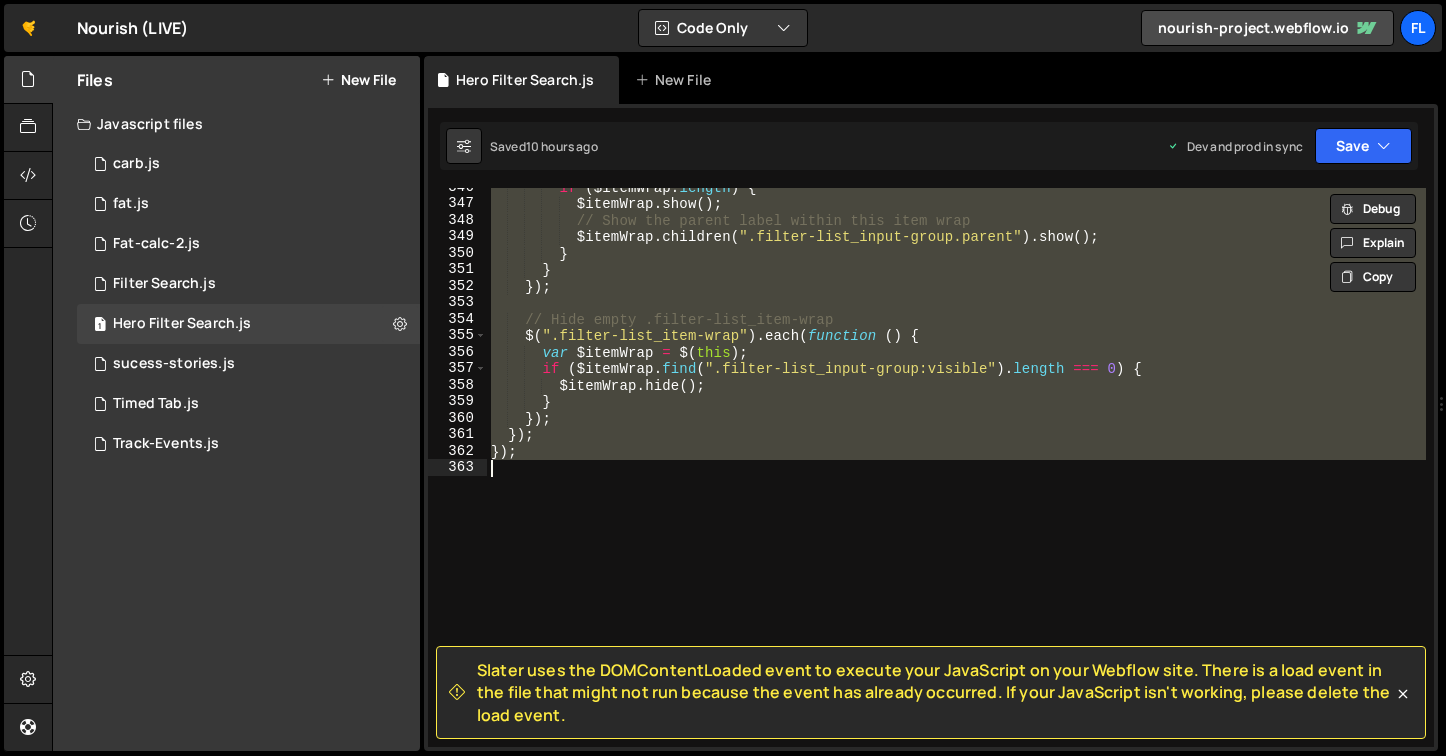 paste 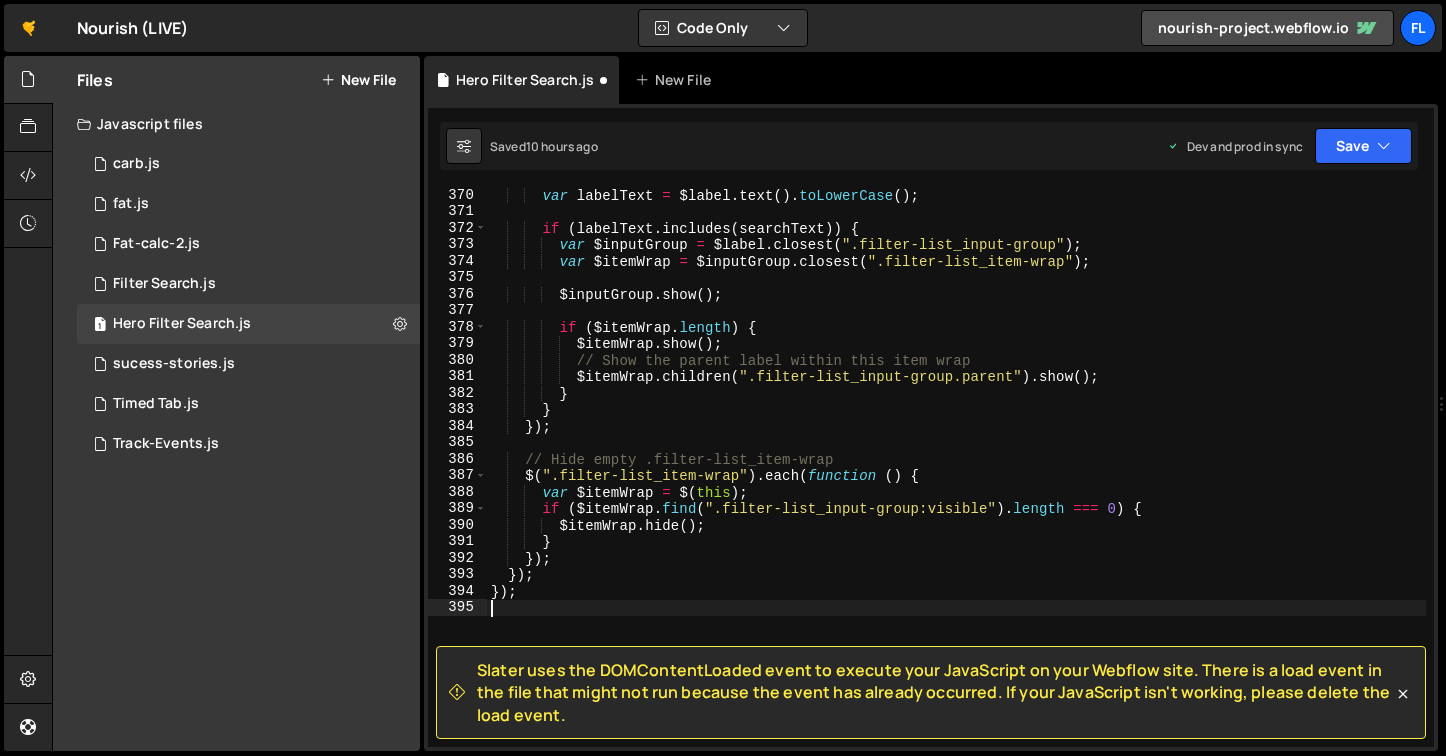scroll, scrollTop: 6263, scrollLeft: 0, axis: vertical 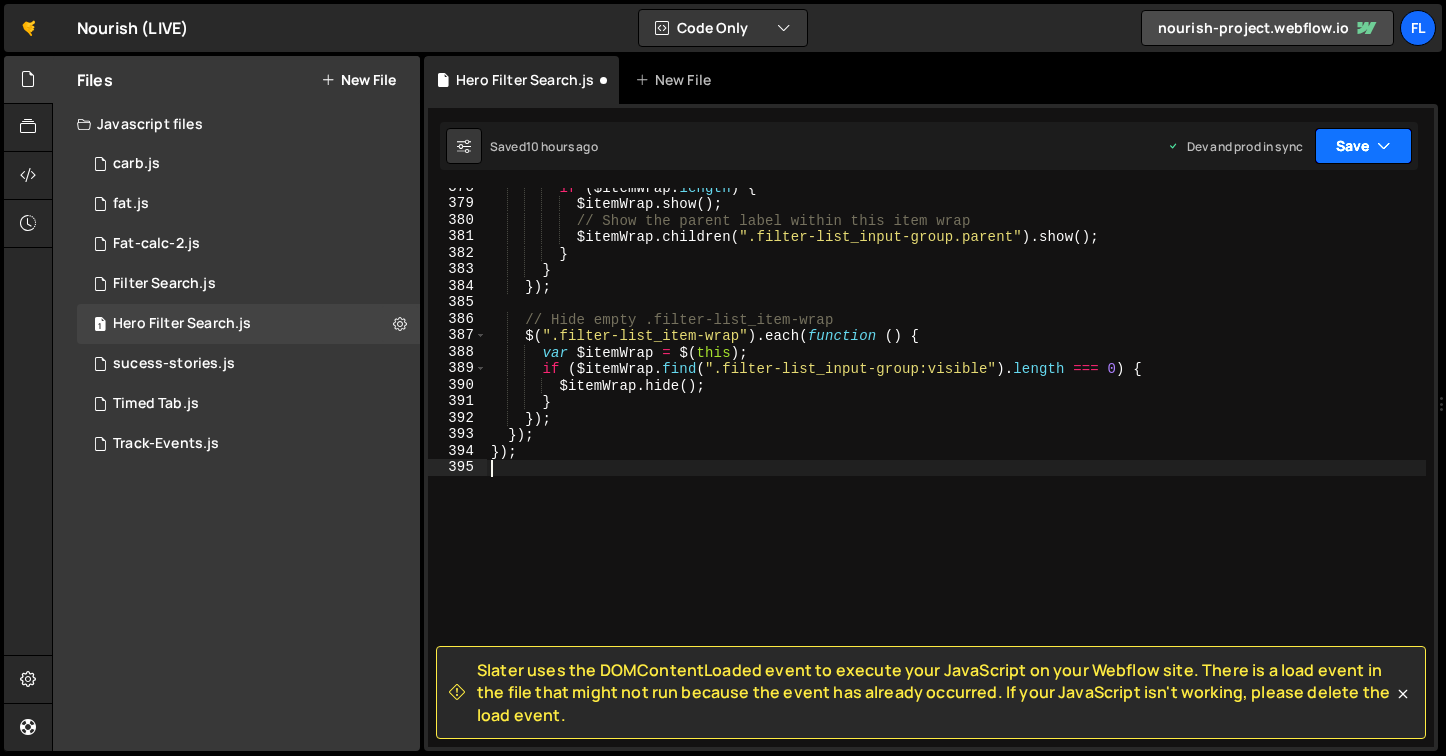 click on "Save" at bounding box center (1363, 146) 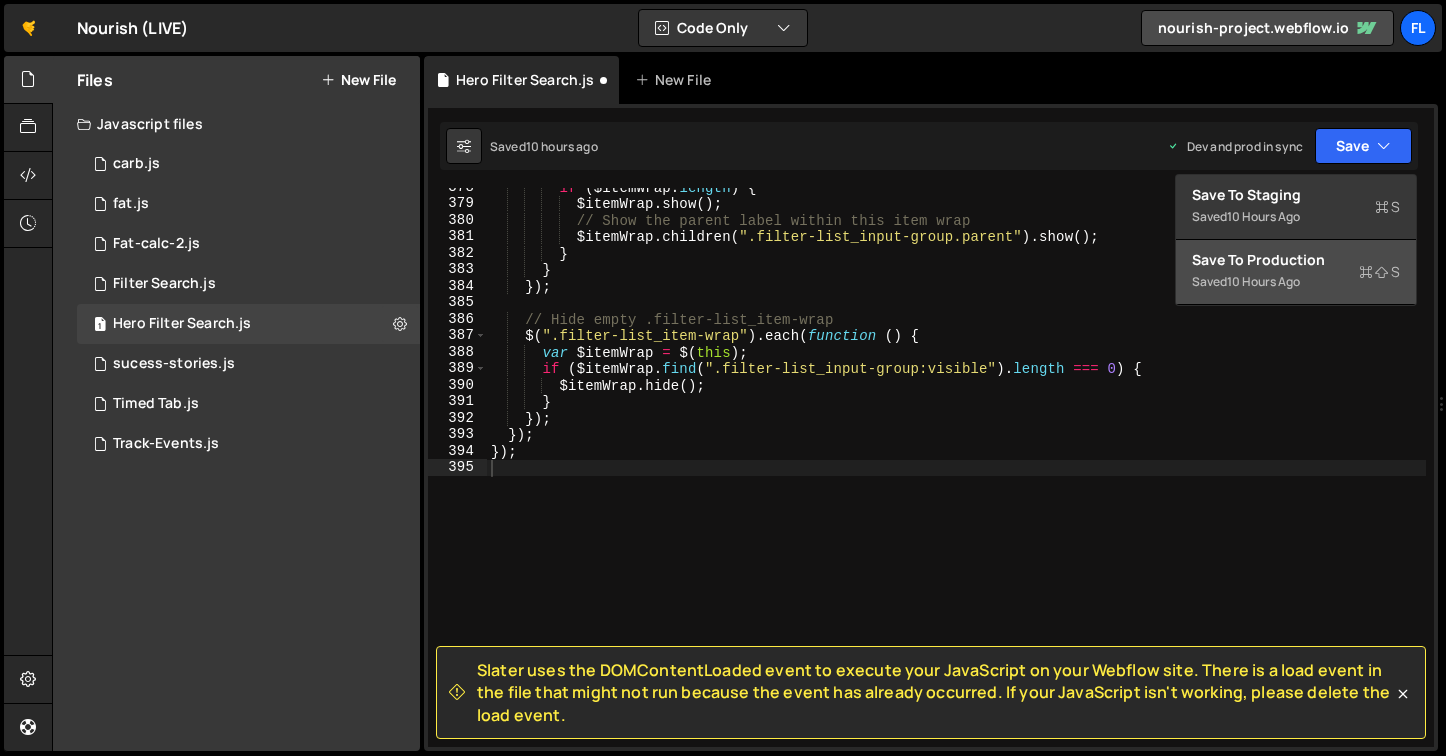 click on "10 hours ago" at bounding box center [1263, 281] 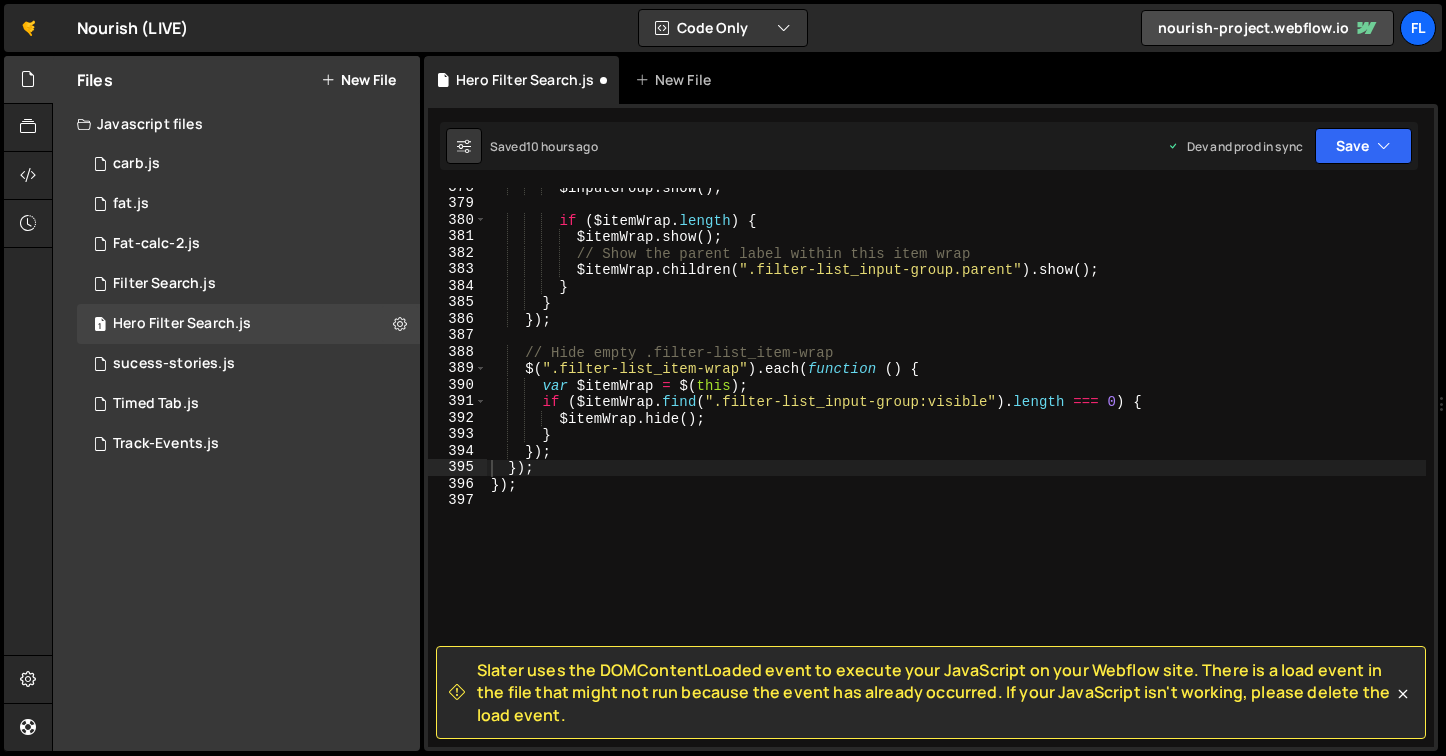 scroll, scrollTop: 6230, scrollLeft: 0, axis: vertical 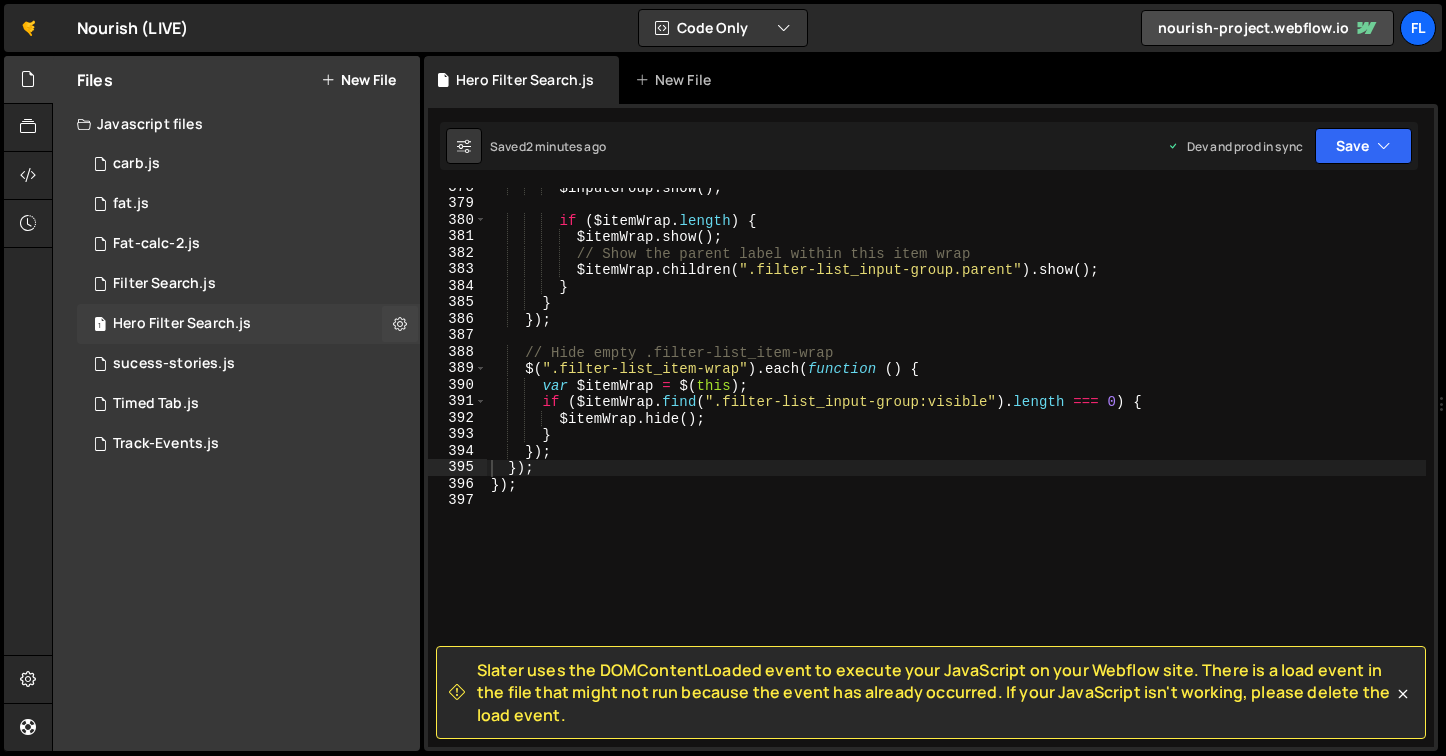 click on "1
Hero Filter Search.js
0" at bounding box center [248, 324] 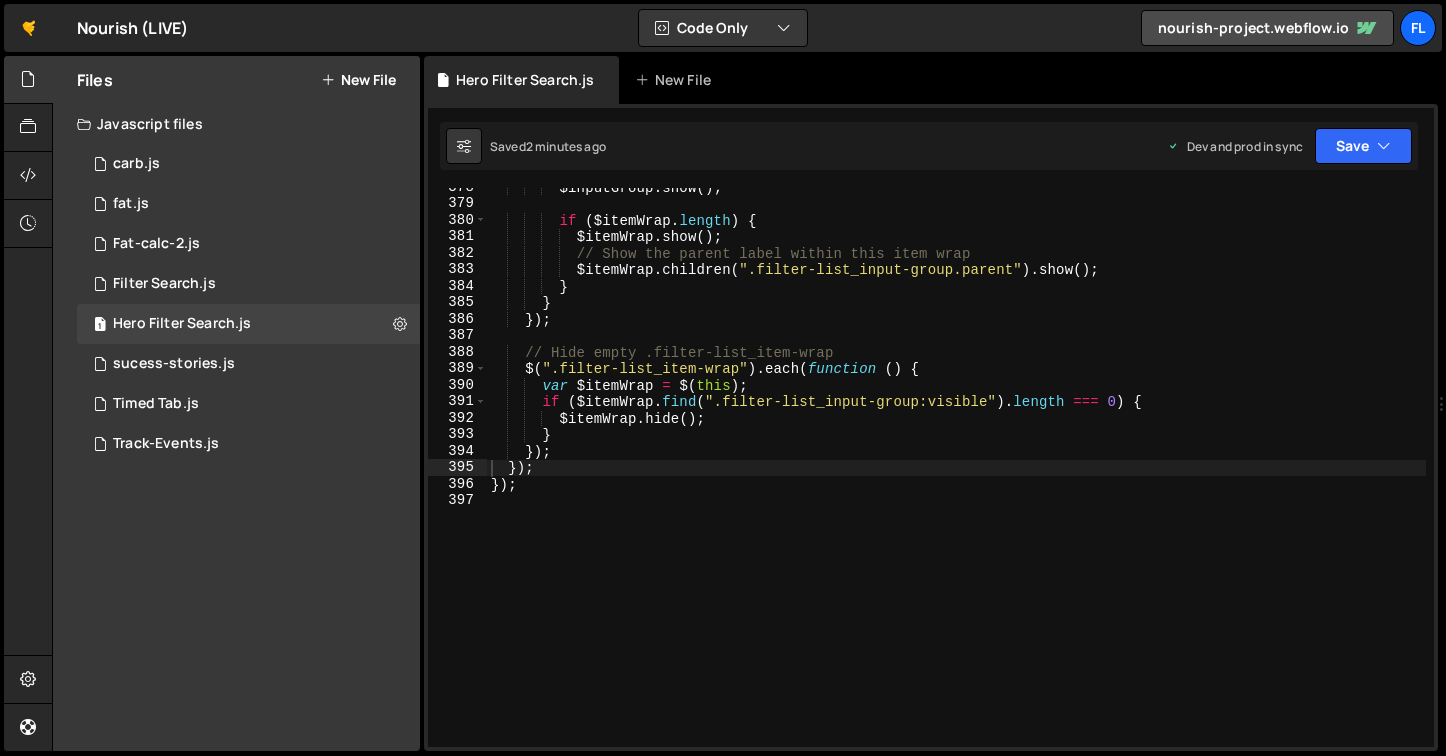 click on "$inputGroup . show ( ) ;             if   ( $itemWrap . length )   {                $itemWrap . show ( ) ;                // Show the parent label within this item wrap                $itemWrap . children ( ".filter-list_input-group.parent" ) . show ( ) ;             }          }       }) ;       // Hide empty .filter-list_item-wrap       $ ( ".filter-list_item-wrap" ) . each ( function   ( )   {          var   $itemWrap   =   $ ( this ) ;          if   ( $itemWrap . find ( ".filter-list_input-group:visible" ) . length   ===   0 )   {             $itemWrap . hide ( ) ;          }       }) ;    }) ; }) ;" at bounding box center [956, 475] 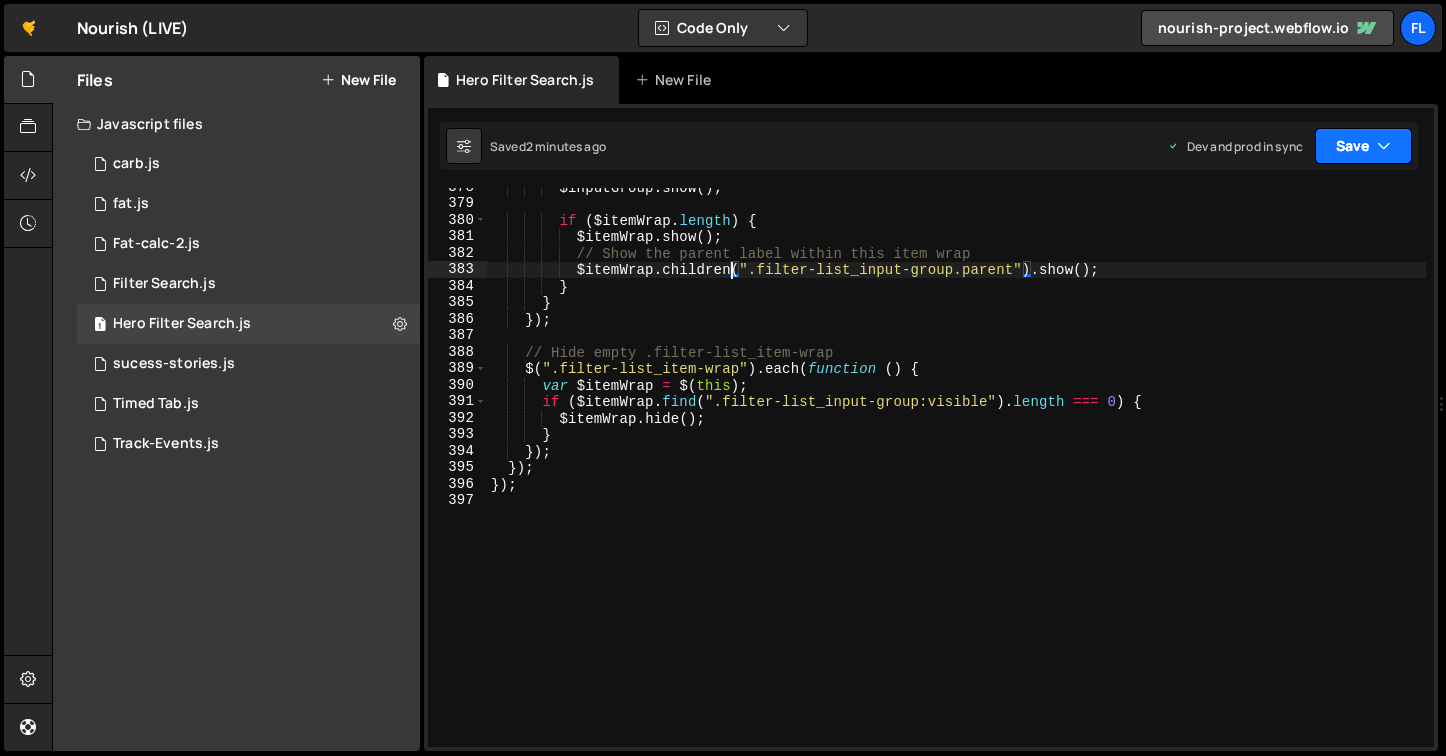 click on "Save" at bounding box center [1363, 146] 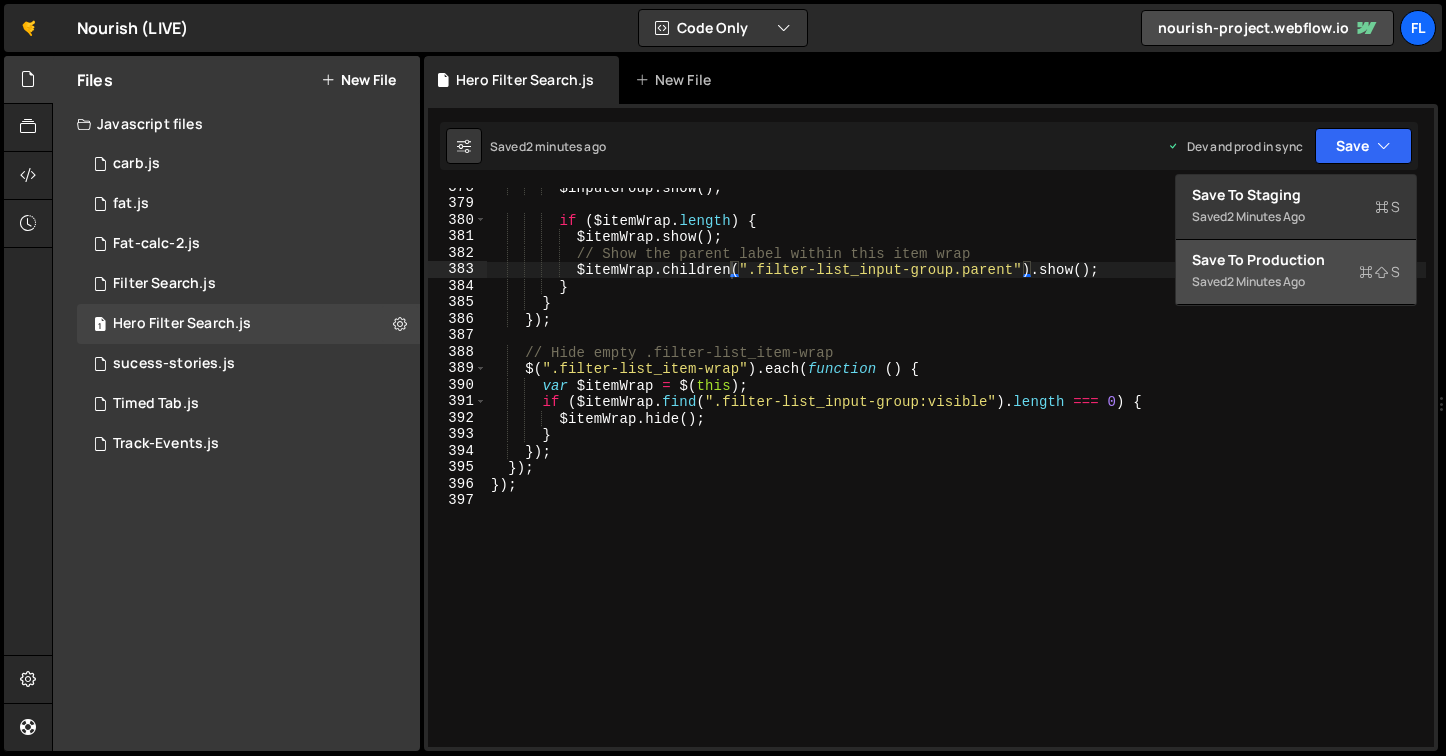 click on "Save to Production
S" at bounding box center [1296, 260] 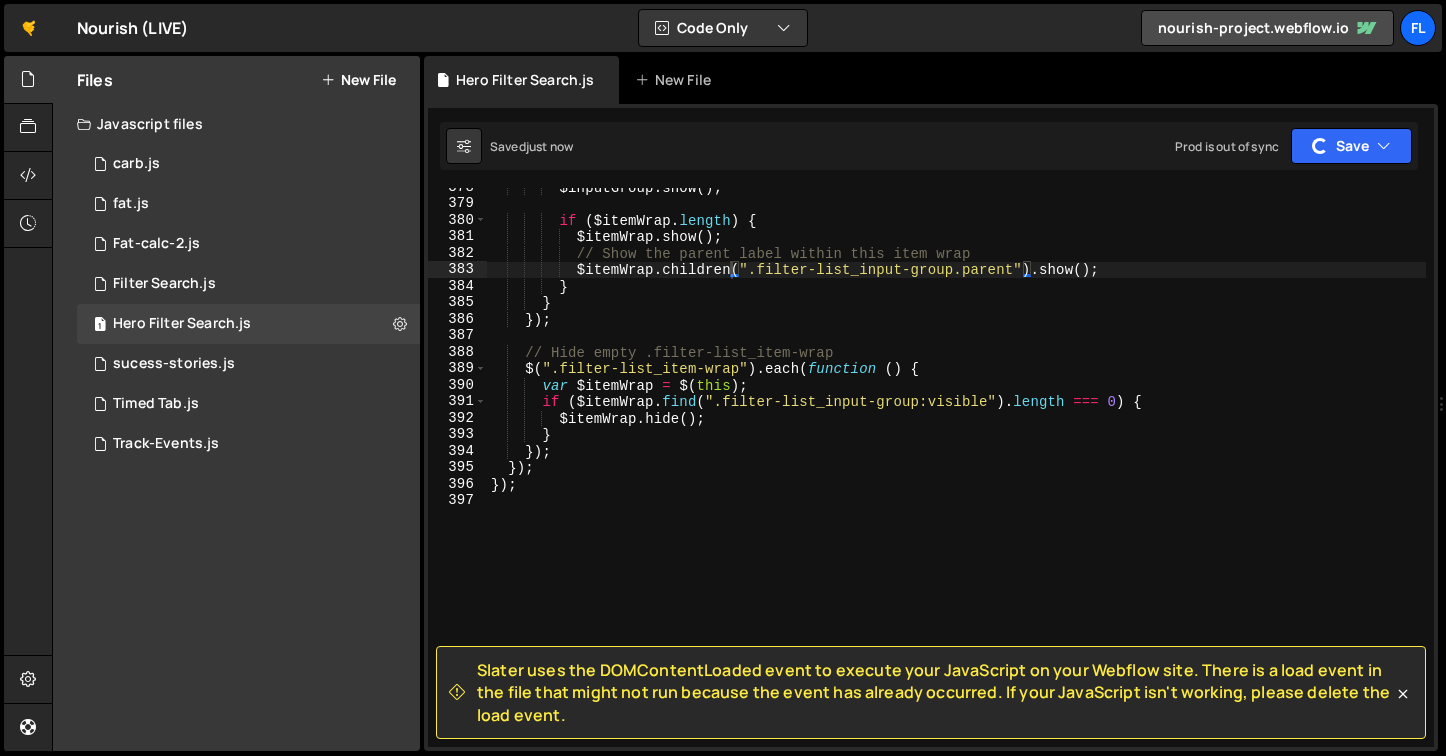 click on "$inputGroup . show ( ) ;             if   ( $itemWrap . length )   {                $itemWrap . show ( ) ;                // Show the parent label within this item wrap                $itemWrap . children ( ".filter-list_input-group.parent" ) . show ( ) ;             }          }       }) ;       // Hide empty .filter-list_item-wrap       $ ( ".filter-list_item-wrap" ) . each ( function   ( )   {          var   $itemWrap   =   $ ( this ) ;          if   ( $itemWrap . find ( ".filter-list_input-group:visible" ) . length   ===   0 )   {             $itemWrap . hide ( ) ;          }       }) ;    }) ; }) ;" at bounding box center (956, 475) 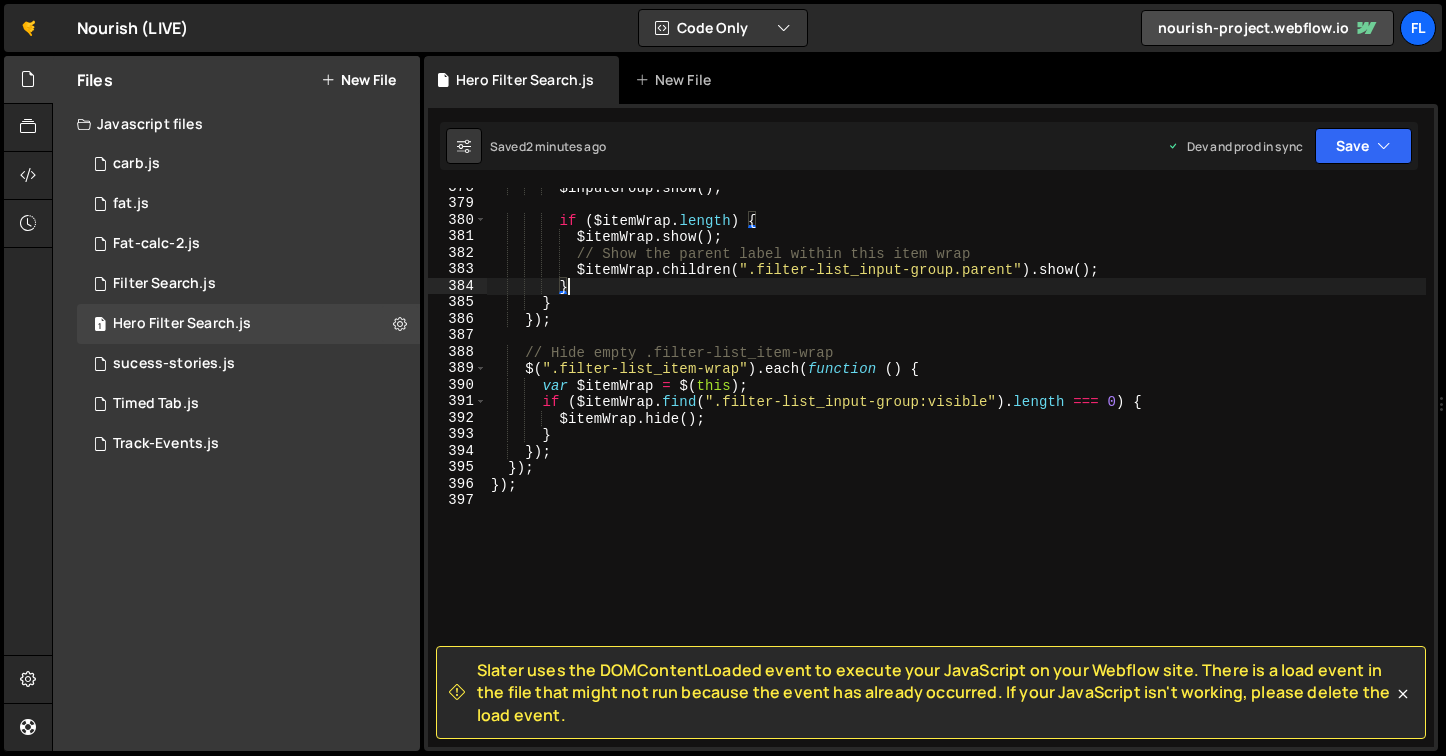 click on "$inputGroup . show ( ) ;             if   ( $itemWrap . length )   {                $itemWrap . show ( ) ;                // Show the parent label within this item wrap                $itemWrap . children ( ".filter-list_input-group.parent" ) . show ( ) ;             }          }       }) ;       // Hide empty .filter-list_item-wrap       $ ( ".filter-list_item-wrap" ) . each ( function   ( )   {          var   $itemWrap   =   $ ( this ) ;          if   ( $itemWrap . find ( ".filter-list_input-group:visible" ) . length   ===   0 )   {             $itemWrap . hide ( ) ;          }       }) ;    }) ; }) ;" at bounding box center (956, 475) 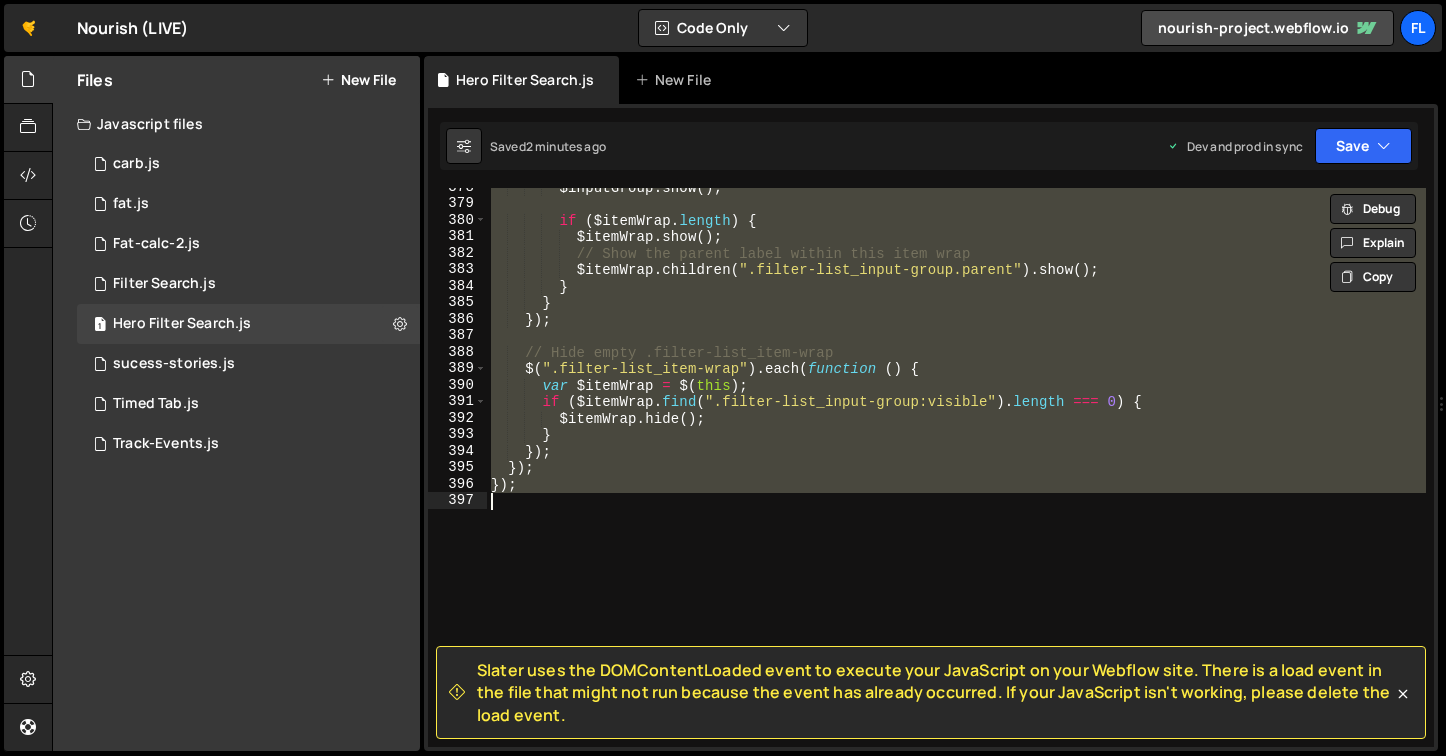 paste 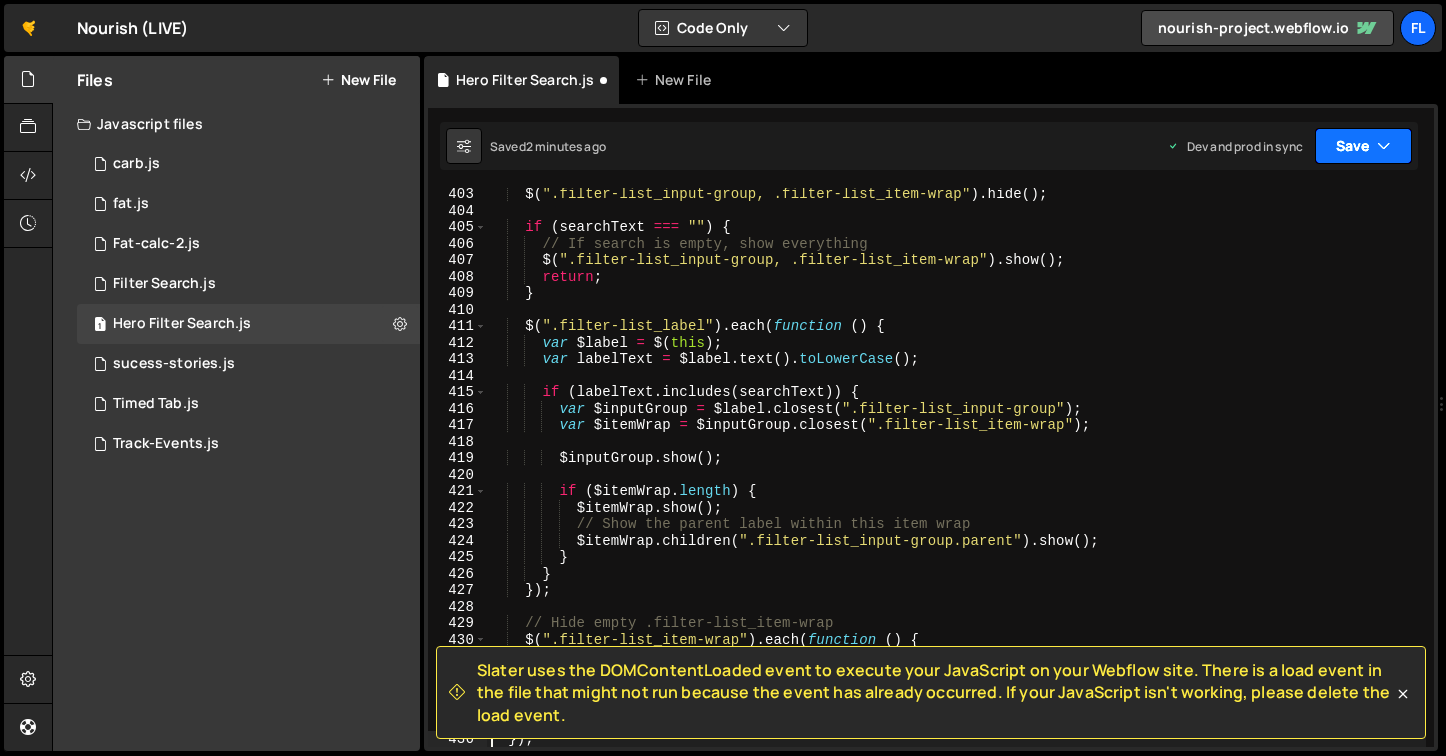 scroll, scrollTop: 6635, scrollLeft: 0, axis: vertical 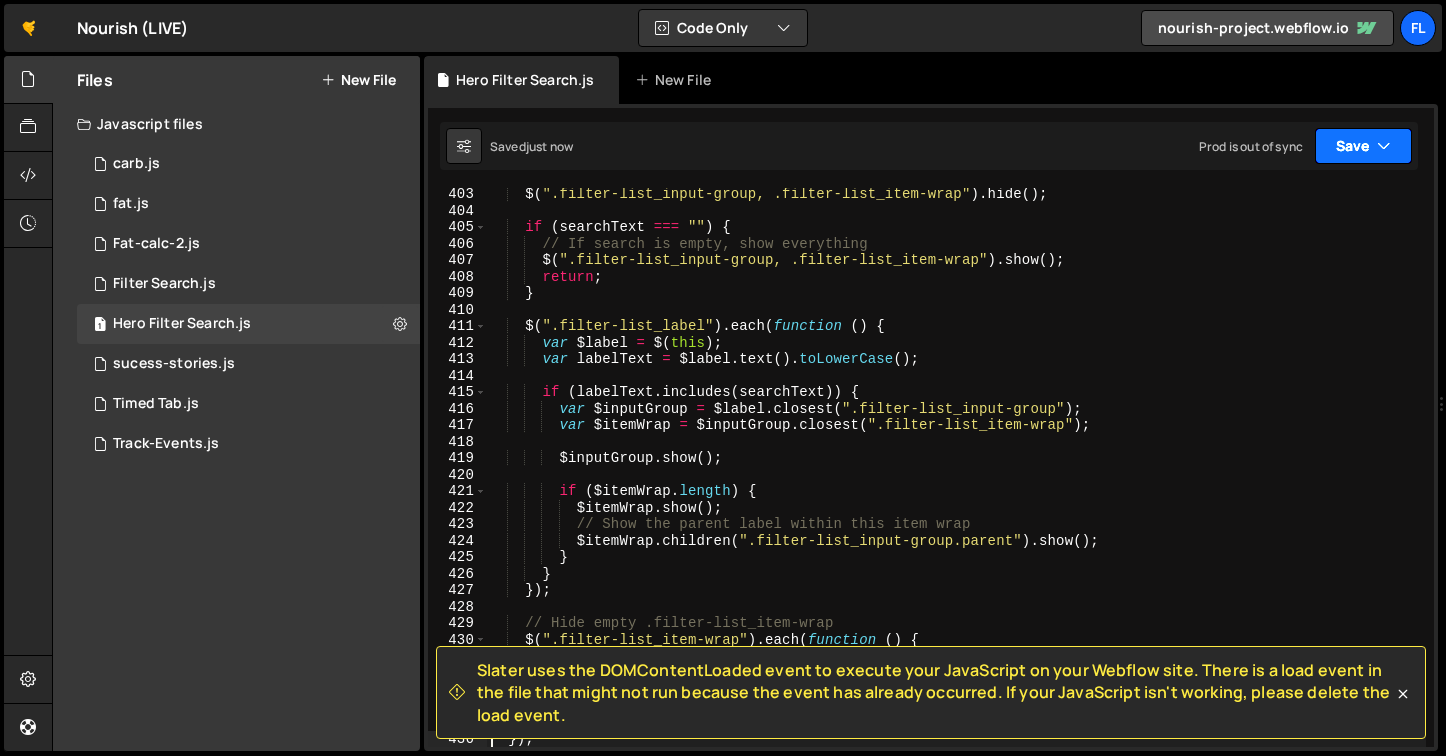 click at bounding box center (1384, 146) 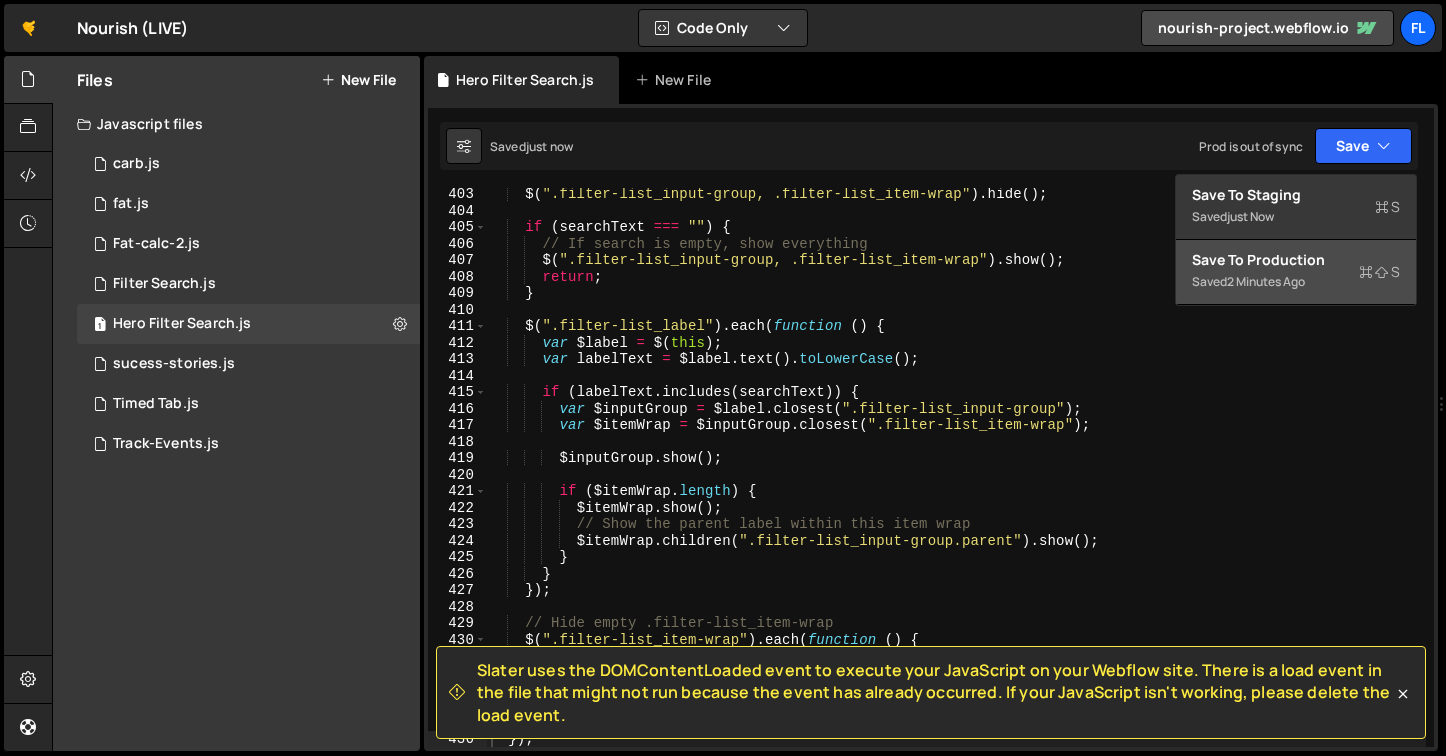 click on "Saved  2 minutes ago" at bounding box center [1296, 282] 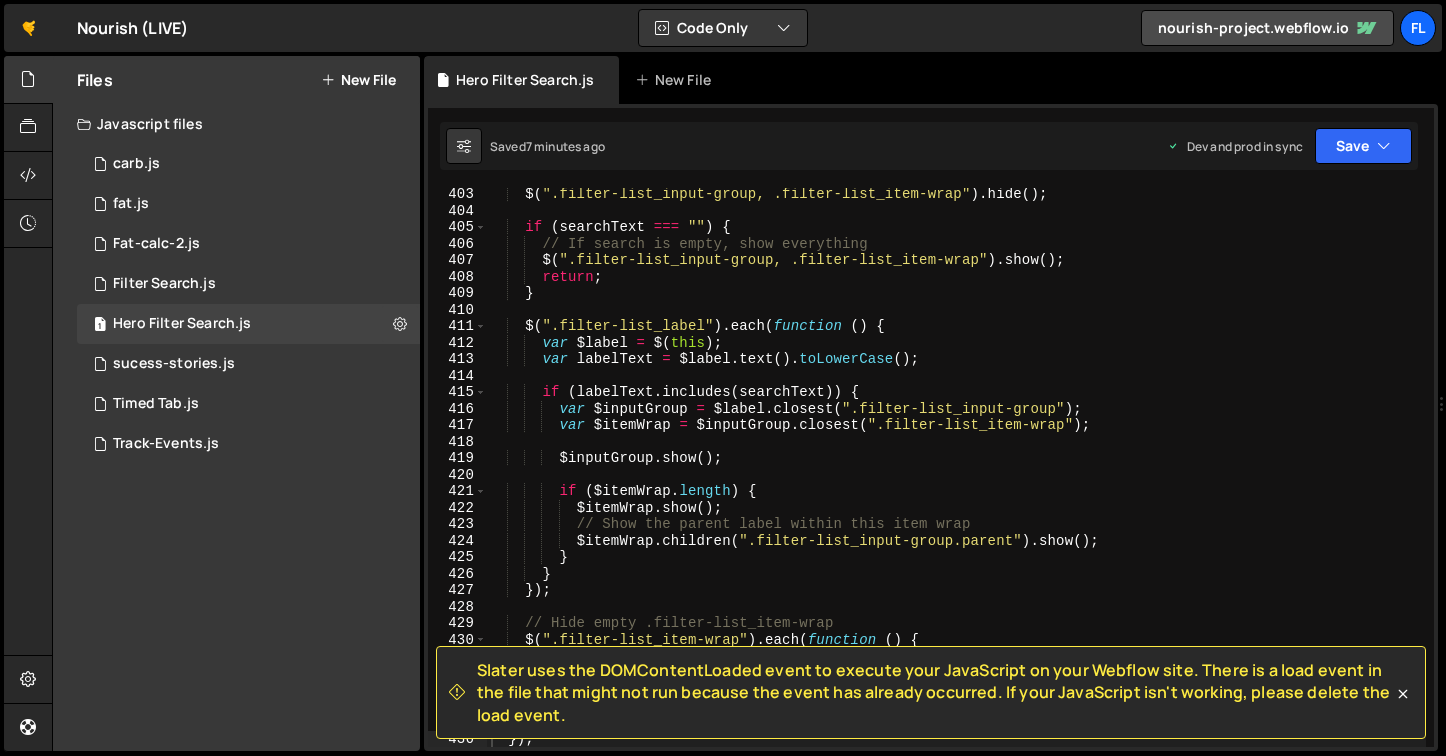 click on "$ ( ".filter-list_input-group, .filter-list_item-wrap" ) . hide ( ) ;       if   ( searchText   ===   "" )   {          // If search is empty, show everything          $ ( ".filter-list_input-group, .filter-list_item-wrap" ) . show ( ) ;          return ;       }       $ ( ".filter-list_label" ) . each ( function   ( )   {          var   $label   =   $ ( this ) ;          var   labelText   =   $label . text ( ) . toLowerCase ( ) ;          if   ( labelText . includes ( searchText ))   {             var   $inputGroup   =   $label . closest ( ".filter-list_input-group" ) ;             var   $itemWrap   =   $inputGroup . closest ( ".filter-list_item-wrap" ) ;             $inputGroup . show ( ) ;             if   ( $itemWrap . length )   {                $itemWrap . show ( ) ;                // Show the parent label within this item wrap                $itemWrap . children ( ".filter-list_input-group.parent" ) . show ( ) ;             }          }       }) ;       // Hide empty .filter-list_item-wrap" at bounding box center [956, 482] 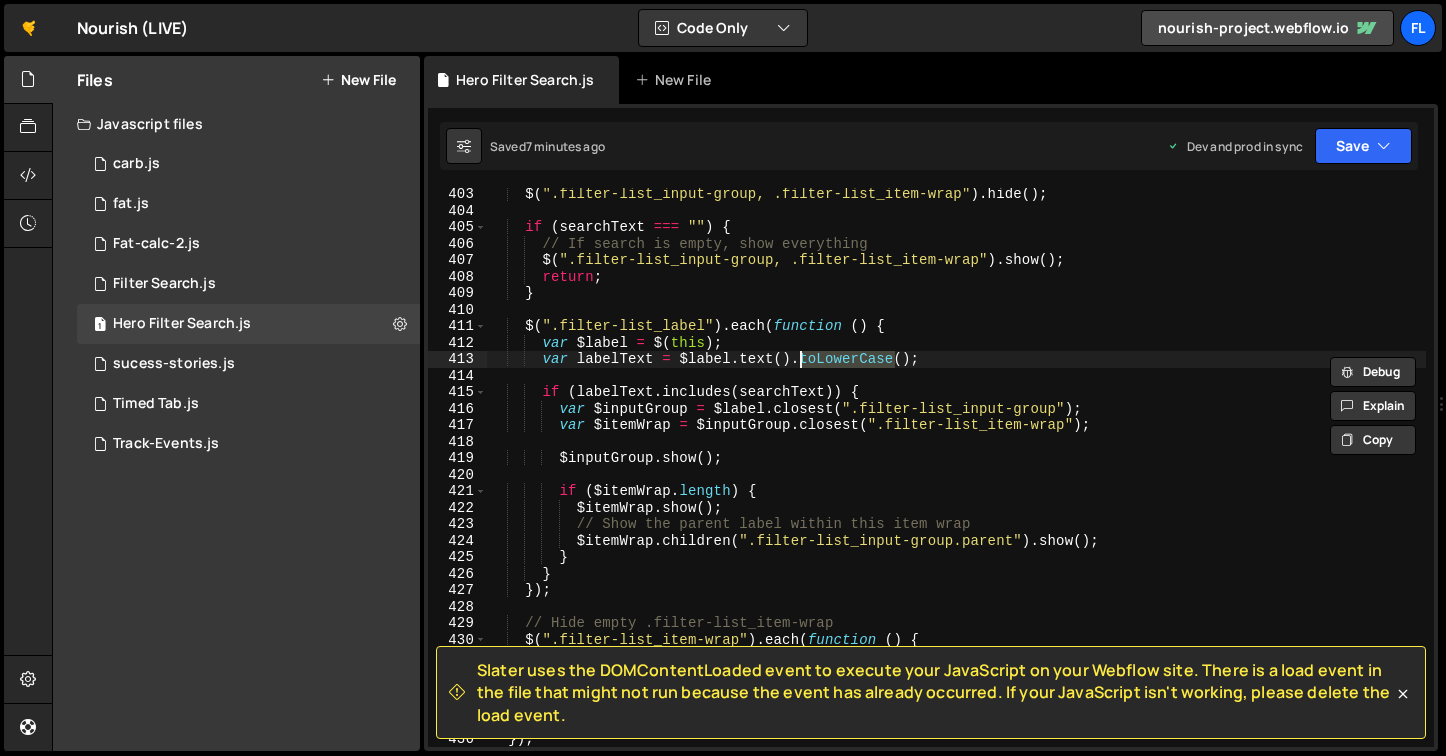 type on "});" 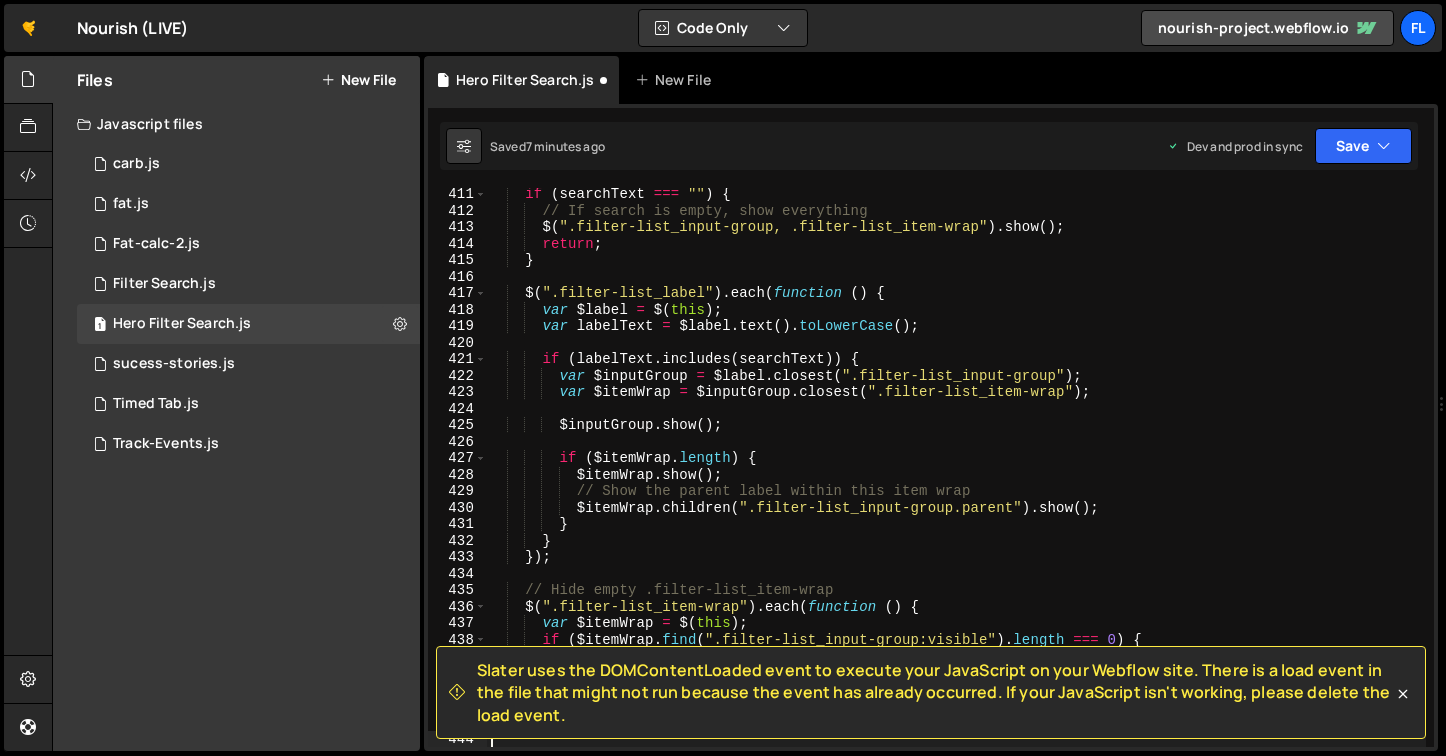 type on "});" 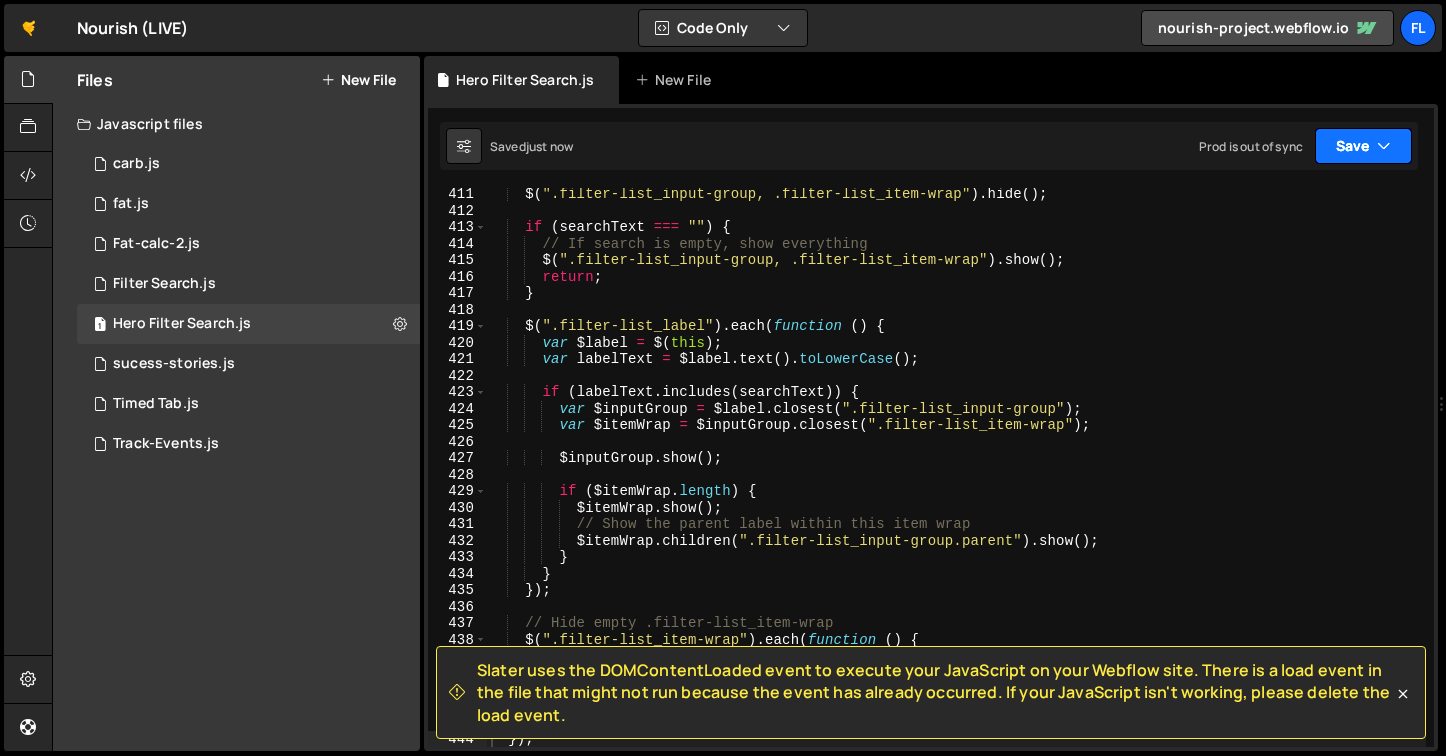 click on "Save" at bounding box center [1363, 146] 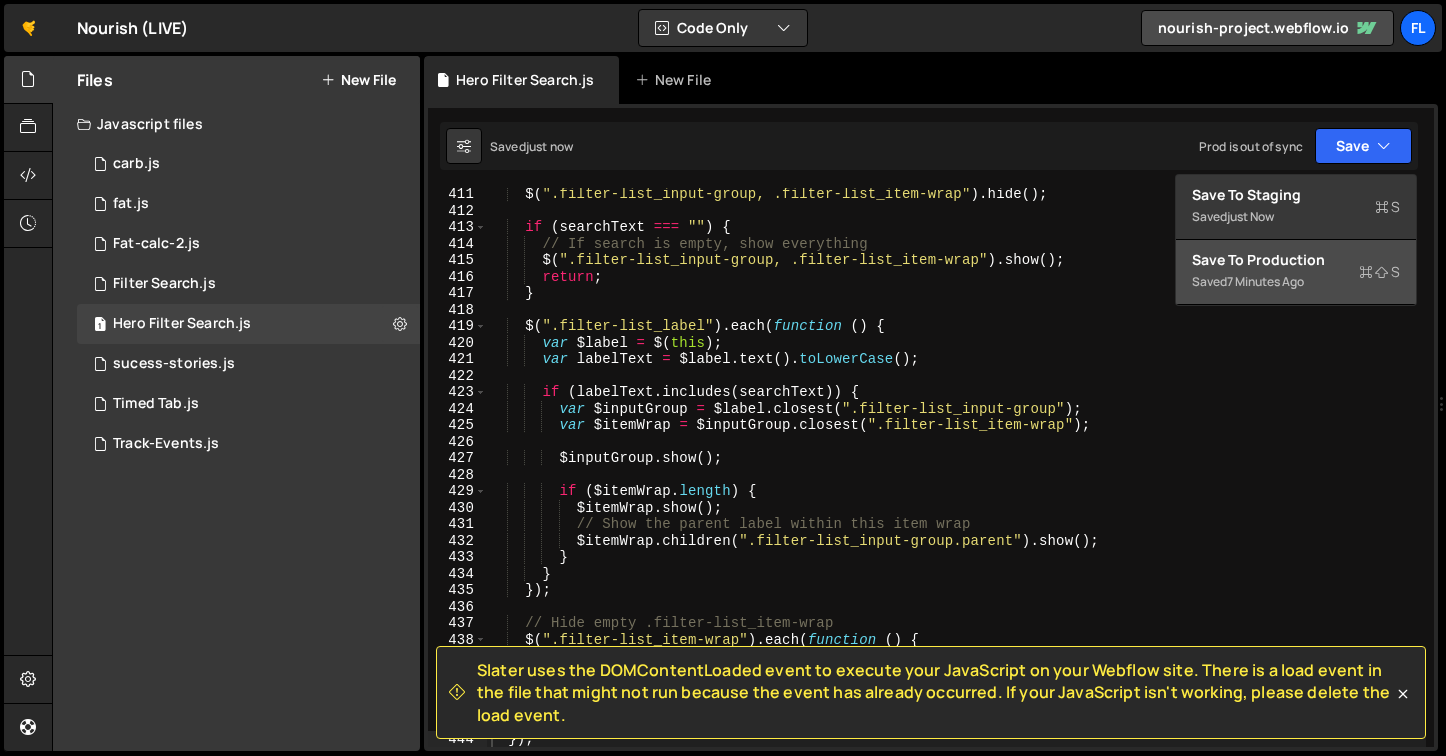 click on "7 minutes ago" at bounding box center (1265, 281) 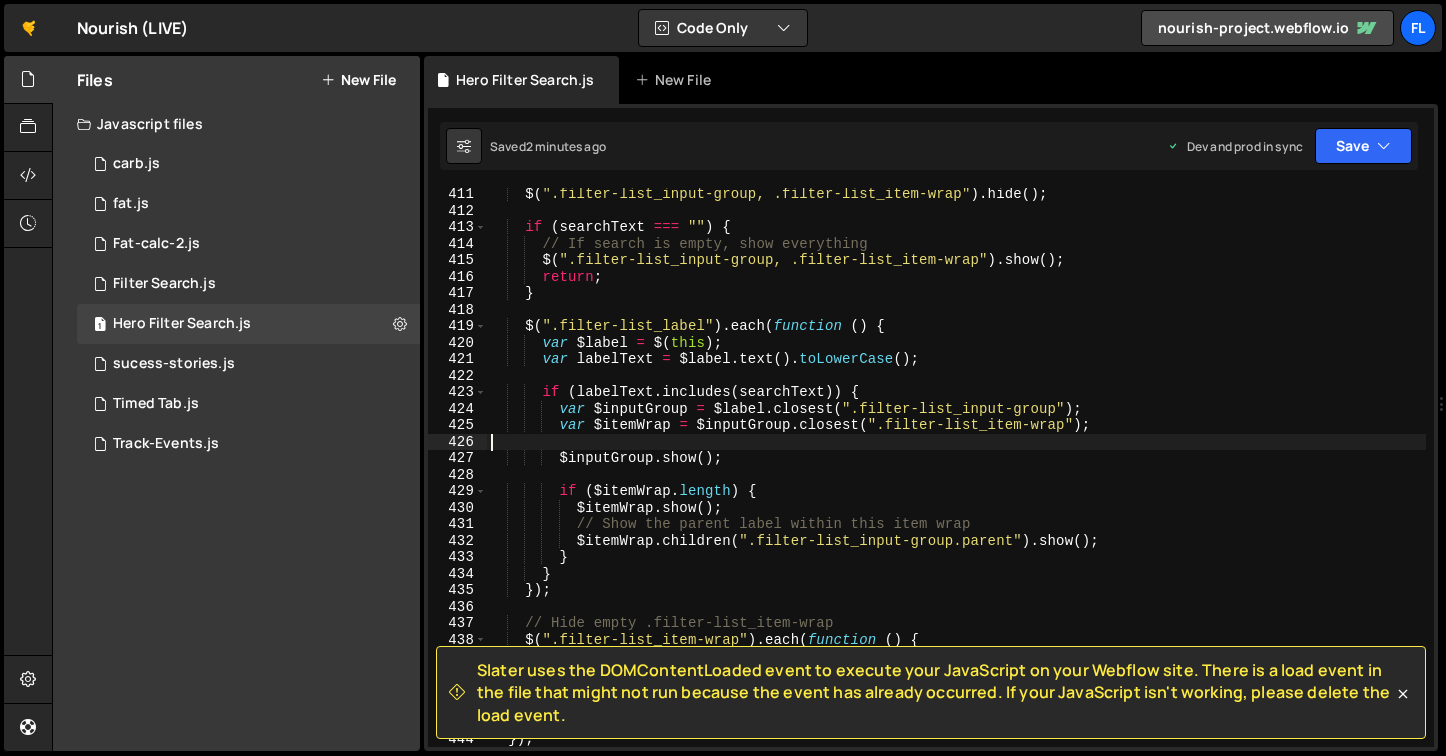click on "$ ( ".filter-list_input-group, .filter-list_item-wrap" ) . hide ( ) ;       if   ( searchText   ===   "" )   {          // If search is empty, show everything          $ ( ".filter-list_input-group, .filter-list_item-wrap" ) . show ( ) ;          return ;       }       $ ( ".filter-list_label" ) . each ( function   ( )   {          var   $label   =   $ ( this ) ;          var   labelText   =   $label . text ( ) . toLowerCase ( ) ;          if   ( labelText . includes ( searchText ))   {             var   $inputGroup   =   $label . closest ( ".filter-list_input-group" ) ;             var   $itemWrap   =   $inputGroup . closest ( ".filter-list_item-wrap" ) ;             $inputGroup . show ( ) ;             if   ( $itemWrap . length )   {                $itemWrap . show ( ) ;                // Show the parent label within this item wrap                $itemWrap . children ( ".filter-list_input-group.parent" ) . show ( ) ;             }          }       }) ;       // Hide empty .filter-list_item-wrap" at bounding box center (956, 482) 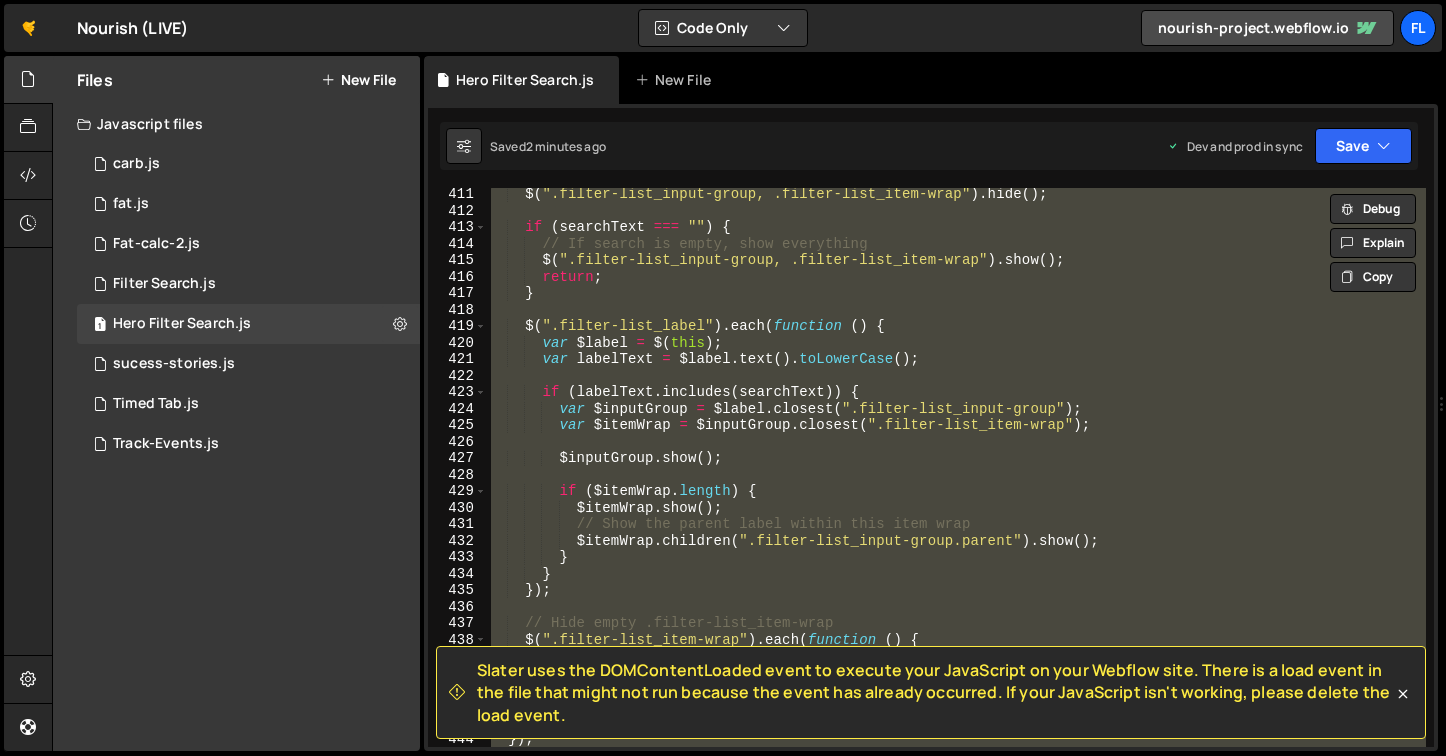 paste 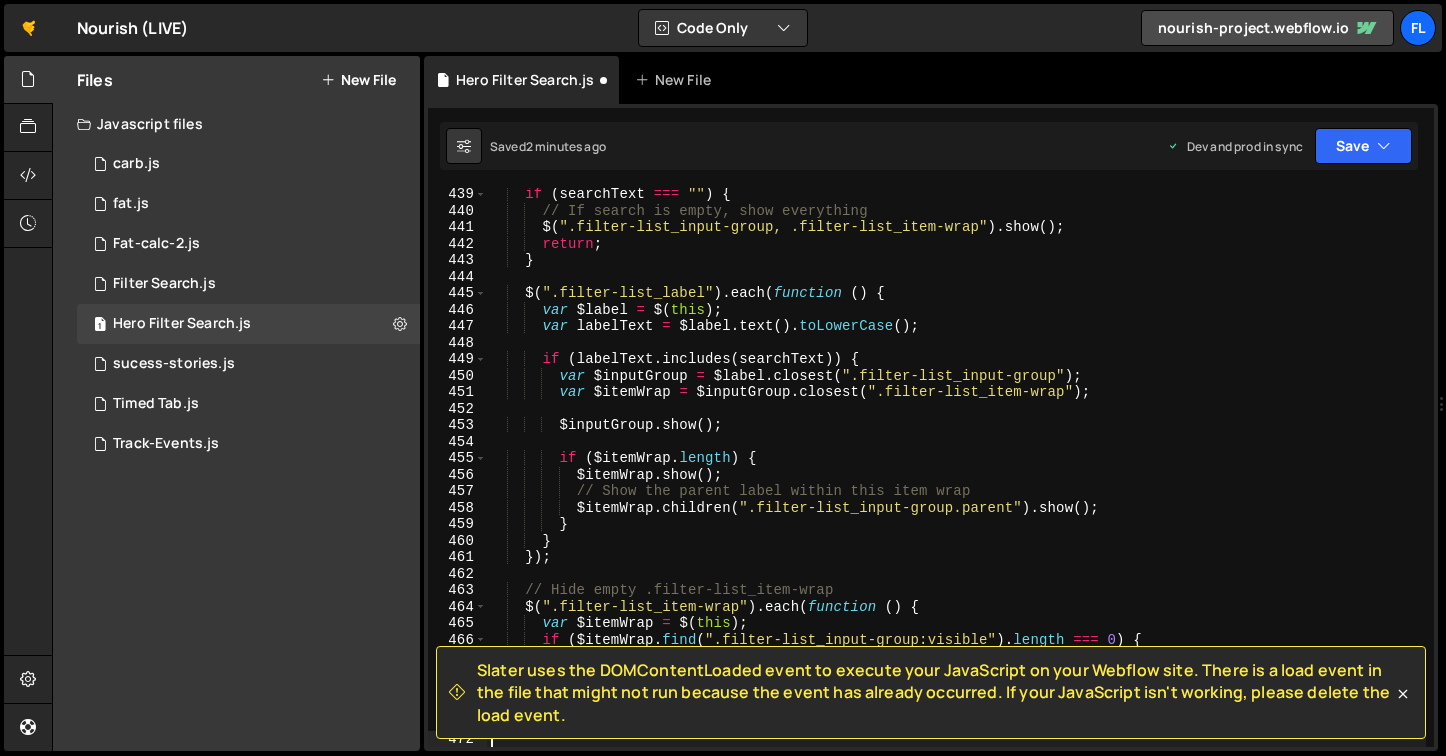 type on "});" 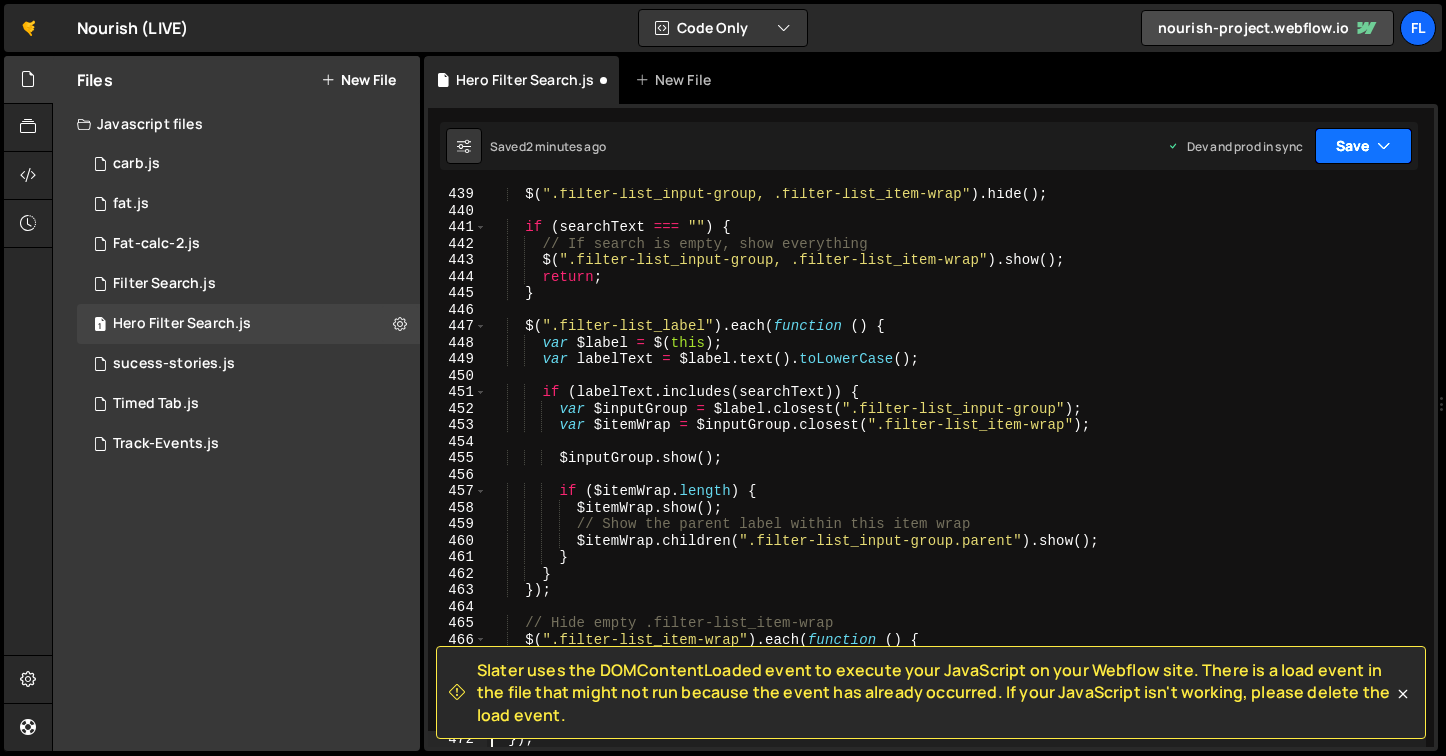 click on "Save" at bounding box center [1363, 146] 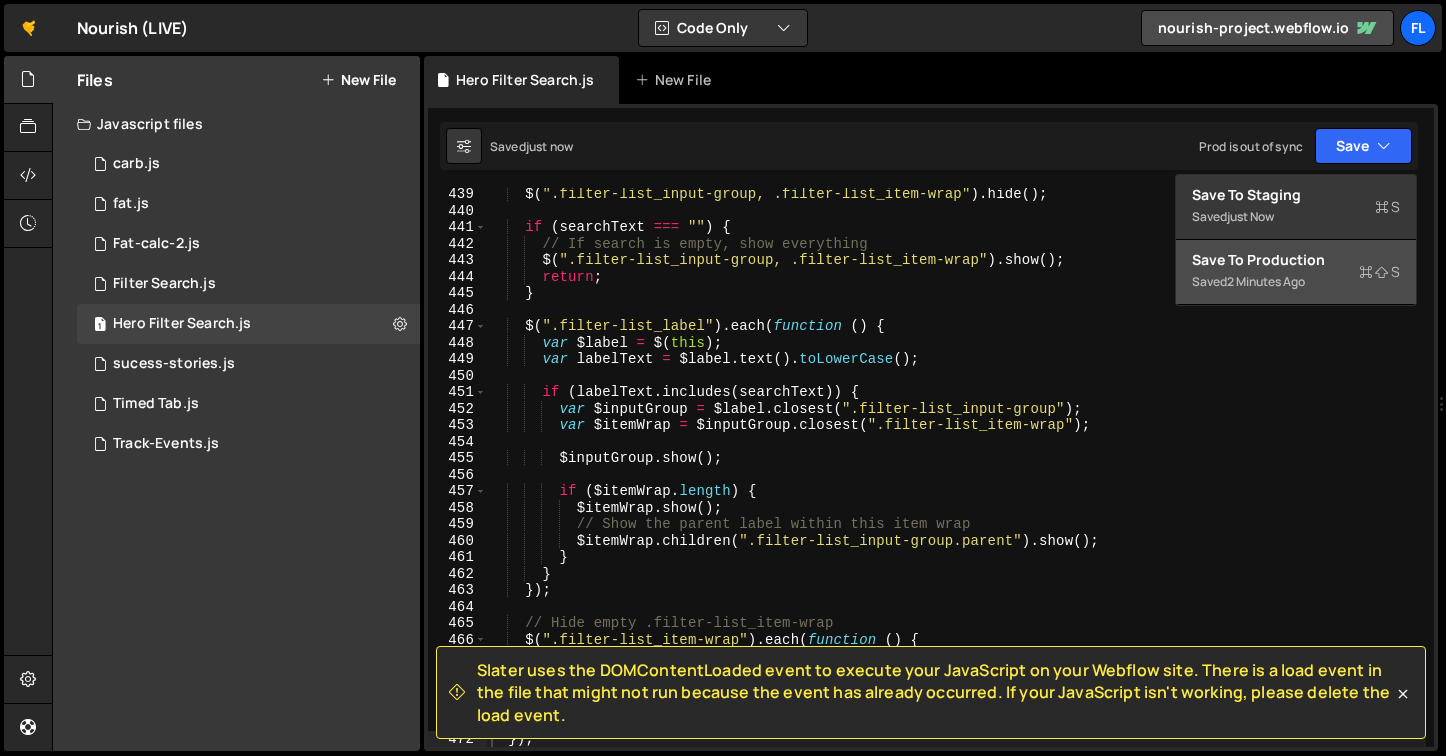 click on "2 minutes ago" at bounding box center [1266, 281] 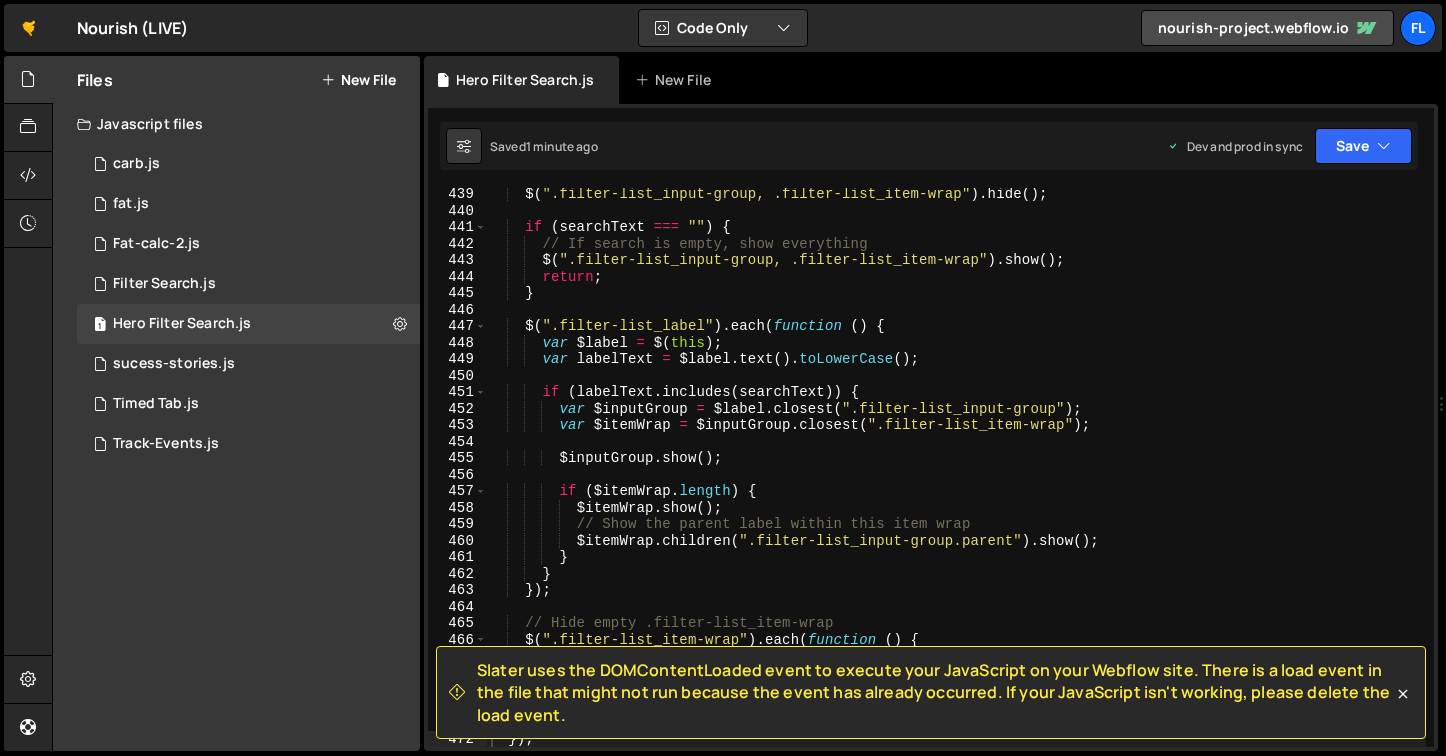 click on "$ ( ".filter-list_input-group, .filter-list_item-wrap" ) . hide ( ) ;       if   ( searchText   ===   "" )   {          // If search is empty, show everything          $ ( ".filter-list_input-group, .filter-list_item-wrap" ) . show ( ) ;          return ;       }       $ ( ".filter-list_label" ) . each ( function   ( )   {          var   $label   =   $ ( this ) ;          var   labelText   =   $label . text ( ) . toLowerCase ( ) ;          if   ( labelText . includes ( searchText ))   {             var   $inputGroup   =   $label . closest ( ".filter-list_input-group" ) ;             var   $itemWrap   =   $inputGroup . closest ( ".filter-list_item-wrap" ) ;             $inputGroup . show ( ) ;             if   ( $itemWrap . length )   {                $itemWrap . show ( ) ;                // Show the parent label within this item wrap                $itemWrap . children ( ".filter-list_input-group.parent" ) . show ( ) ;             }          }       }) ;       // Hide empty .filter-list_item-wrap" at bounding box center (956, 482) 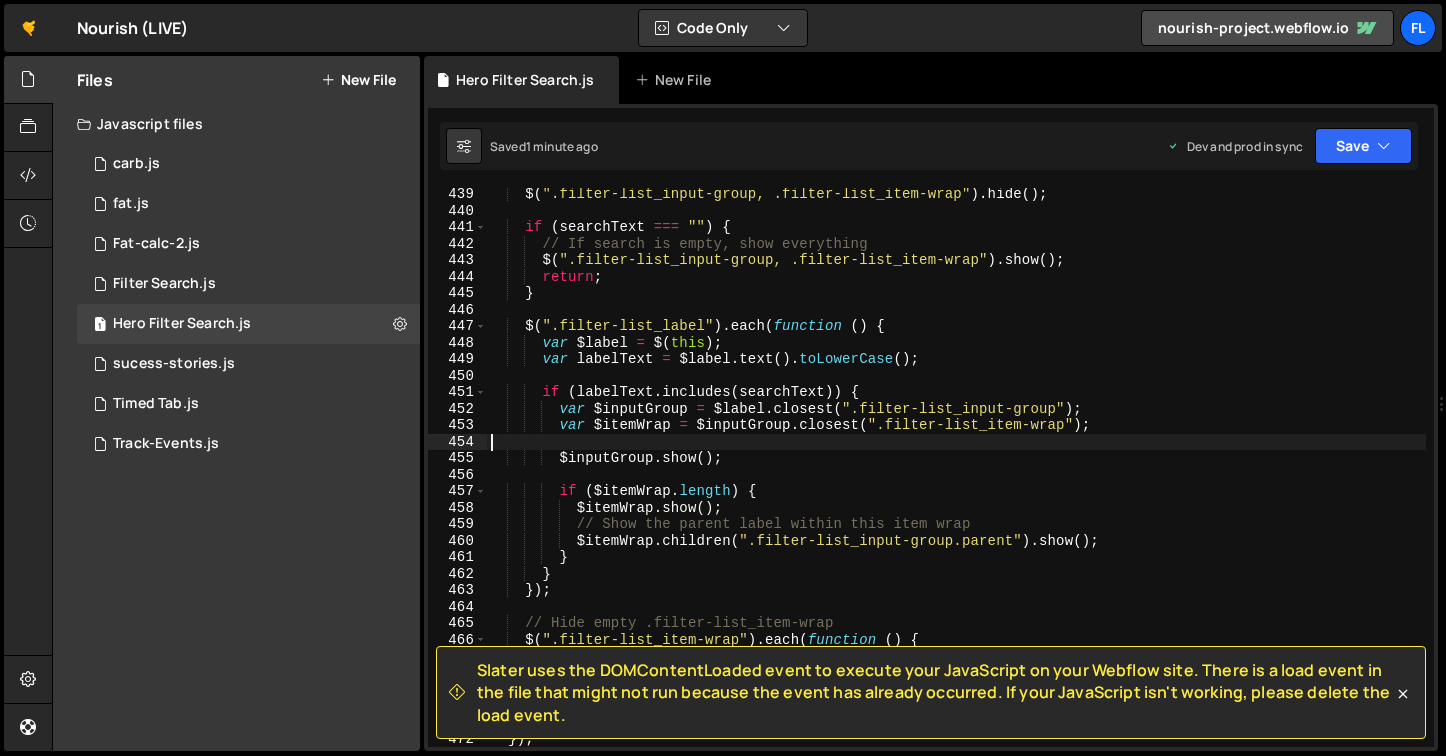 type on "});" 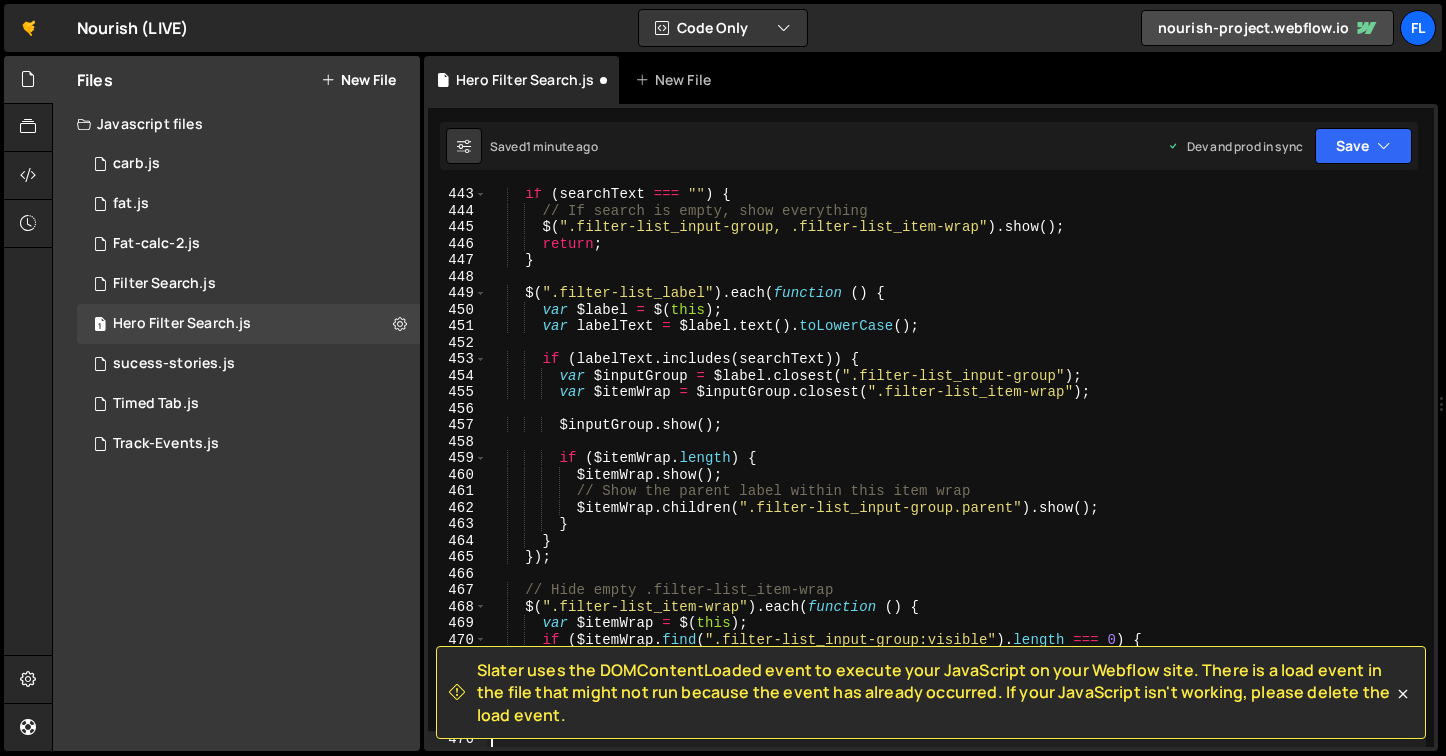 type on "});" 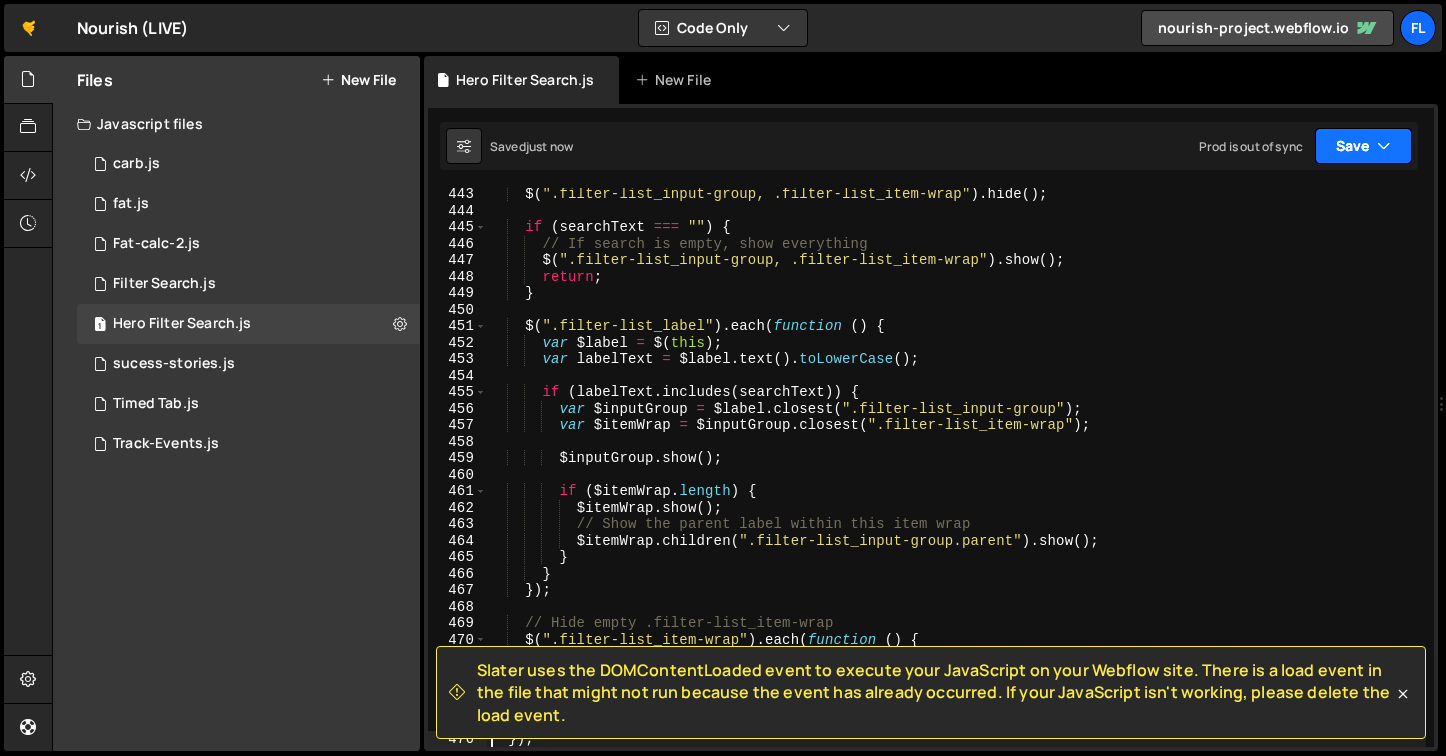 click on "Save" at bounding box center [1363, 146] 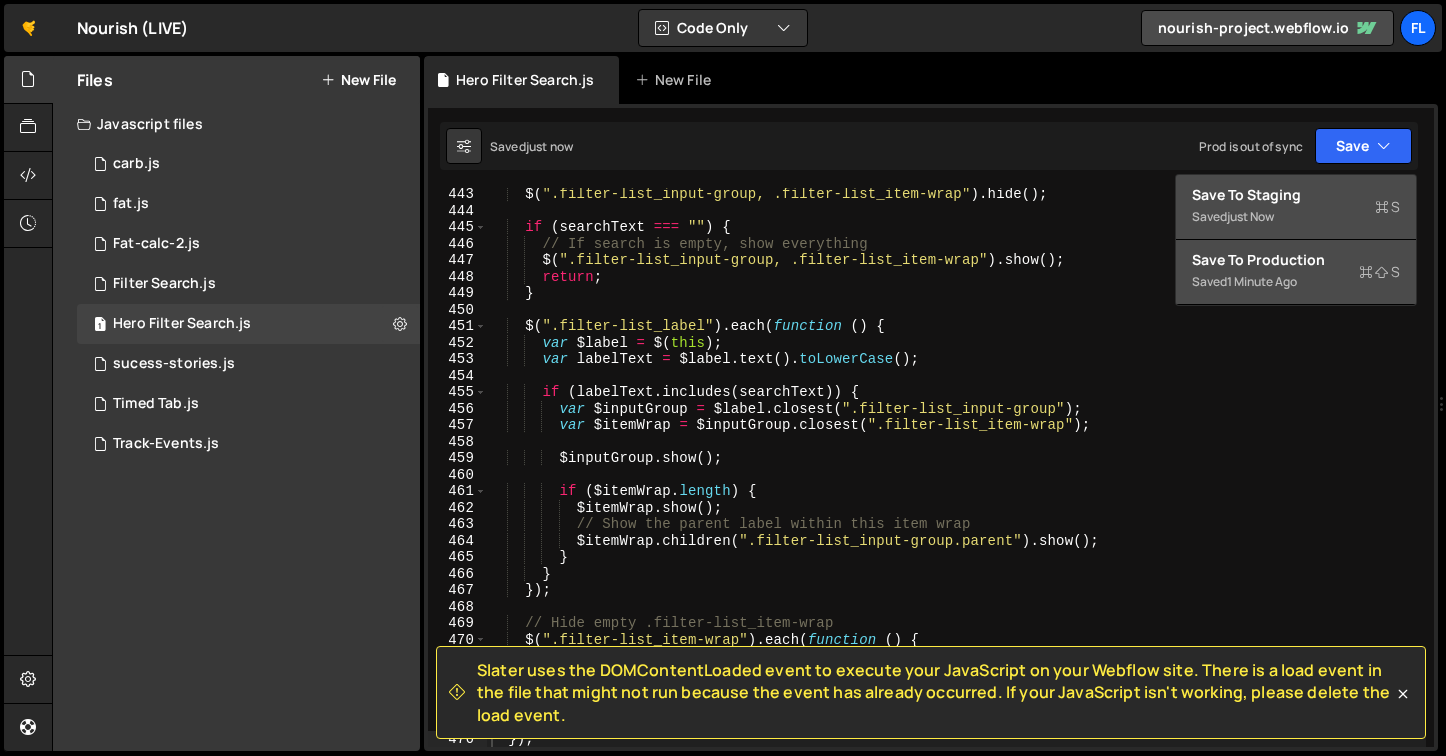 click on "Save to Staging
S
Saved  just now" at bounding box center [1296, 207] 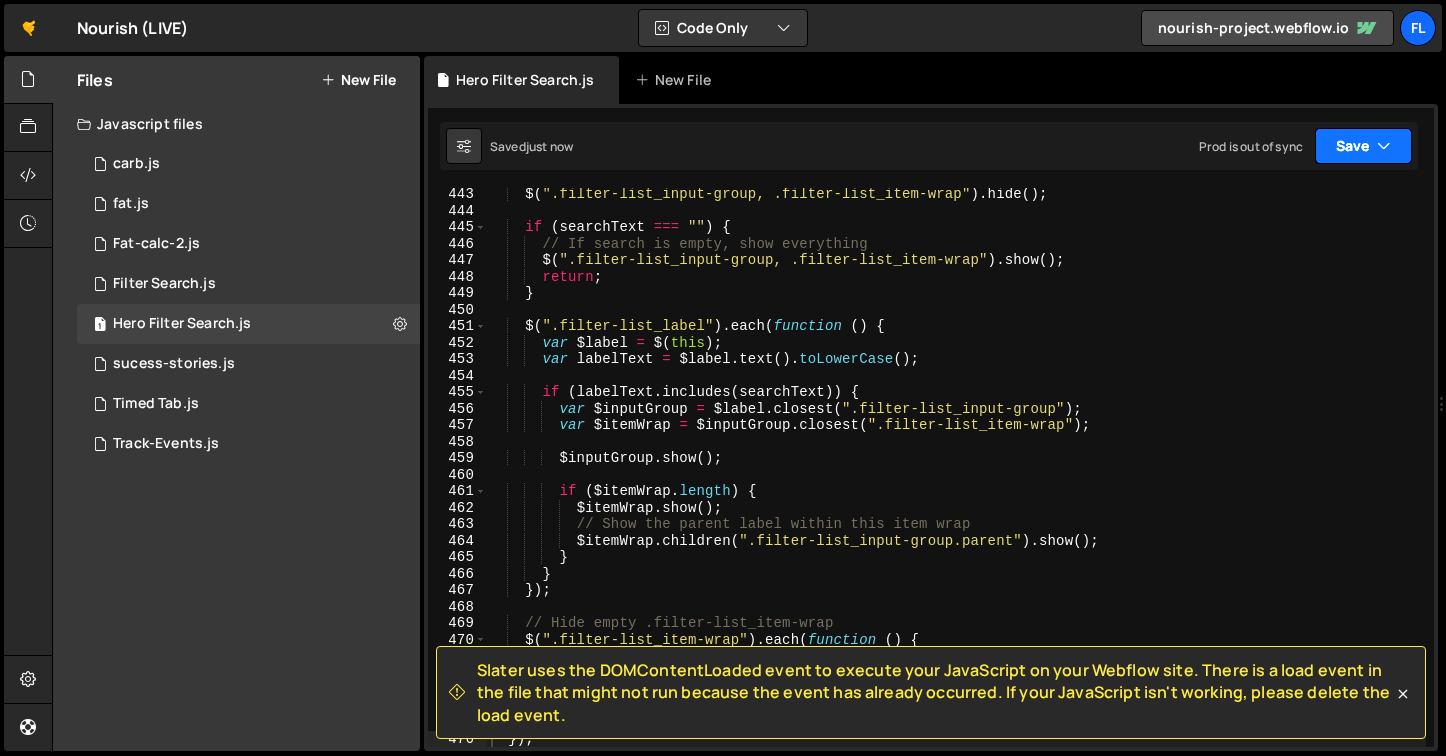 click on "Save" at bounding box center [1363, 146] 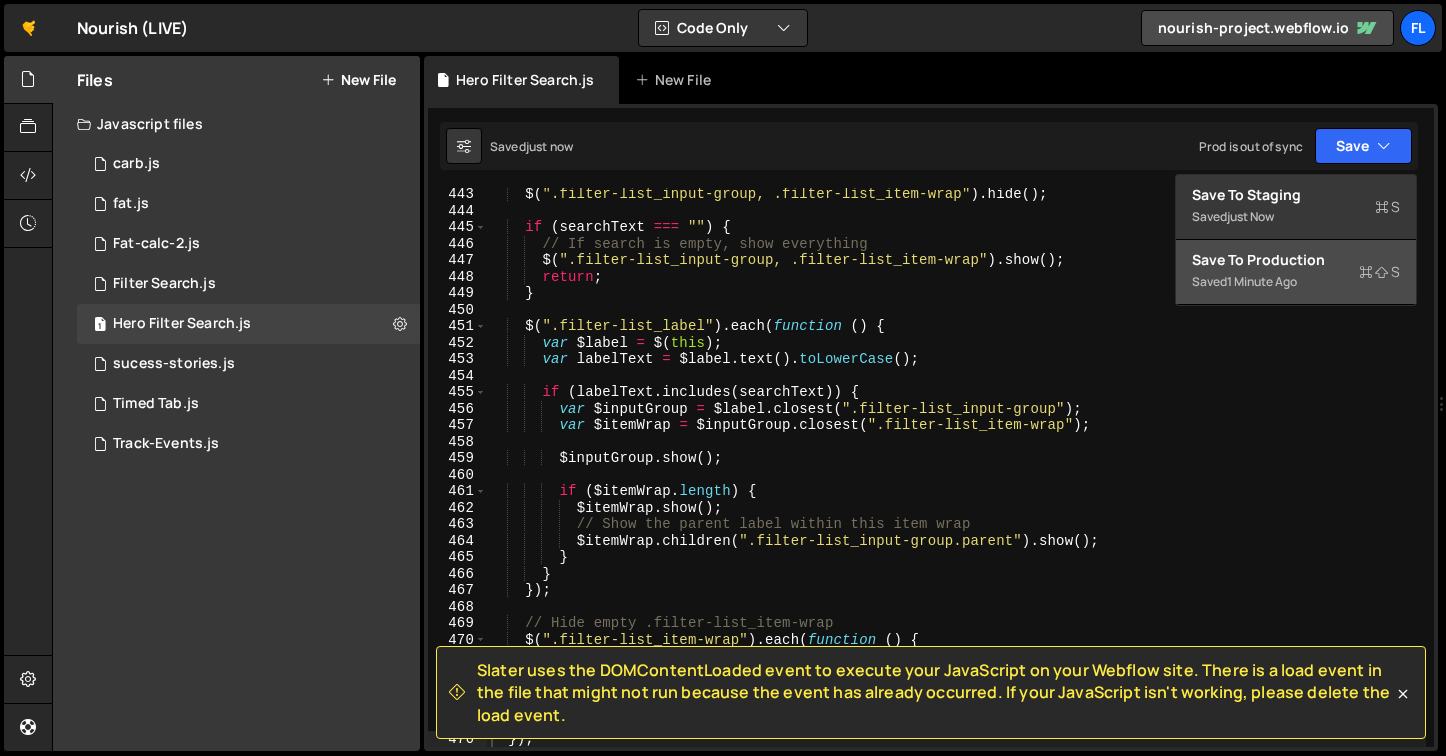 click on "Saved  1 minute ago" at bounding box center [1296, 282] 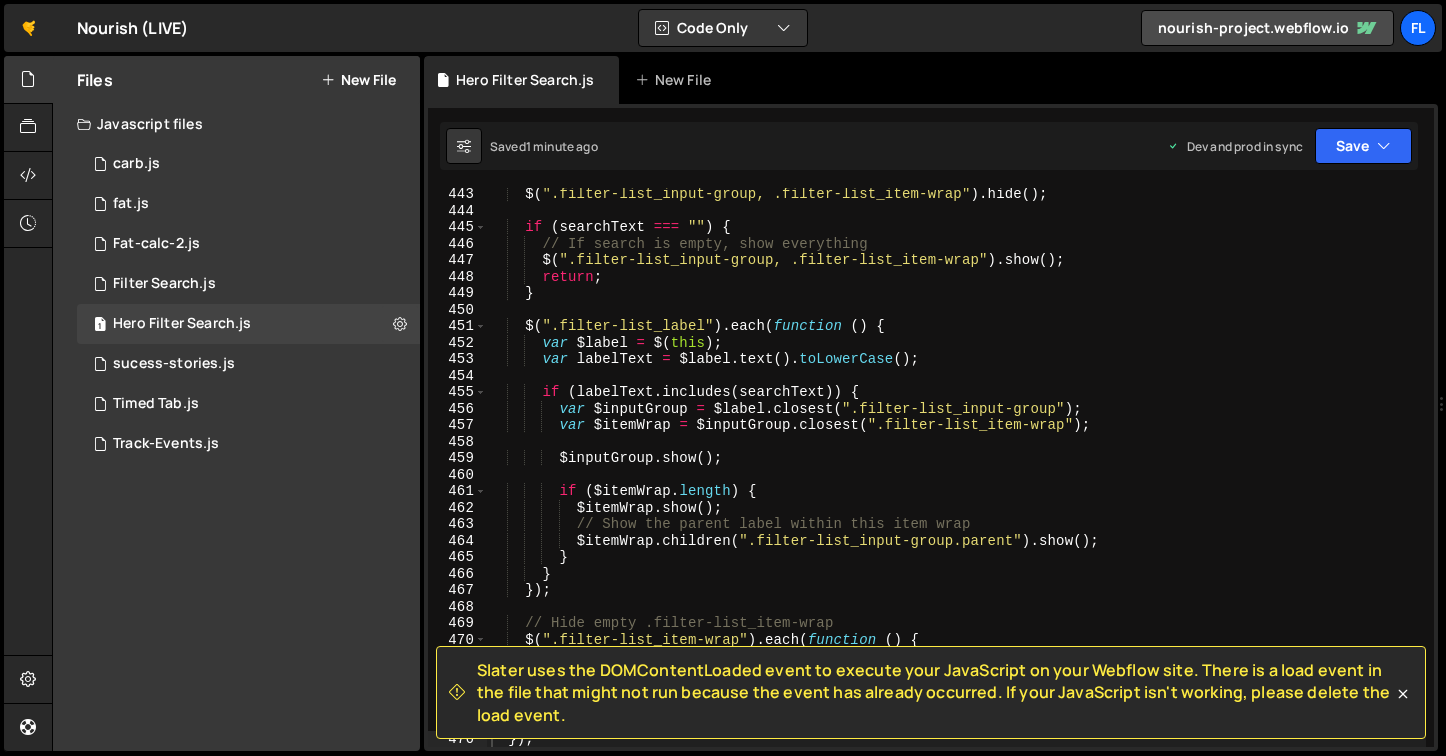 click on "$ ( ".filter-list_input-group, .filter-list_item-wrap" ) . hide ( ) ;       if   ( searchText   ===   "" )   {          // If search is empty, show everything          $ ( ".filter-list_input-group, .filter-list_item-wrap" ) . show ( ) ;          return ;       }       $ ( ".filter-list_label" ) . each ( function   ( )   {          var   $label   =   $ ( this ) ;          var   labelText   =   $label . text ( ) . toLowerCase ( ) ;          if   ( labelText . includes ( searchText ))   {             var   $inputGroup   =   $label . closest ( ".filter-list_input-group" ) ;             var   $itemWrap   =   $inputGroup . closest ( ".filter-list_item-wrap" ) ;             $inputGroup . show ( ) ;             if   ( $itemWrap . length )   {                $itemWrap . show ( ) ;                // Show the parent label within this item wrap                $itemWrap . children ( ".filter-list_input-group.parent" ) . show ( ) ;             }          }       }) ;       // Hide empty .filter-list_item-wrap" at bounding box center [956, 482] 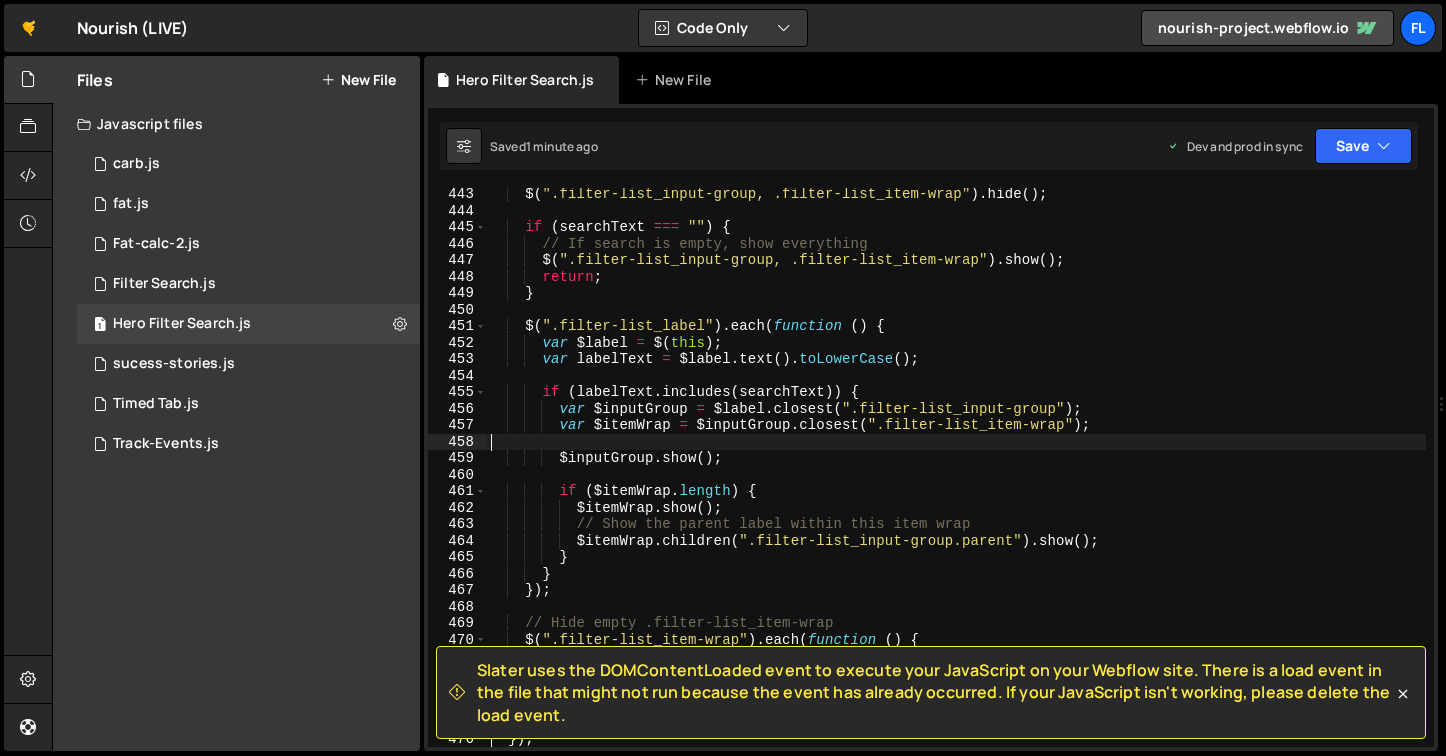 type on "});" 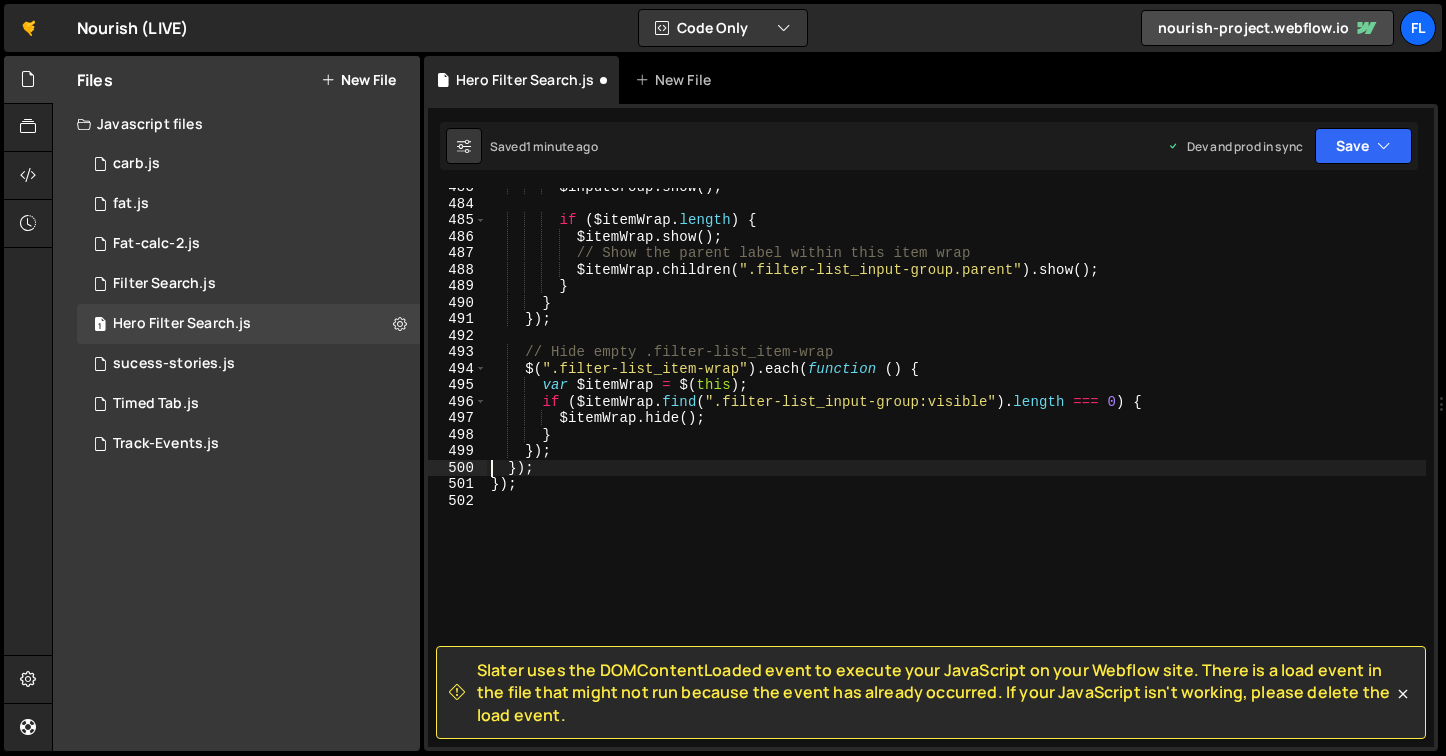 scroll, scrollTop: 7962, scrollLeft: 0, axis: vertical 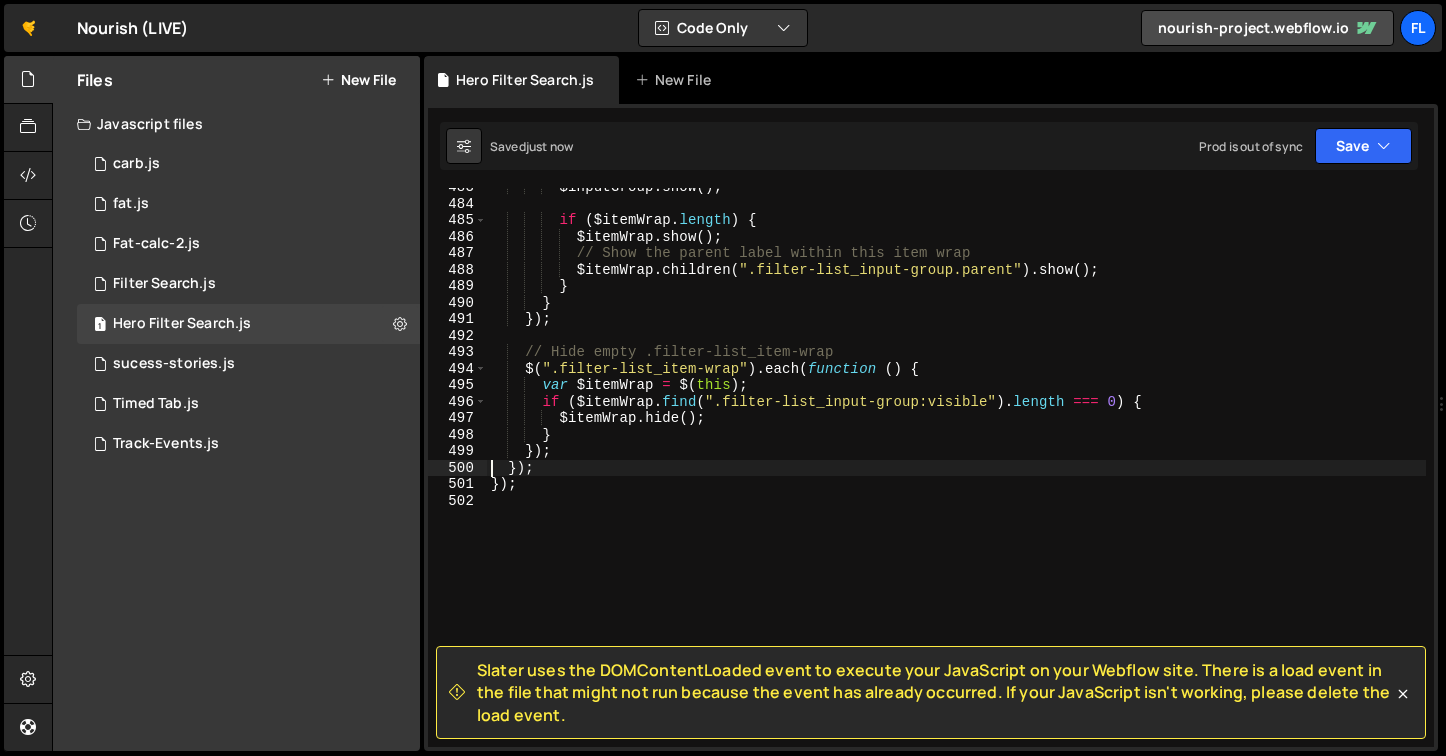 click on "Saved  just now
Prod is out of sync
Upgrade to Edit
Save
Save to Staging
S
Saved  just now  S Saved  1 minute ago G" at bounding box center (929, 146) 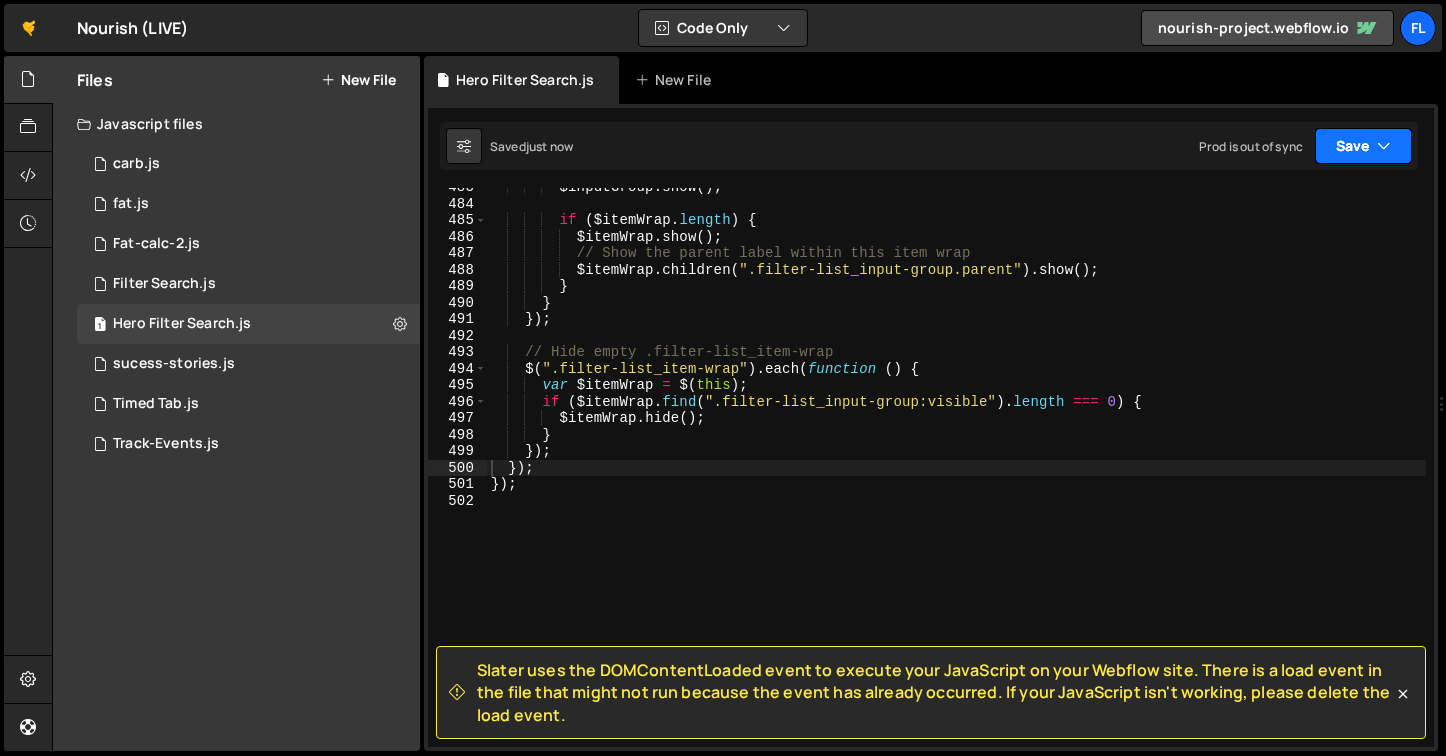 click on "Save" at bounding box center [1363, 146] 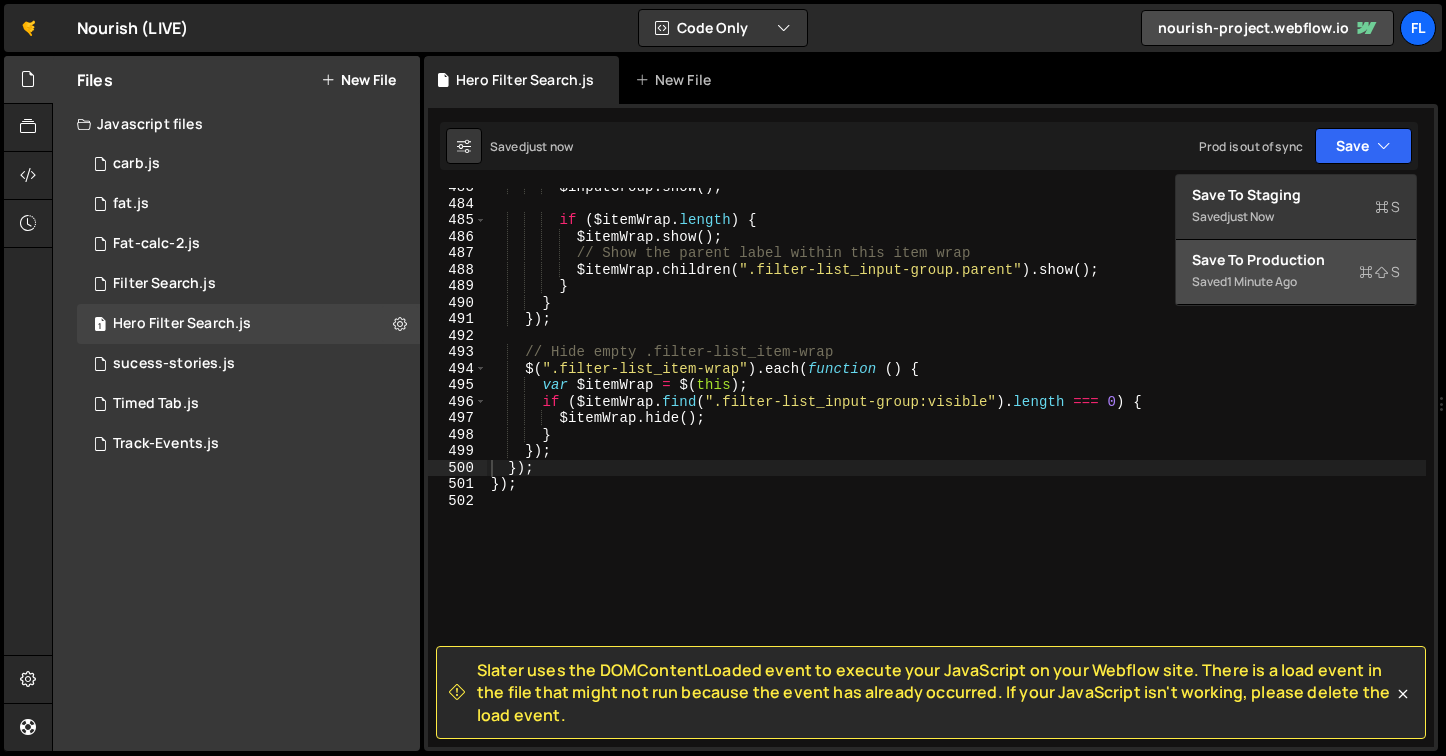 click on "Saved  1 minute ago" at bounding box center (1296, 282) 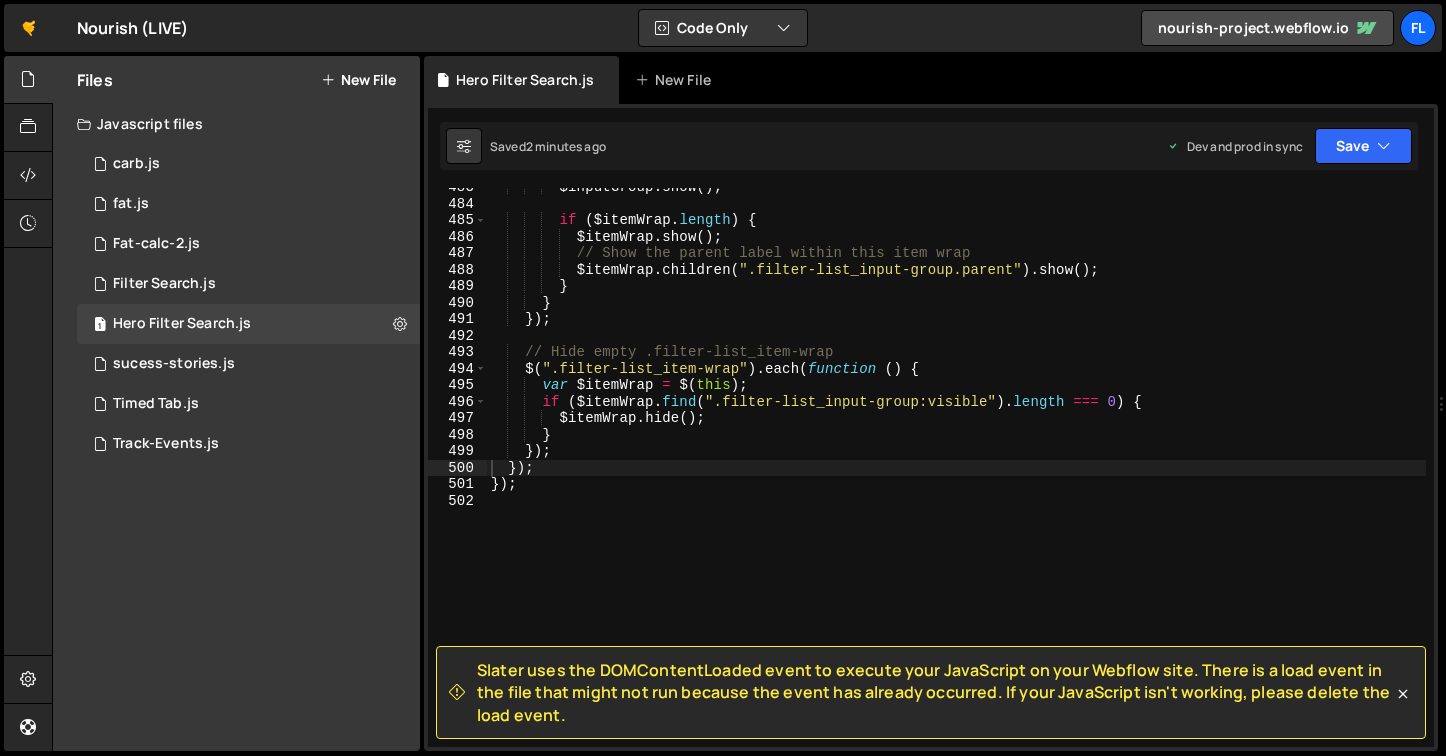 click on "$inputGroup . show ( ) ;             if   ( $itemWrap . length )   {                $itemWrap . show ( ) ;                // Show the parent label within this item wrap                $itemWrap . children ( ".filter-list_input-group.parent" ) . show ( ) ;             }          }       }) ;       // Hide empty .filter-list_item-wrap       $ ( ".filter-list_item-wrap" ) . each ( function   ( )   {          var   $itemWrap   =   $ ( this ) ;          if   ( $itemWrap . find ( ".filter-list_input-group:visible" ) . length   ===   0 )   {             $itemWrap . hide ( ) ;          }       }) ;    }) ; }) ;" at bounding box center [956, 475] 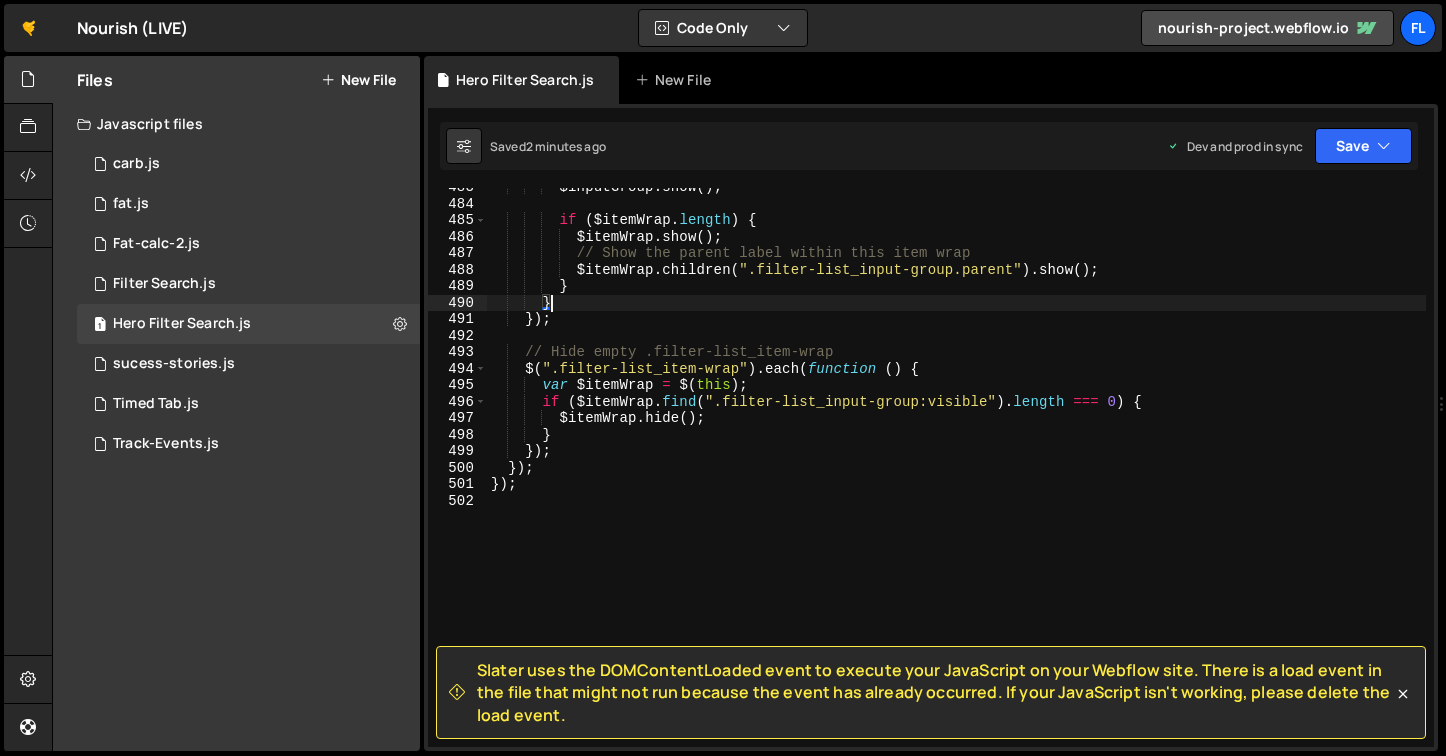 type on "});" 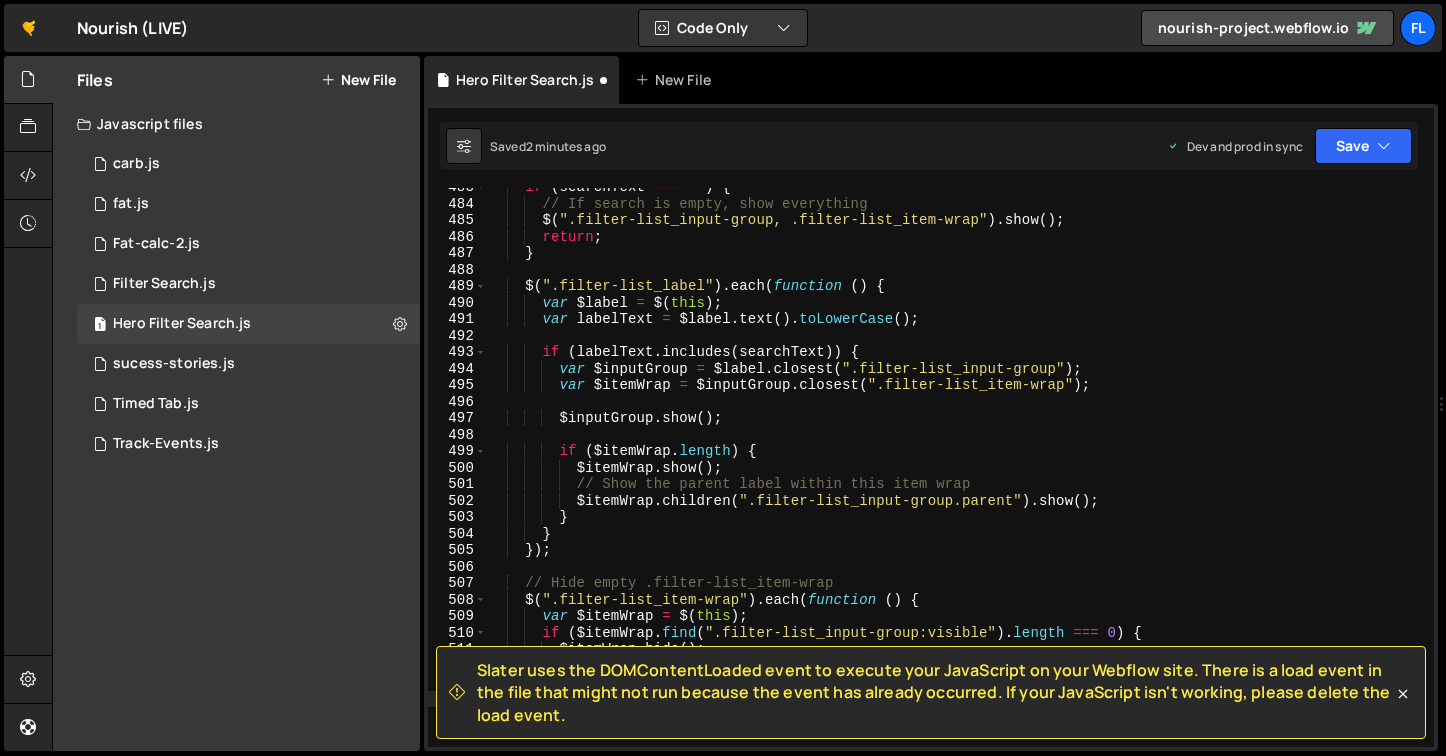 scroll, scrollTop: 7962, scrollLeft: 0, axis: vertical 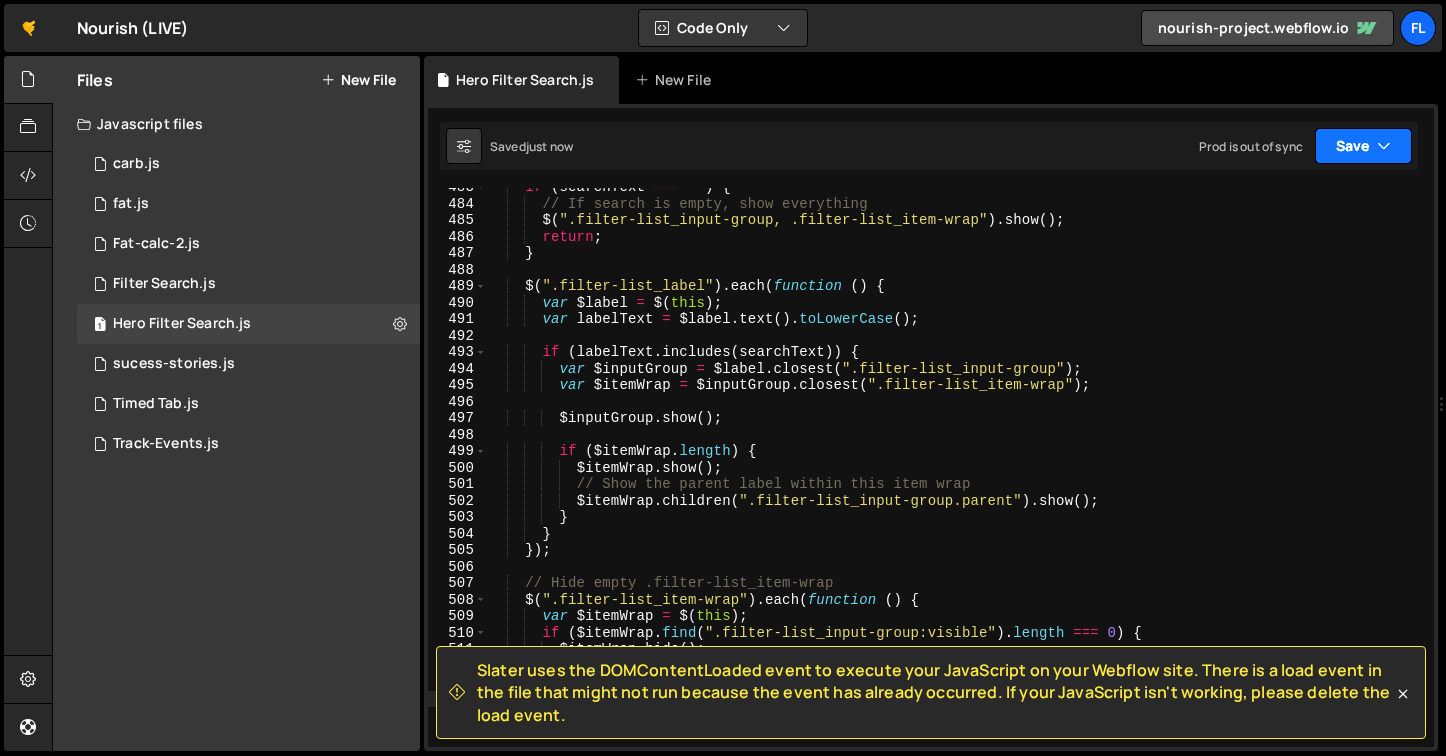 click on "Save" at bounding box center (1363, 146) 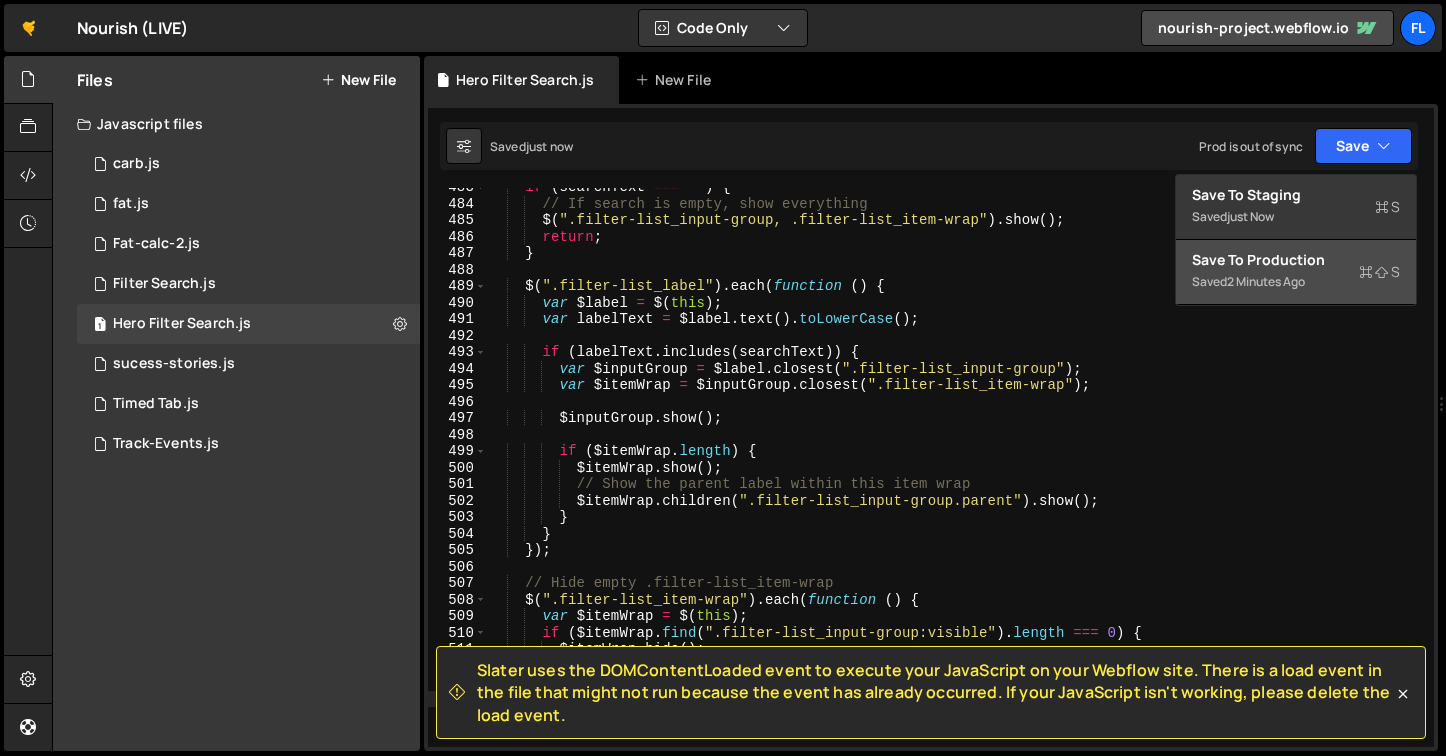 click on "Save to Production
S" at bounding box center [1296, 260] 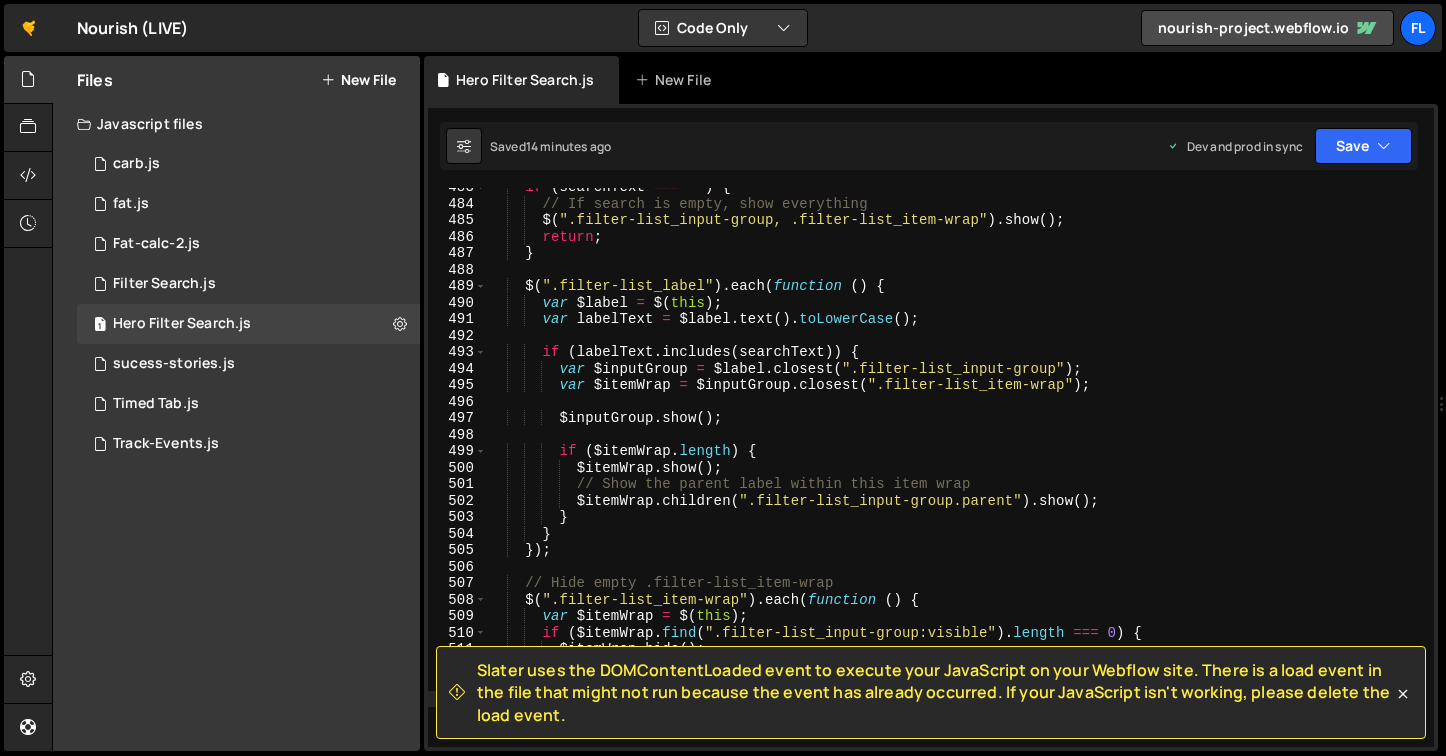 click on "if   ( searchText   ===   "" )   {          // If search is empty, show everything          $ ( ".filter-list_input-group, .filter-list_item-wrap" ) . show ( ) ;          return ;       }       $ ( ".filter-list_label" ) . each ( function   ( )   {          var   $label   =   $ ( this ) ;          var   labelText   =   $label . text ( ) . toLowerCase ( ) ;          if   ( labelText . includes ( searchText ))   {             var   $inputGroup   =   $label . closest ( ".filter-list_input-group" ) ;             var   $itemWrap   =   $inputGroup . closest ( ".filter-list_item-wrap" ) ;             $inputGroup . show ( ) ;             if   ( $itemWrap . length )   {                $itemWrap . show ( ) ;                // Show the parent label within this item wrap                $itemWrap . children ( ".filter-list_input-group.parent" ) . show ( ) ;             }          }       }) ;       // Hide empty .filter-list_item-wrap       $ ( ".filter-list_item-wrap" ) . each ( function   ( )   {          var" at bounding box center [956, 475] 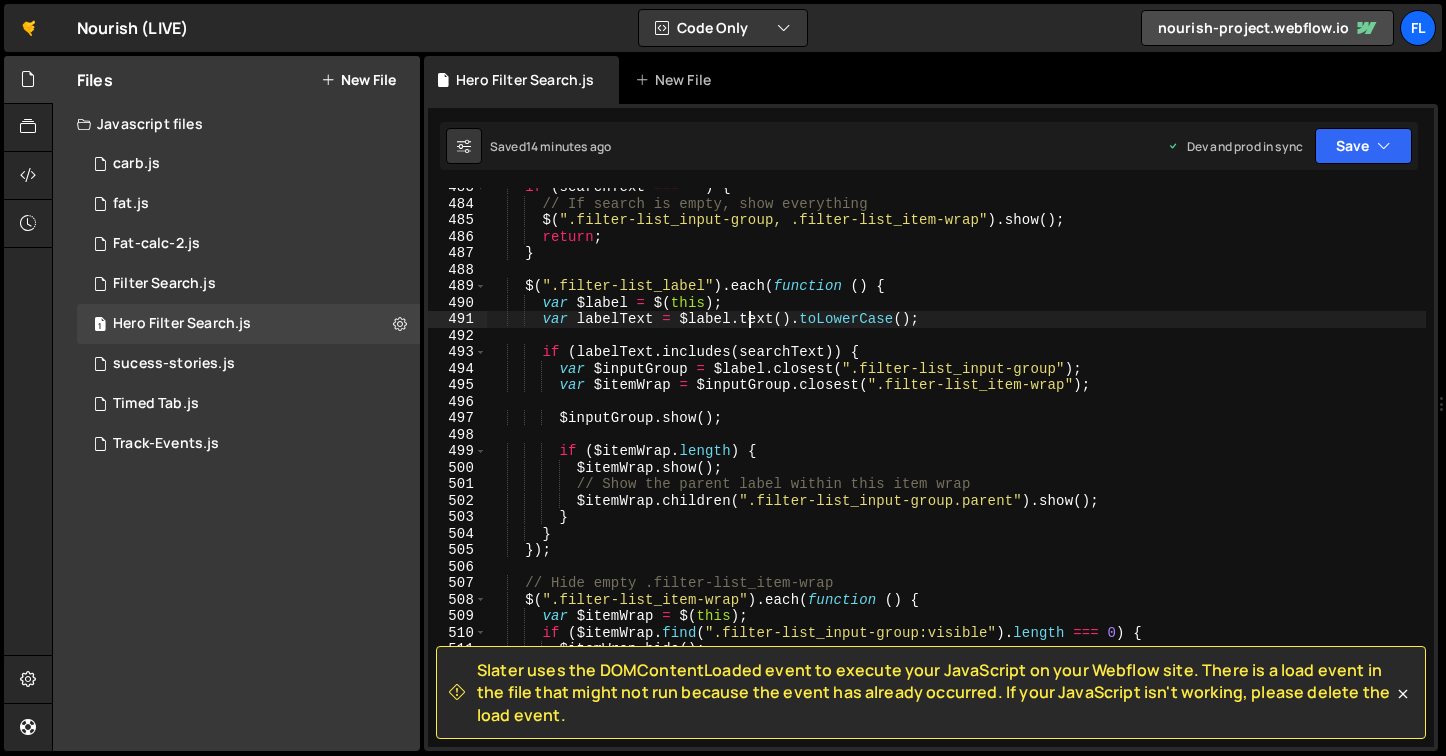 type on "});" 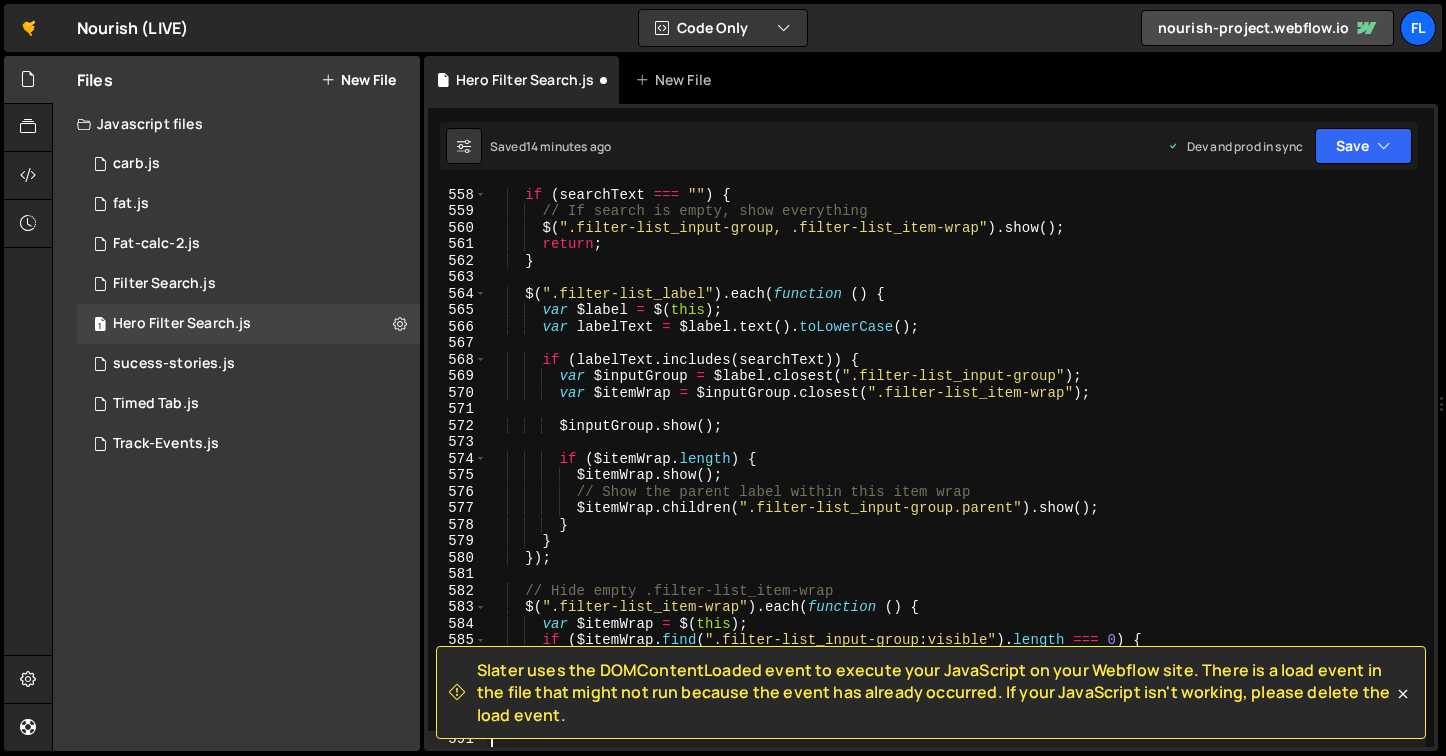 scroll, scrollTop: 9225, scrollLeft: 0, axis: vertical 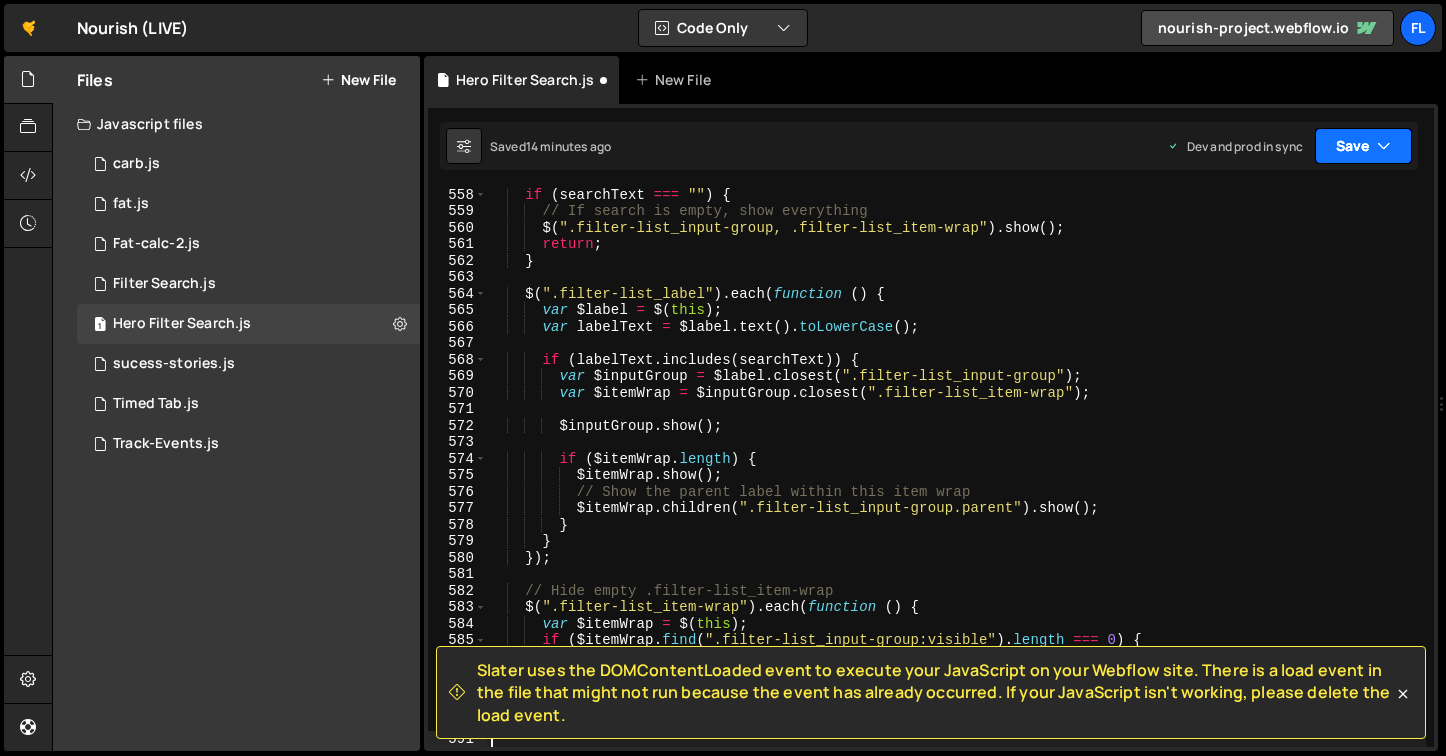 click on "Save" at bounding box center [1363, 146] 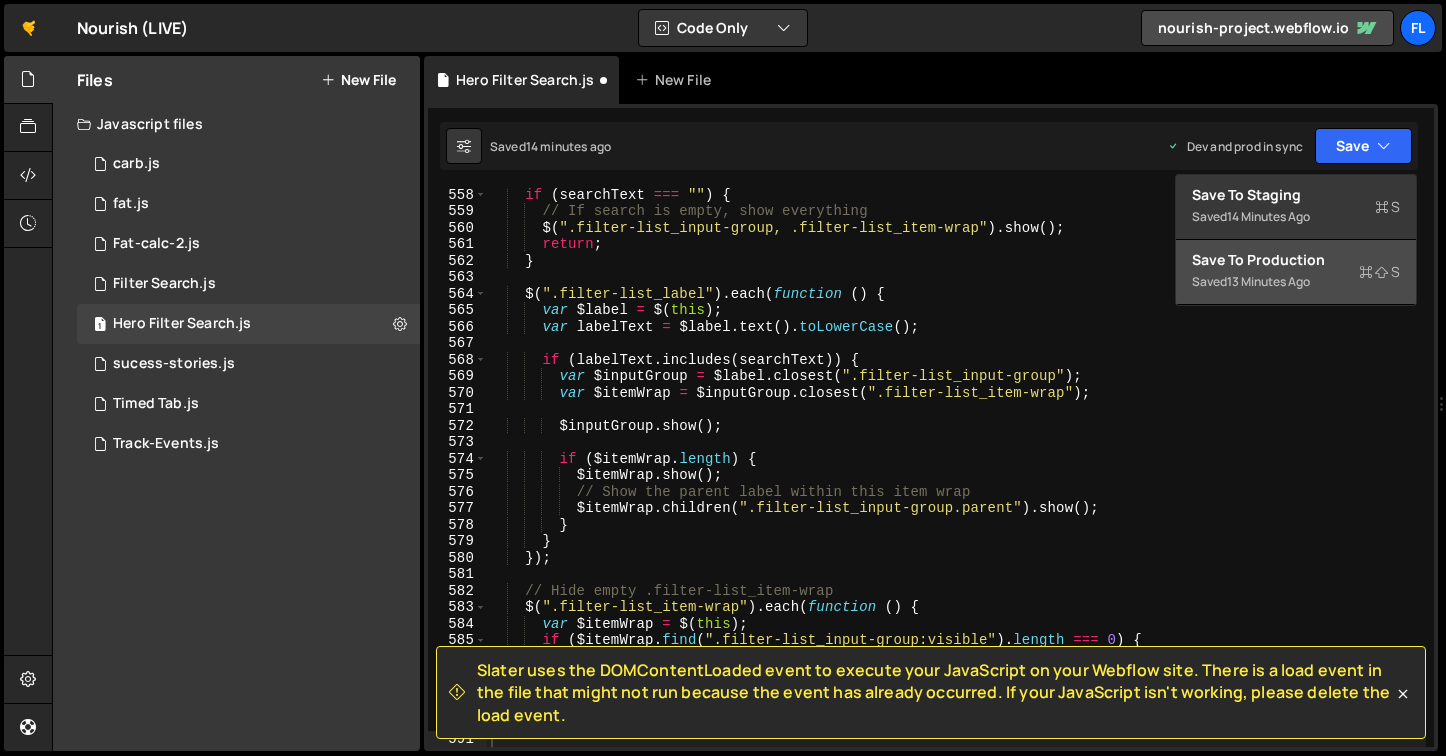 click on "Save to Production
S" at bounding box center [1296, 260] 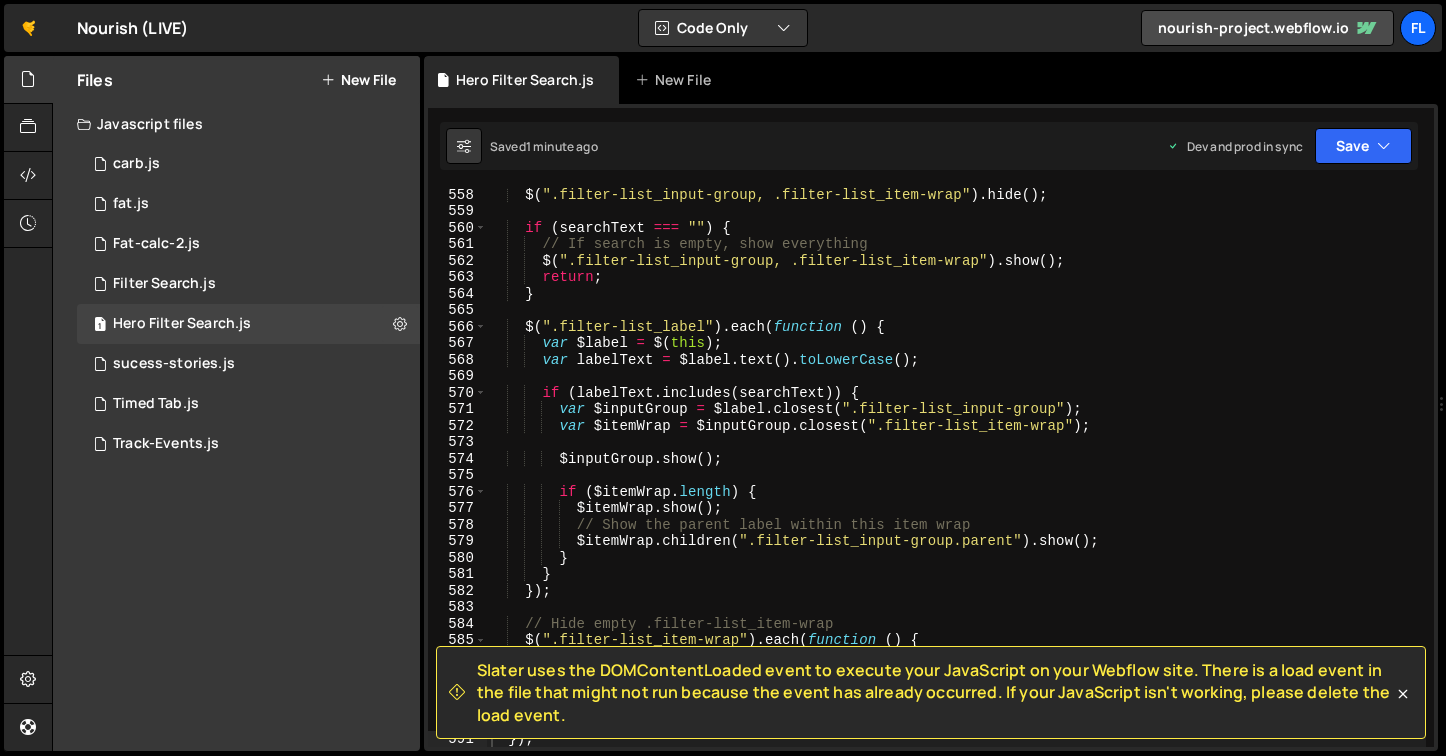 scroll, scrollTop: 9402, scrollLeft: 0, axis: vertical 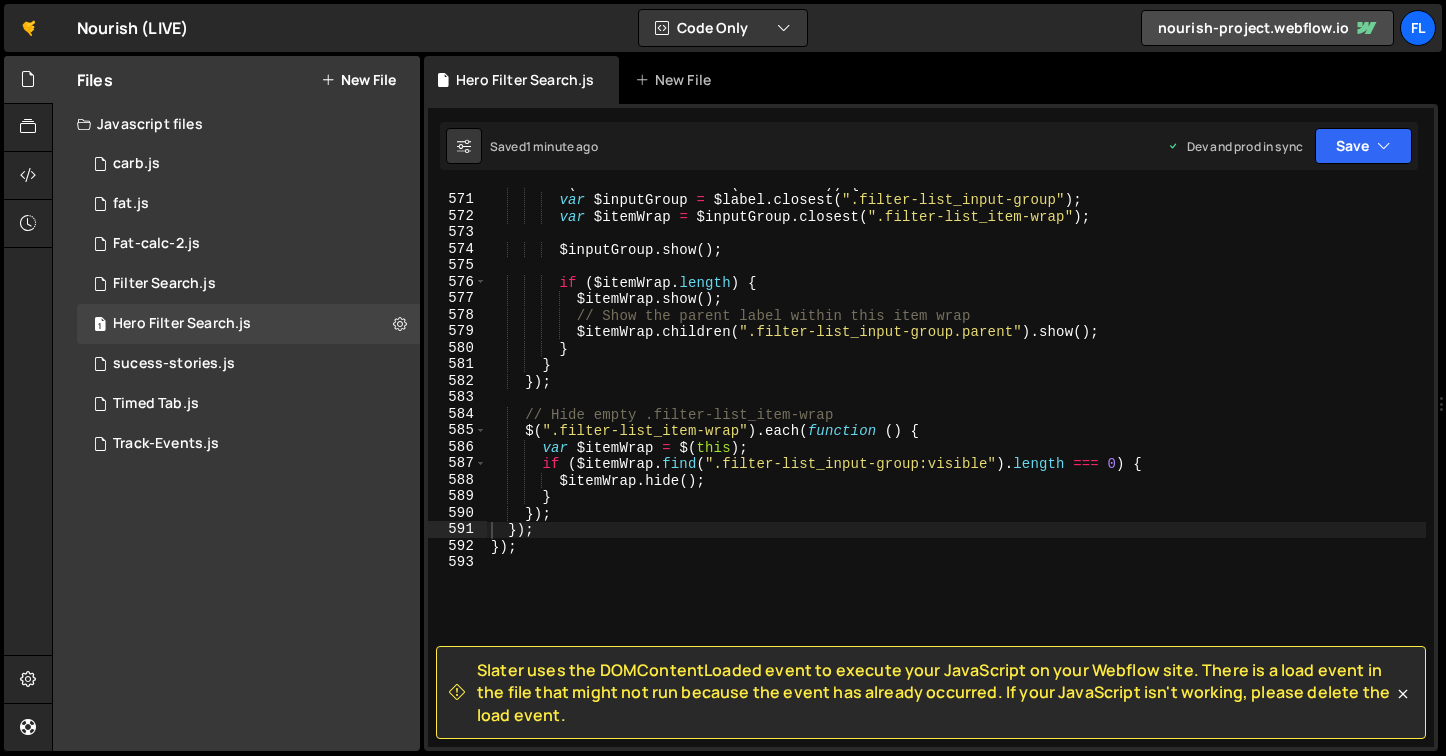 click on "if   ( labelText . includes ( searchText ))   {             var   $inputGroup   =   $label . closest ( ".filter-list_input-group" ) ;             var   $itemWrap   =   $inputGroup . closest ( ".filter-list_item-wrap" ) ;             $inputGroup . show ( ) ;             if   ( $itemWrap . length )   {                $itemWrap . show ( ) ;                // Show the parent label within this item wrap                $itemWrap . children ( ".filter-list_input-group.parent" ) . show ( ) ;             }          }       }) ;       // Hide empty .filter-list_item-wrap       $ ( ".filter-list_item-wrap" ) . each ( function   ( )   {          var   $itemWrap   =   $ ( this ) ;          if   ( $itemWrap . find ( ".filter-list_input-group:visible" ) . length   ===   0 )   {             $itemWrap . hide ( ) ;          }       }) ;    }) ; }) ;" at bounding box center (956, 471) 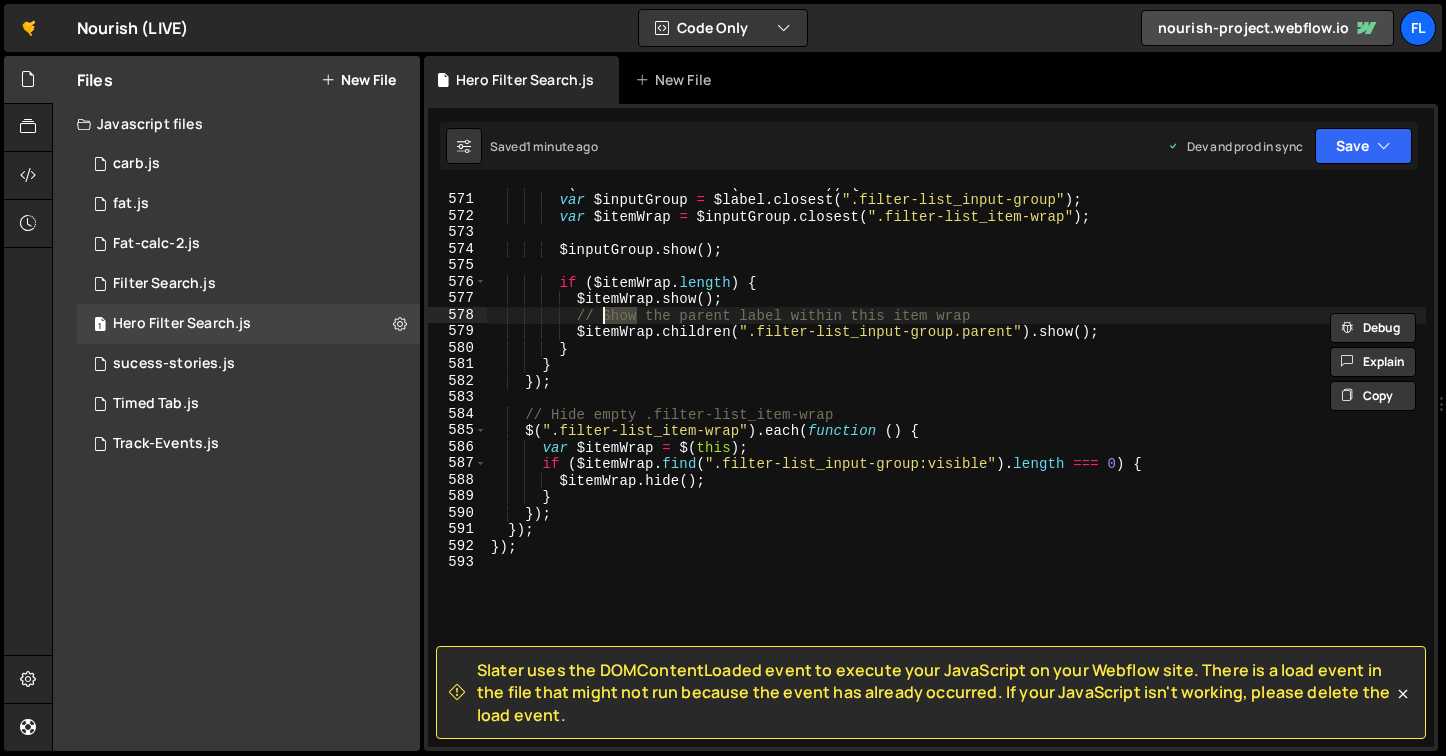 click on "if   ( labelText . includes ( searchText ))   {             var   $inputGroup   =   $label . closest ( ".filter-list_input-group" ) ;             var   $itemWrap   =   $inputGroup . closest ( ".filter-list_item-wrap" ) ;             $inputGroup . show ( ) ;             if   ( $itemWrap . length )   {                $itemWrap . show ( ) ;                // Show the parent label within this item wrap                $itemWrap . children ( ".filter-list_input-group.parent" ) . show ( ) ;             }          }       }) ;       // Hide empty .filter-list_item-wrap       $ ( ".filter-list_item-wrap" ) . each ( function   ( )   {          var   $itemWrap   =   $ ( this ) ;          if   ( $itemWrap . find ( ".filter-list_input-group:visible" ) . length   ===   0 )   {             $itemWrap . hide ( ) ;          }       }) ;    }) ; }) ;" at bounding box center (956, 471) 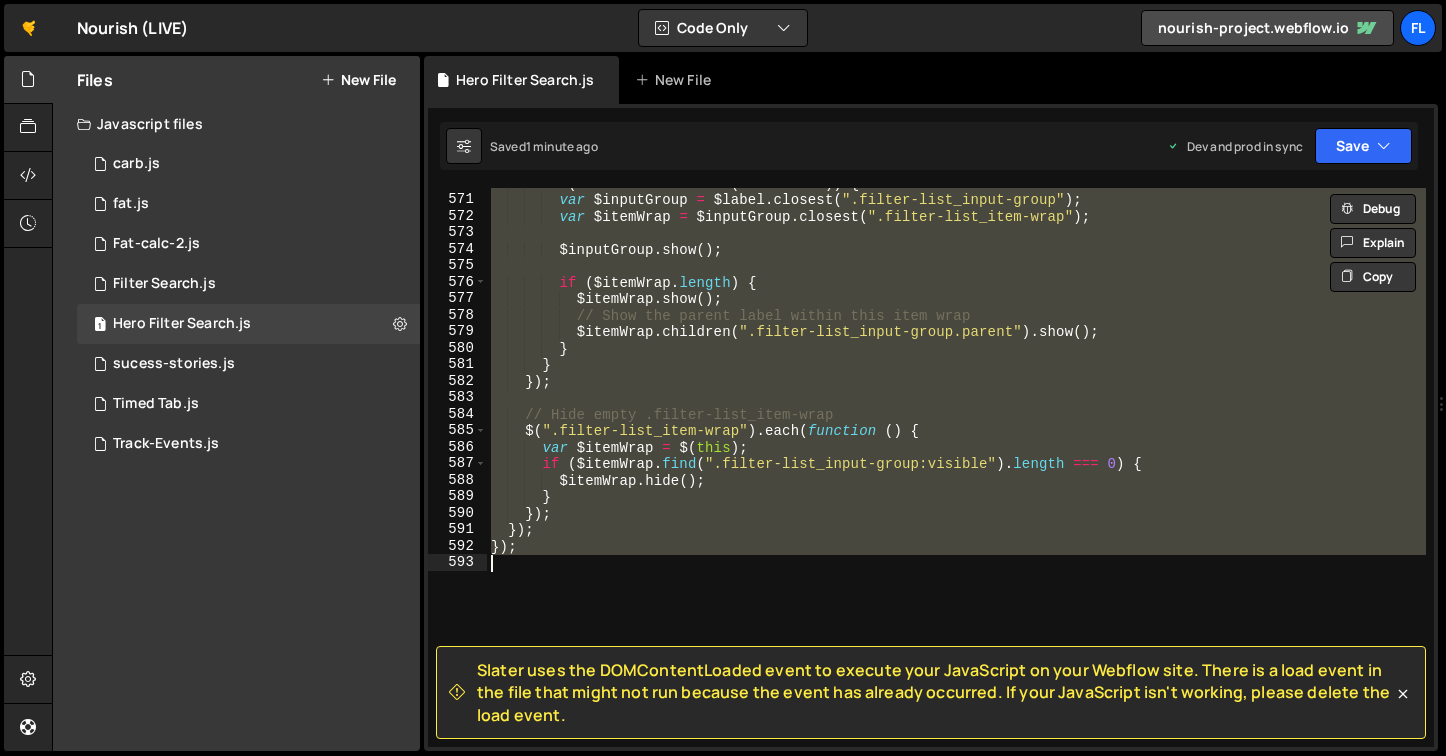 paste 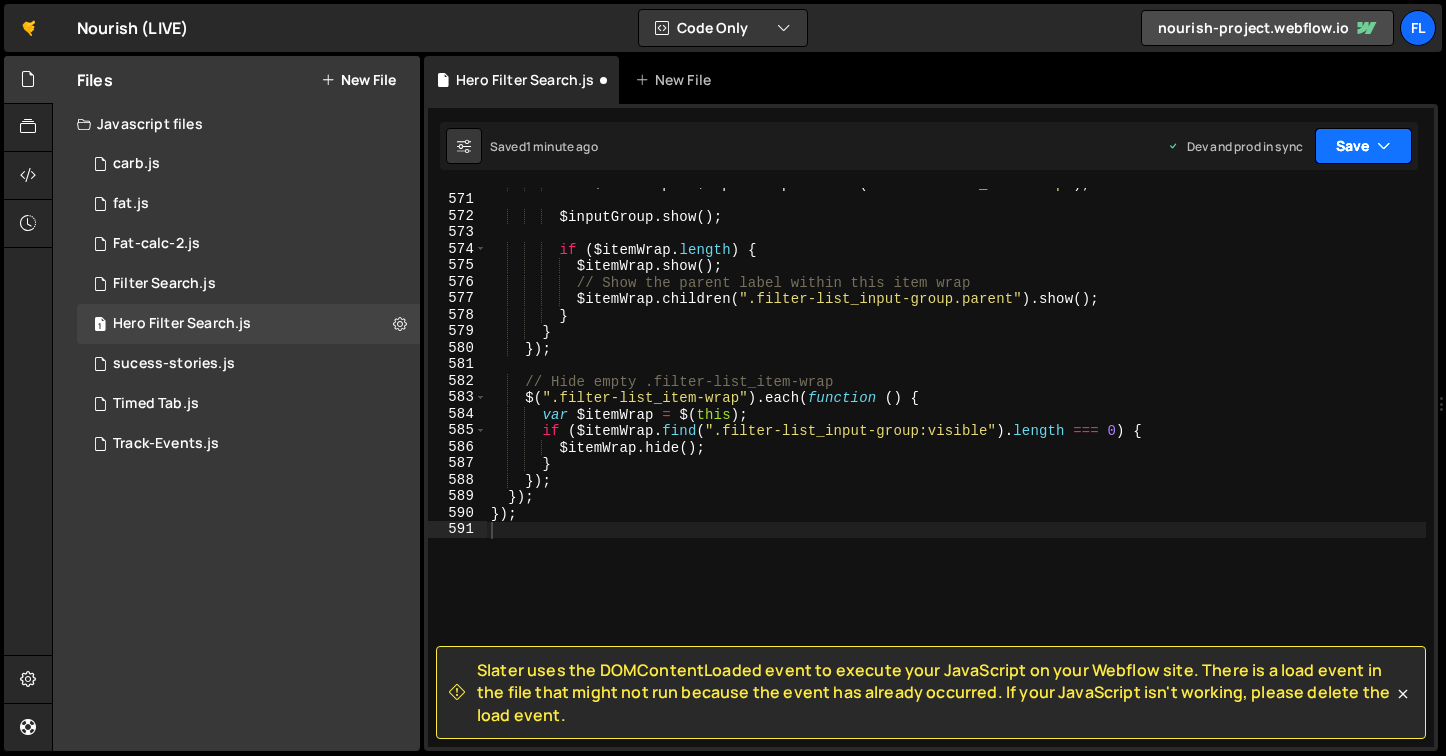 click on "Save" at bounding box center (1363, 146) 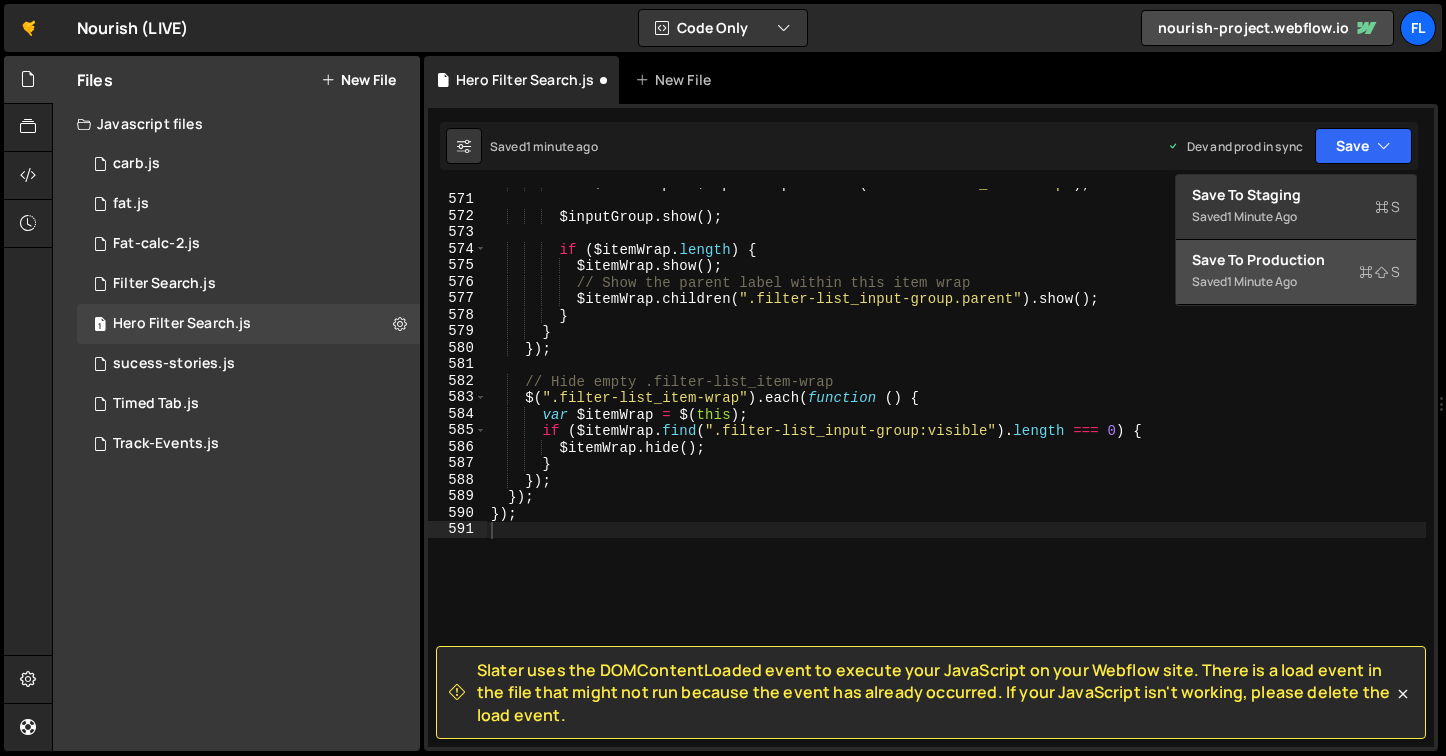 click on "Save to Production
S" at bounding box center [1296, 260] 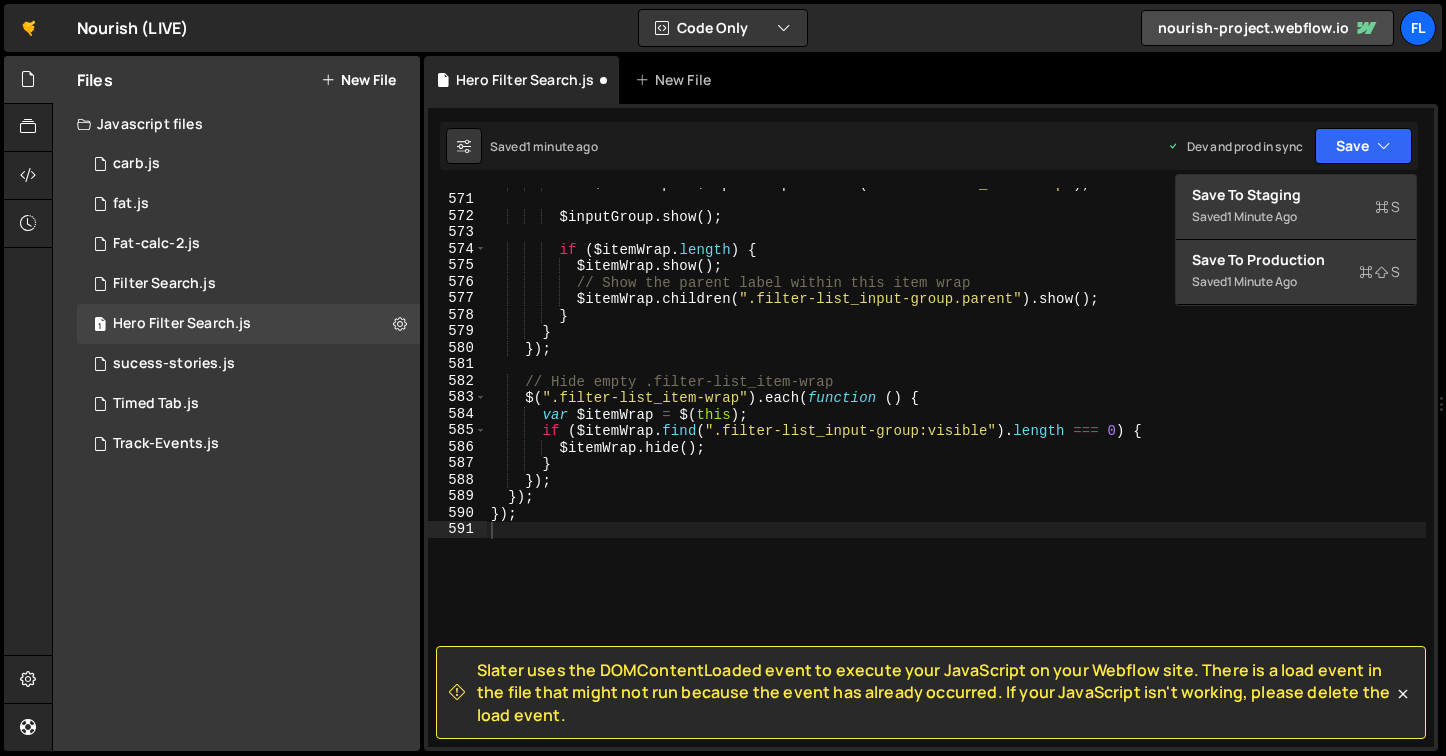 scroll, scrollTop: 9402, scrollLeft: 0, axis: vertical 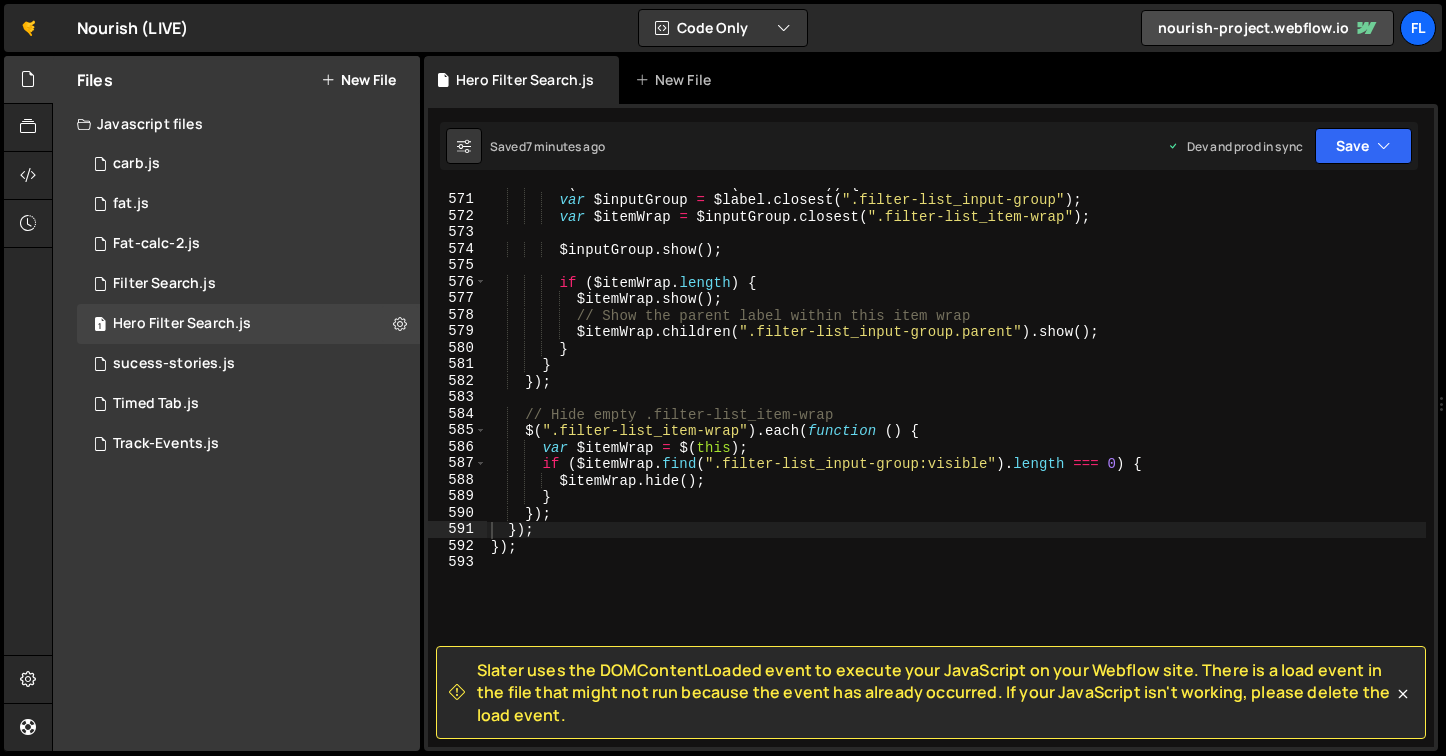 click on "if   ( labelText . includes ( searchText ))   {             var   $inputGroup   =   $label . closest ( ".filter-list_input-group" ) ;             var   $itemWrap   =   $inputGroup . closest ( ".filter-list_item-wrap" ) ;             $inputGroup . show ( ) ;             if   ( $itemWrap . length )   {                $itemWrap . show ( ) ;                // Show the parent label within this item wrap                $itemWrap . children ( ".filter-list_input-group.parent" ) . show ( ) ;             }          }       }) ;       // Hide empty .filter-list_item-wrap       $ ( ".filter-list_item-wrap" ) . each ( function   ( )   {          var   $itemWrap   =   $ ( this ) ;          if   ( $itemWrap . find ( ".filter-list_input-group:visible" ) . length   ===   0 )   {             $itemWrap . hide ( ) ;          }       }) ;    }) ; }) ;" at bounding box center (956, 471) 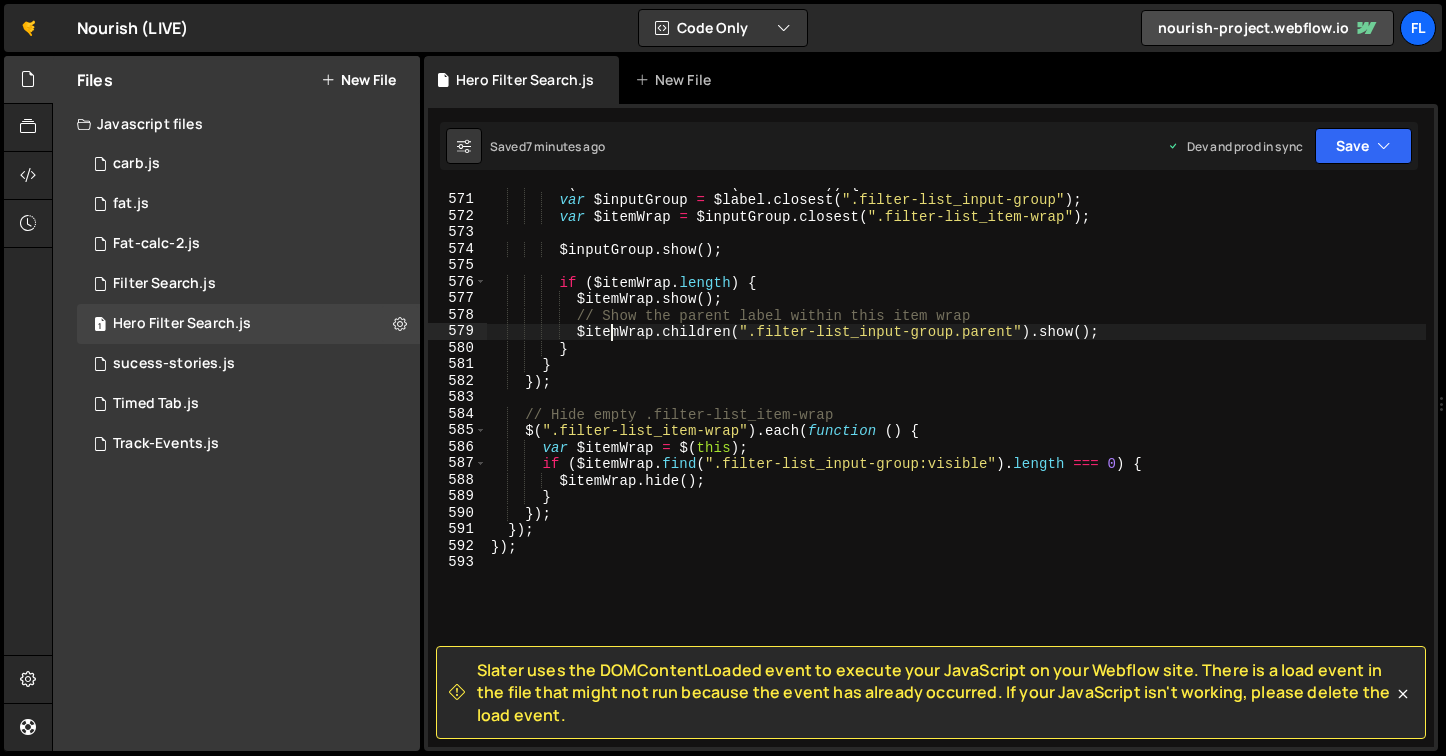 type on "});" 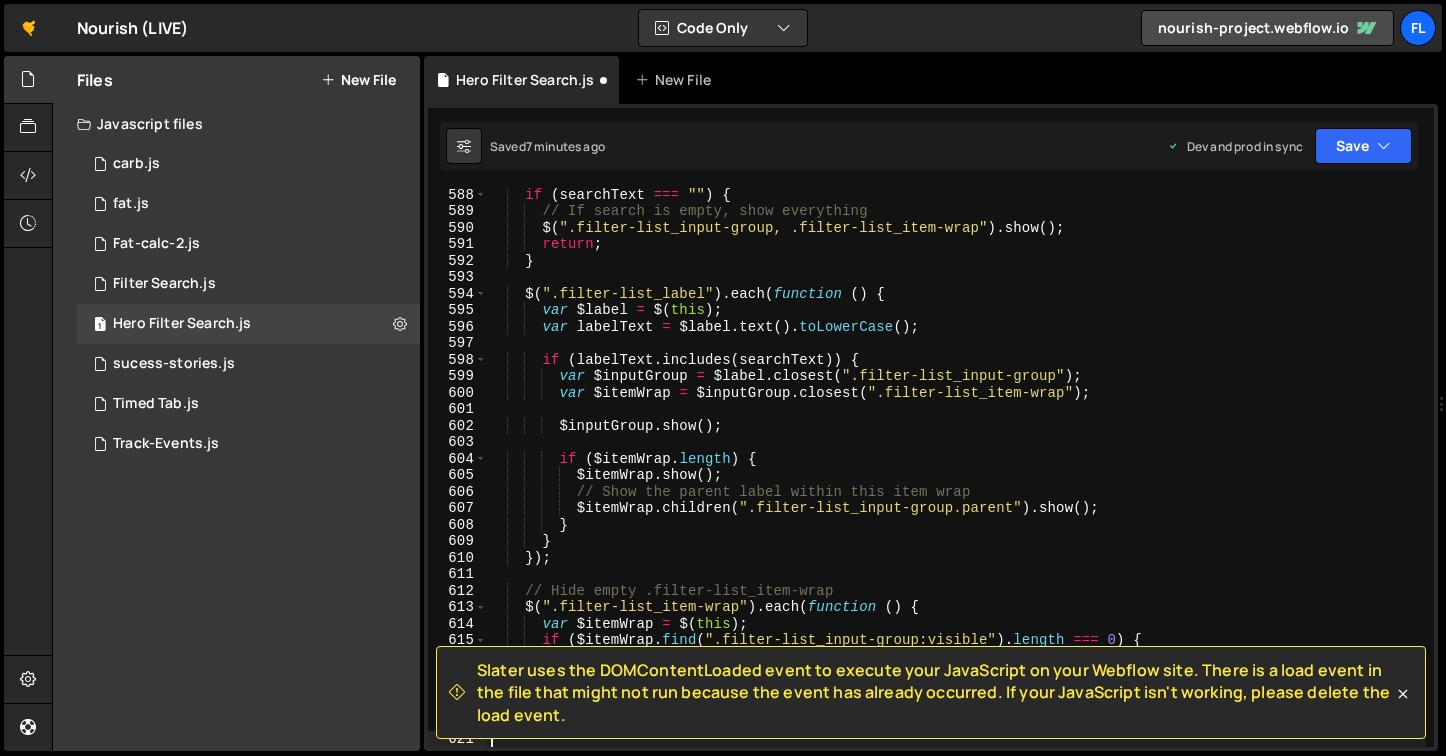 type on "});" 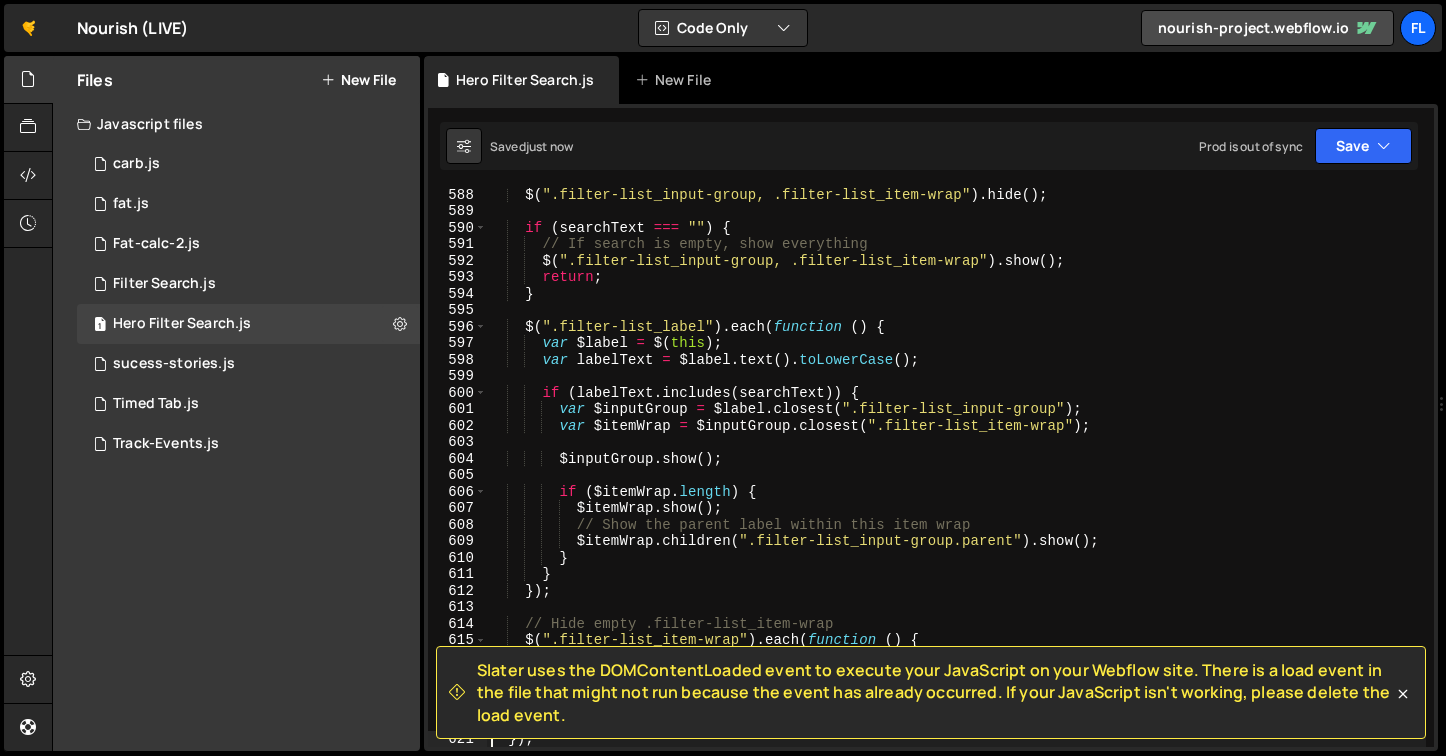 click on "Saved [TIME]
Prod is out of sync
Upgrade to Edit
Save
Save to Staging
S
Saved [TIME]  S Saved  [TIME] G" at bounding box center (929, 146) 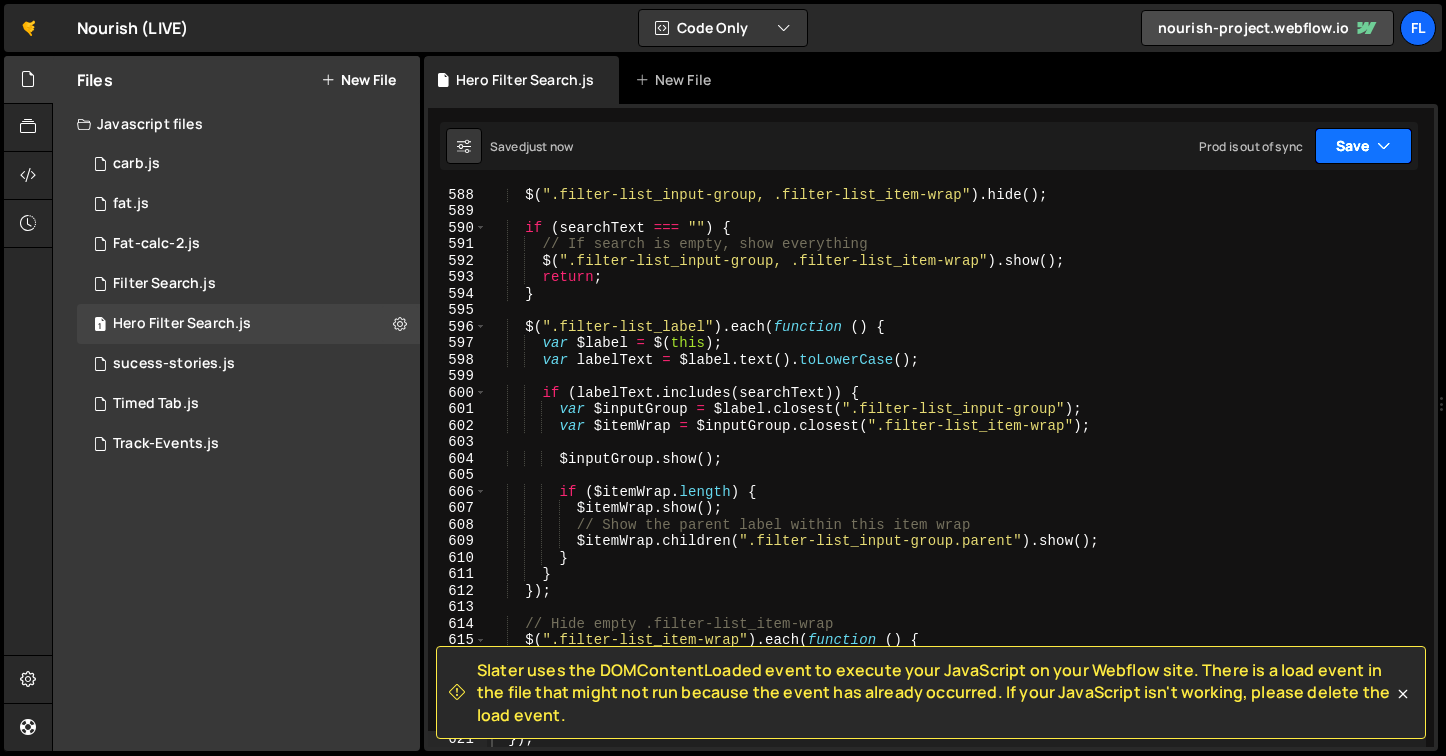 click on "Save" at bounding box center (1363, 146) 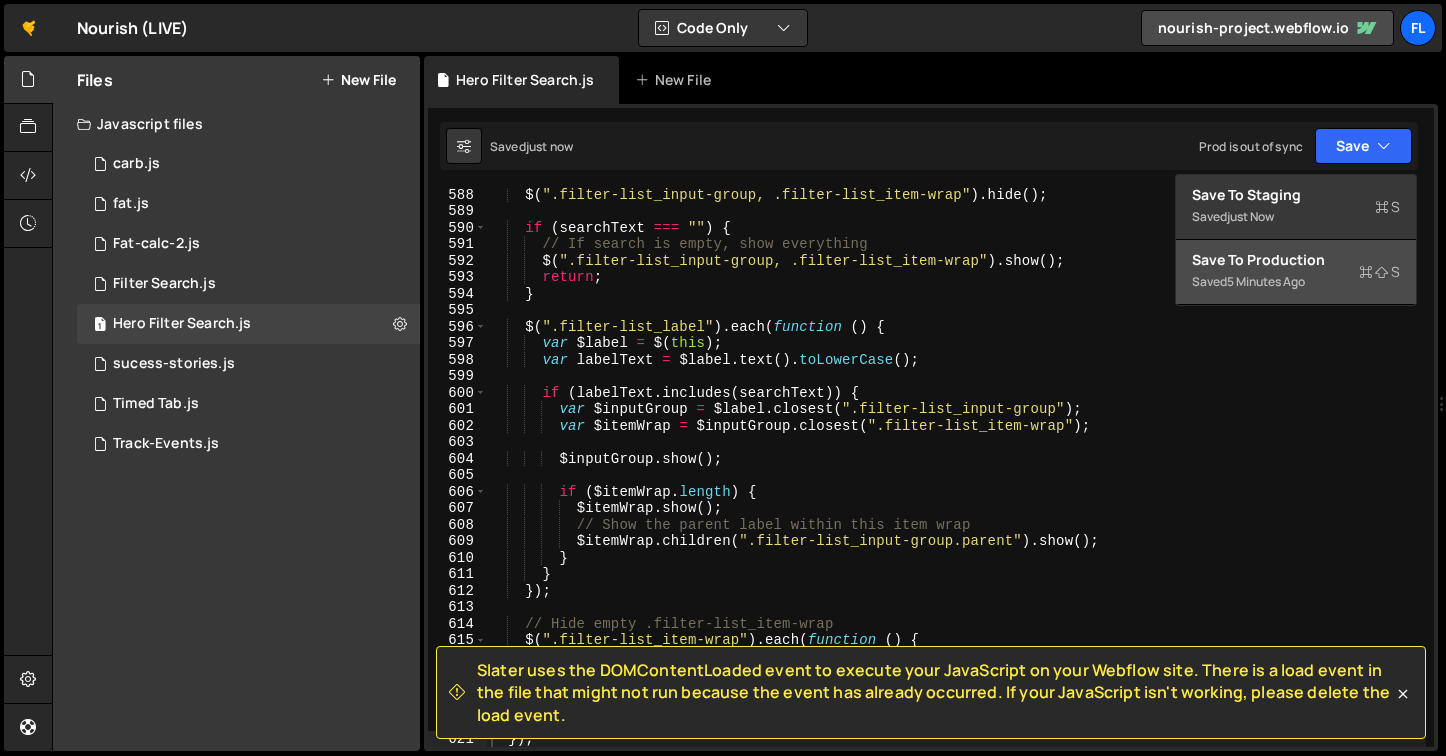 click on "Saved  5 minutes ago" at bounding box center (1296, 282) 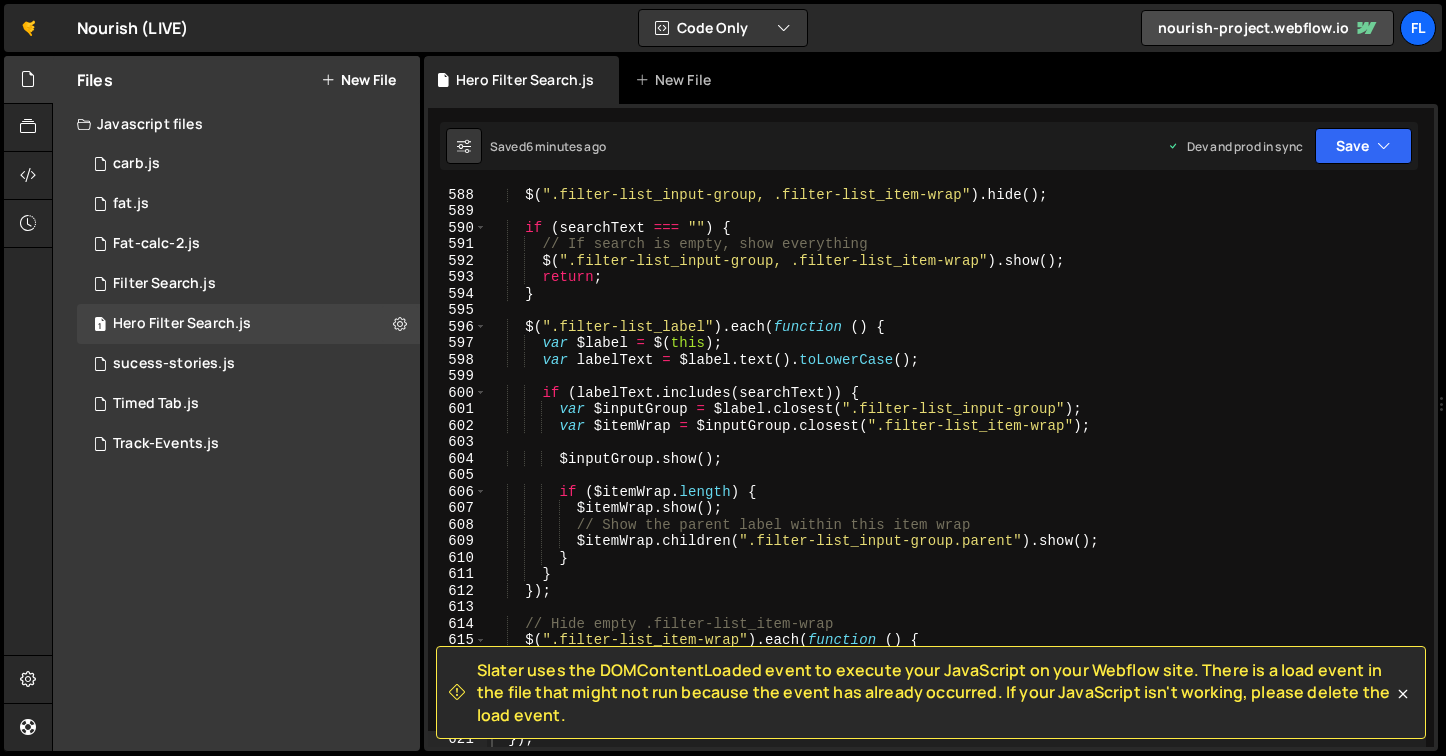 click on "$ ( ".filter-list_input-group, .filter-list_item-wrap" ) . hide ( ) ;       if   ( searchText   ===   "" )   {          // If search is empty, show everything          $ ( ".filter-list_input-group, .filter-list_item-wrap" ) . show ( ) ;          return ;       }       $ ( ".filter-list_label" ) . each ( function   ( )   {          var   $label   =   $ ( this ) ;          var   labelText   =   $label . text ( ) . toLowerCase ( ) ;          if   ( labelText . includes ( searchText ))   {             var   $inputGroup   =   $label . closest ( ".filter-list_input-group" ) ;             var   $itemWrap   =   $inputGroup . closest ( ".filter-list_item-wrap" ) ;             $inputGroup . show ( ) ;             if   ( $itemWrap . length )   {                $itemWrap . show ( ) ;                // Show the parent label within this item wrap                $itemWrap . children ( ".filter-list_input-group.parent" ) . show ( ) ;             }          }       }) ;       // Hide empty .filter-list_item-wrap" at bounding box center [956, 482] 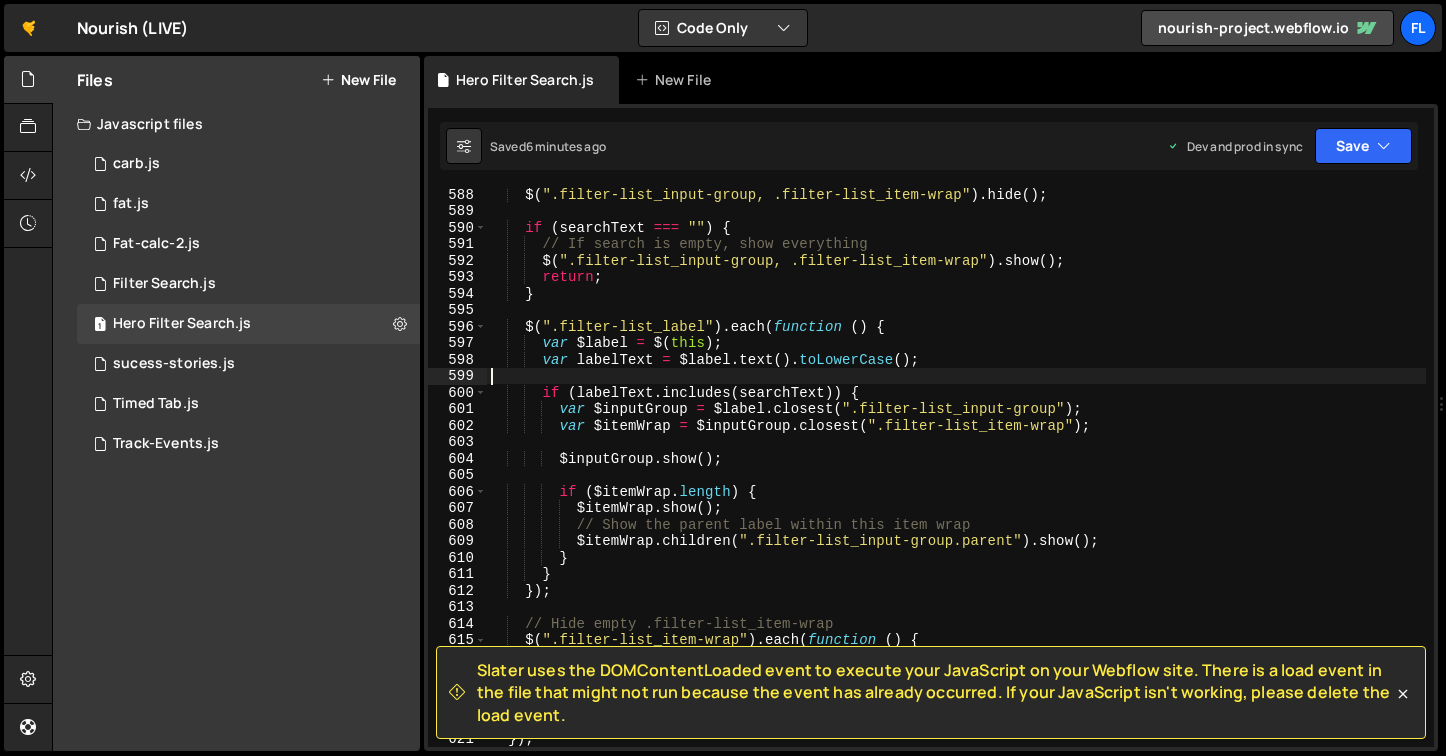 type on "});" 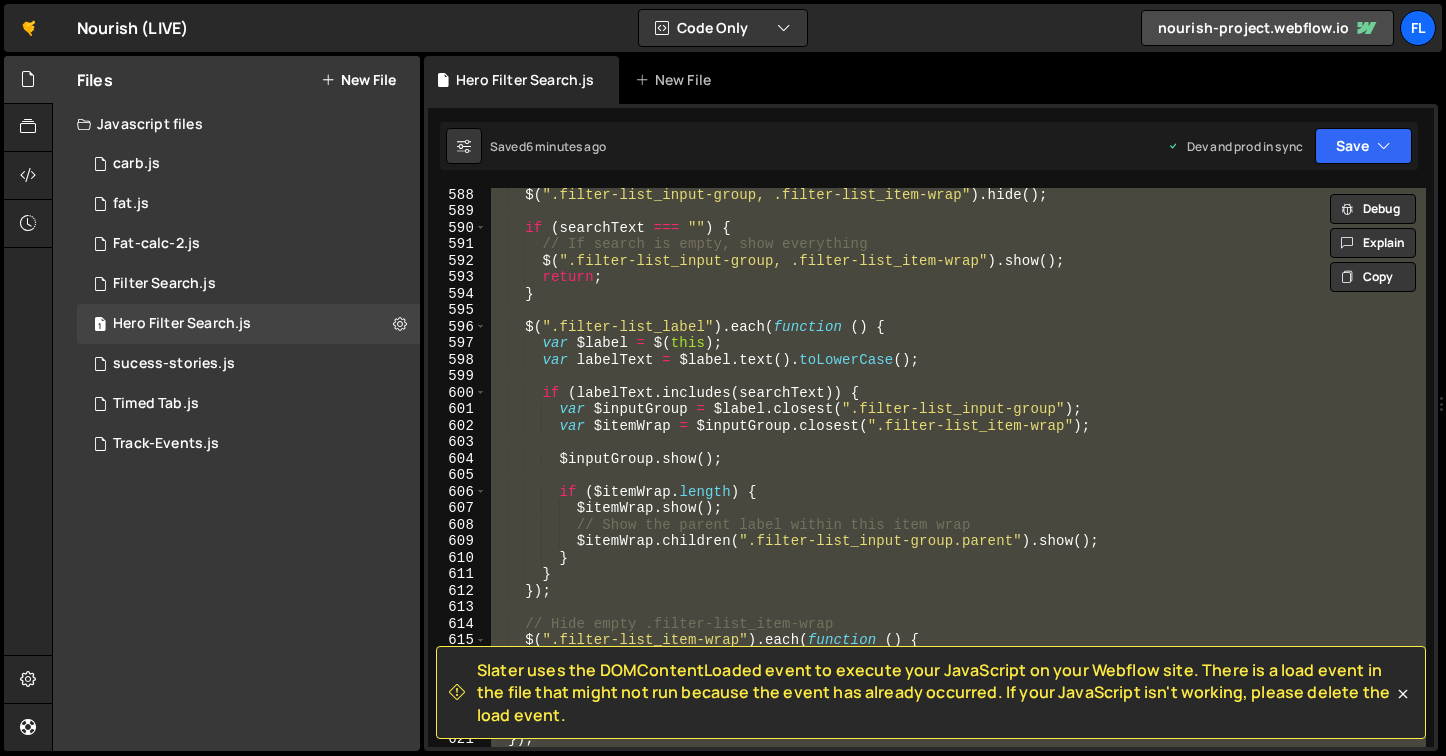 paste 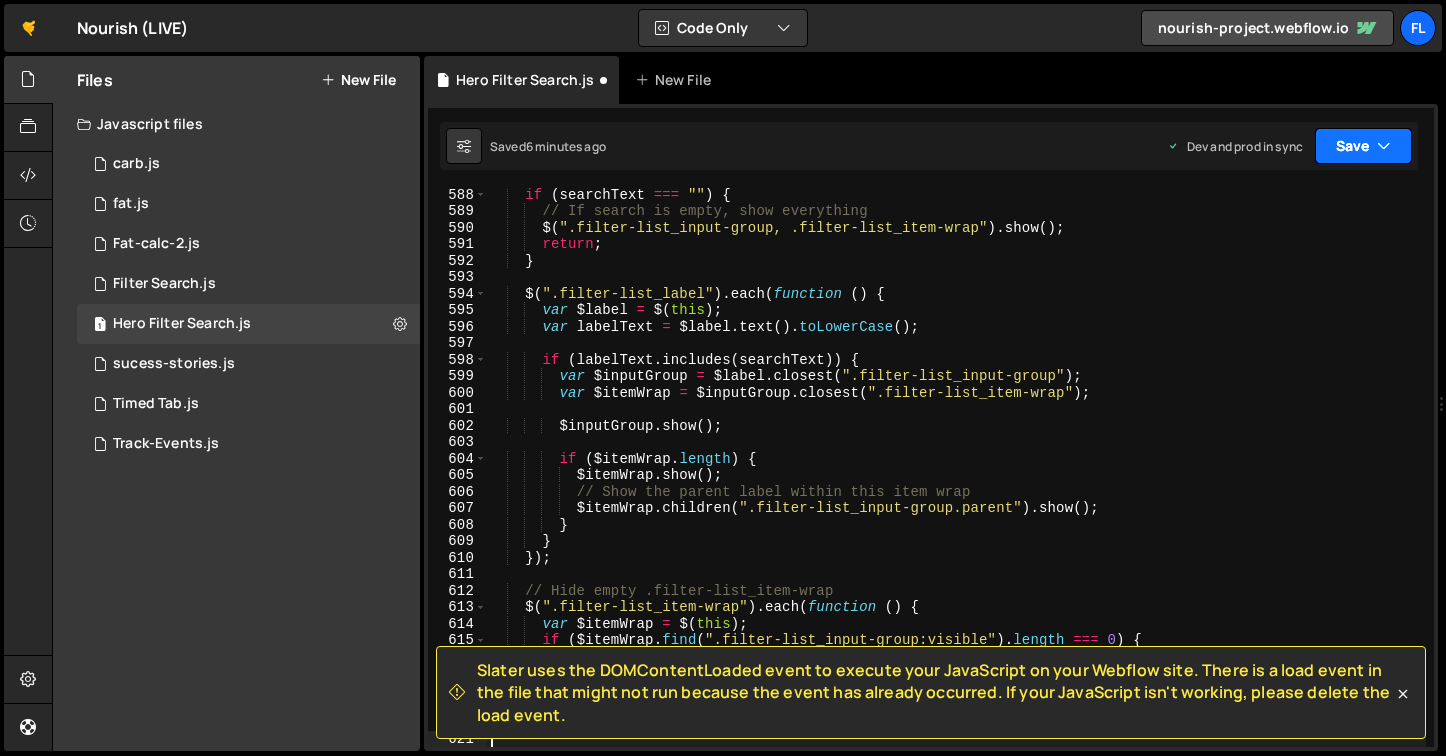 click on "Save" at bounding box center [1363, 146] 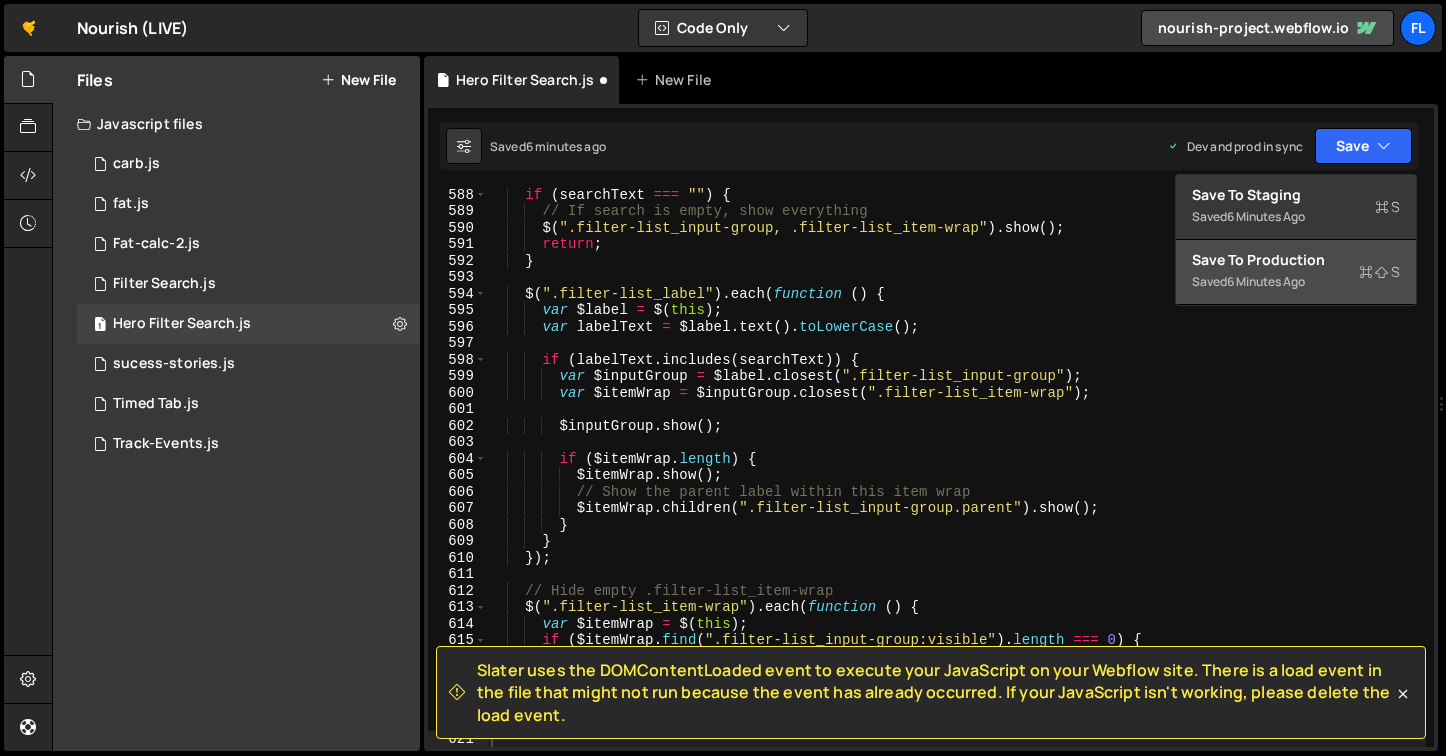 click on "6 minutes ago" at bounding box center (1266, 281) 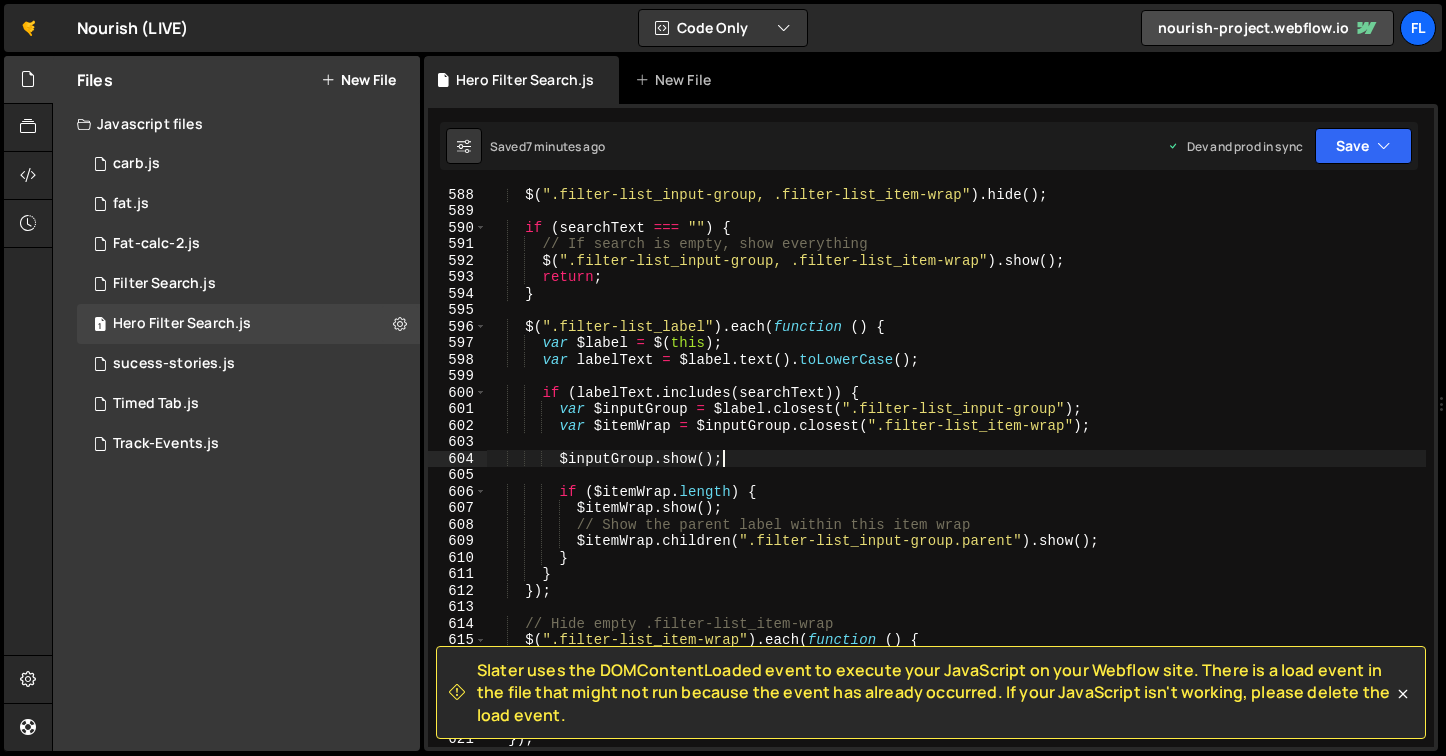 click on "$ ( ".filter-list_input-group, .filter-list_item-wrap" ) . hide ( ) ;       if   ( searchText   ===   "" )   {          // If search is empty, show everything          $ ( ".filter-list_input-group, .filter-list_item-wrap" ) . show ( ) ;          return ;       }       $ ( ".filter-list_label" ) . each ( function   ( )   {          var   $label   =   $ ( this ) ;          var   labelText   =   $label . text ( ) . toLowerCase ( ) ;          if   ( labelText . includes ( searchText ))   {             var   $inputGroup   =   $label . closest ( ".filter-list_input-group" ) ;             var   $itemWrap   =   $inputGroup . closest ( ".filter-list_item-wrap" ) ;             $inputGroup . show ( ) ;             if   ( $itemWrap . length )   {                $itemWrap . show ( ) ;                // Show the parent label within this item wrap                $itemWrap . children ( ".filter-list_input-group.parent" ) . show ( ) ;             }          }       }) ;       // Hide empty .filter-list_item-wrap" at bounding box center (956, 482) 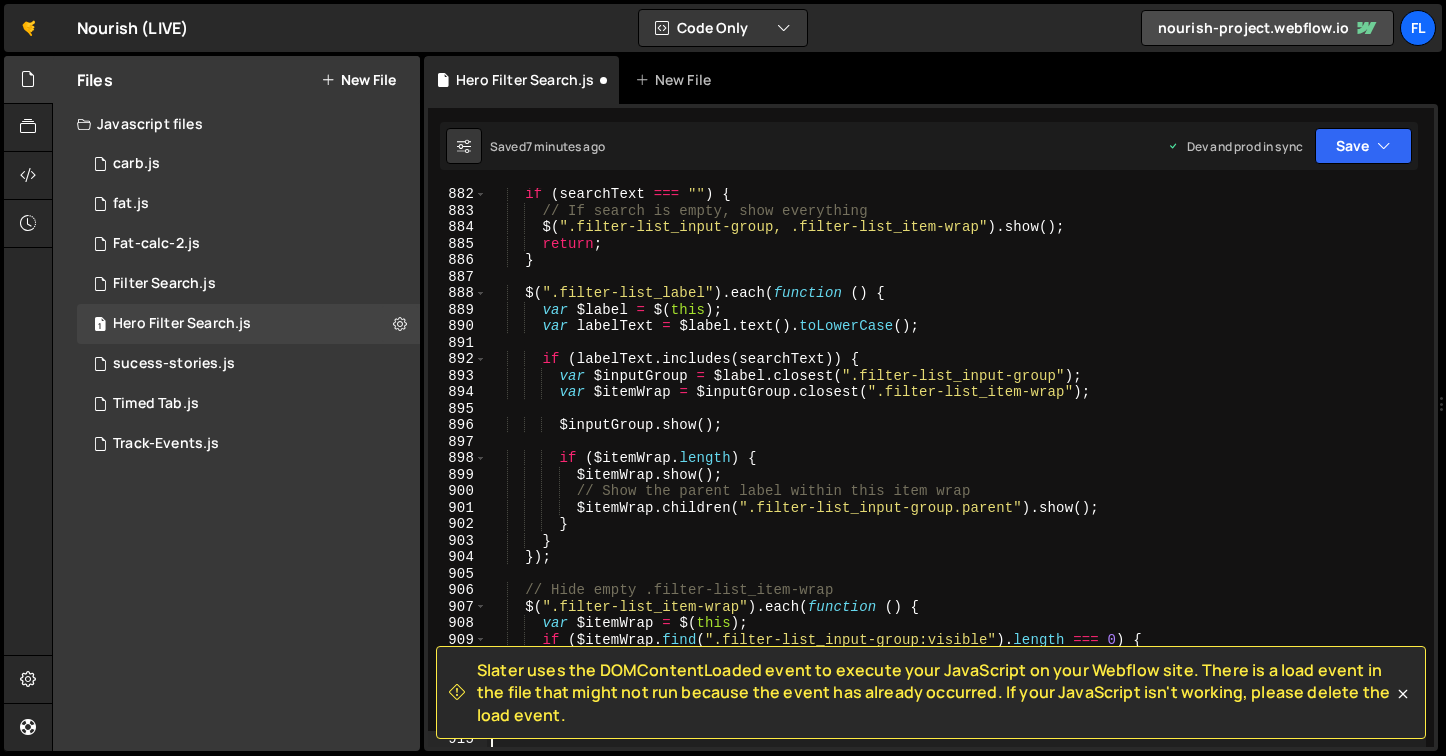 scroll, scrollTop: 14588, scrollLeft: 0, axis: vertical 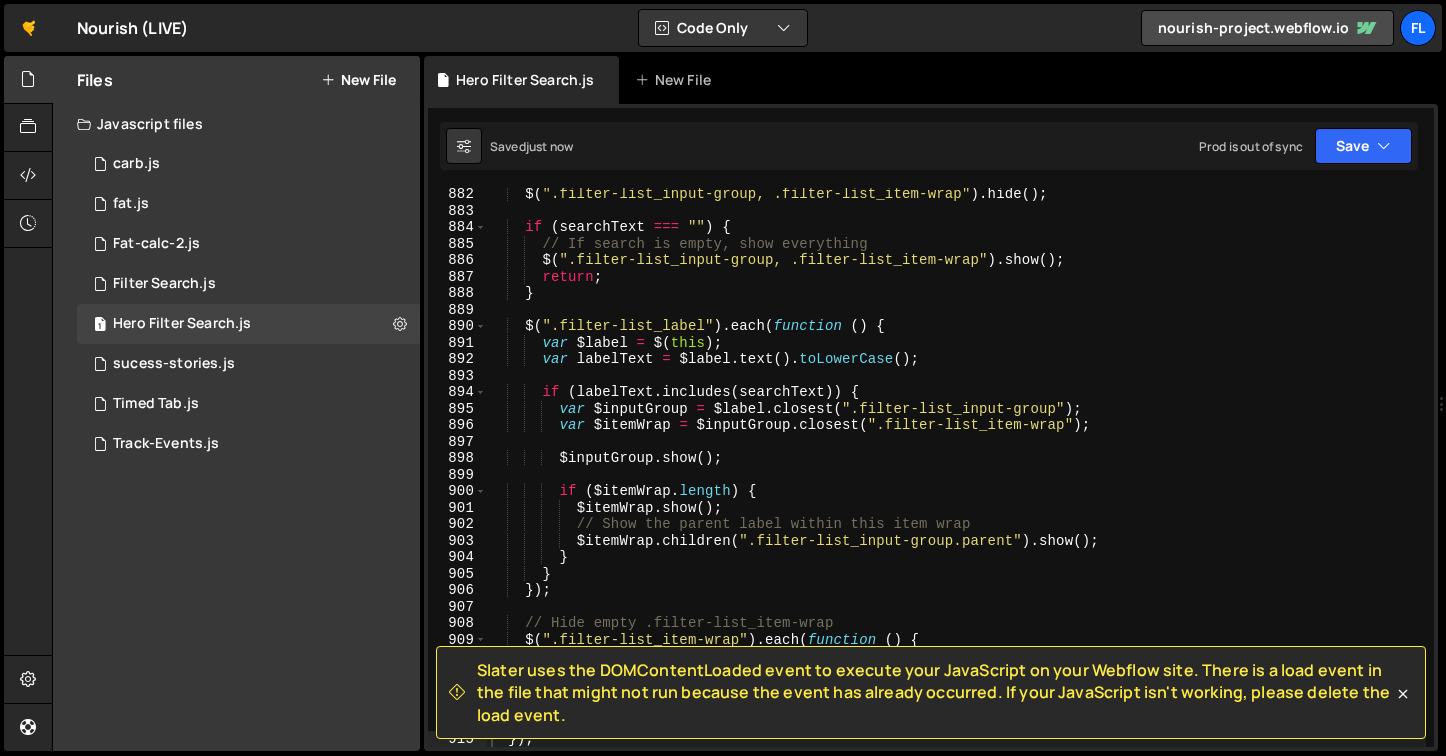 drag, startPoint x: 1330, startPoint y: 127, endPoint x: 1296, endPoint y: 291, distance: 167.48732 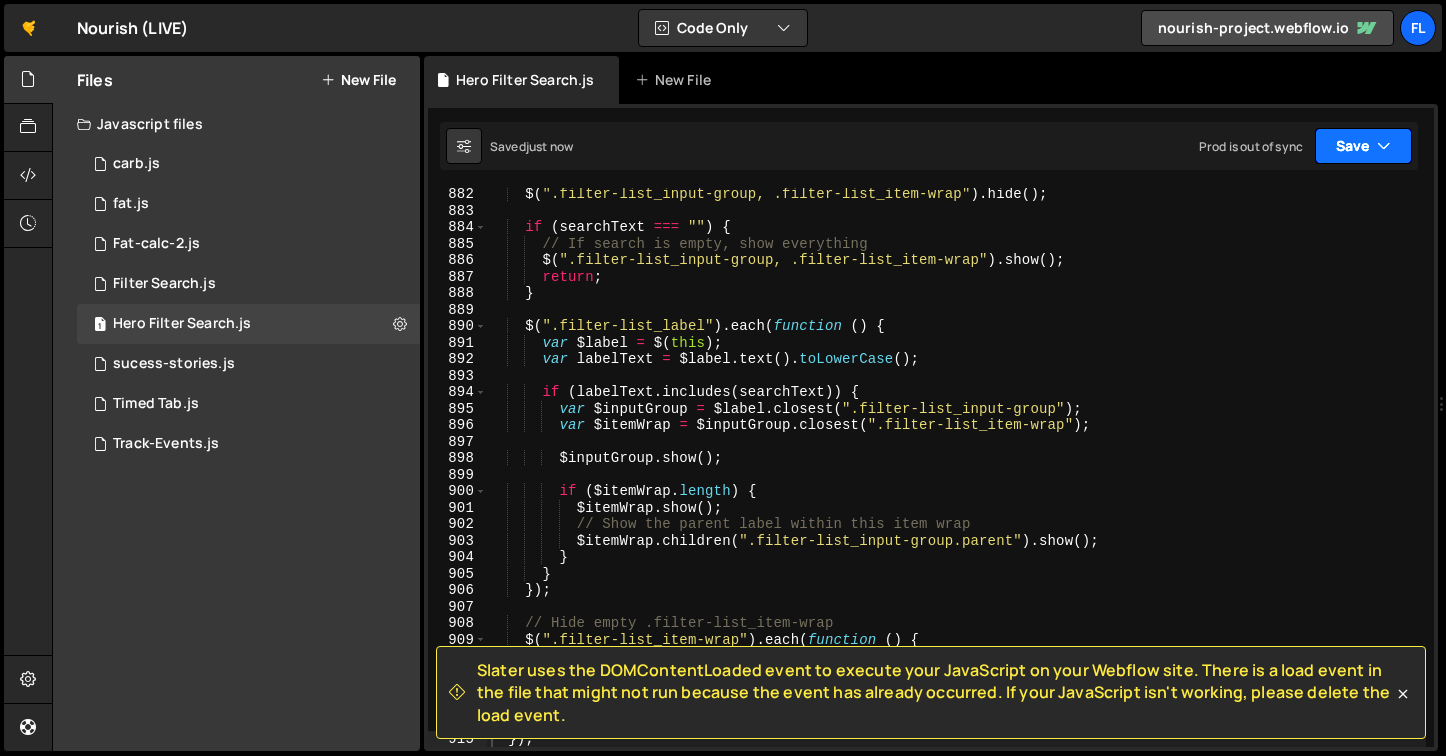 click on "Save" at bounding box center [1363, 146] 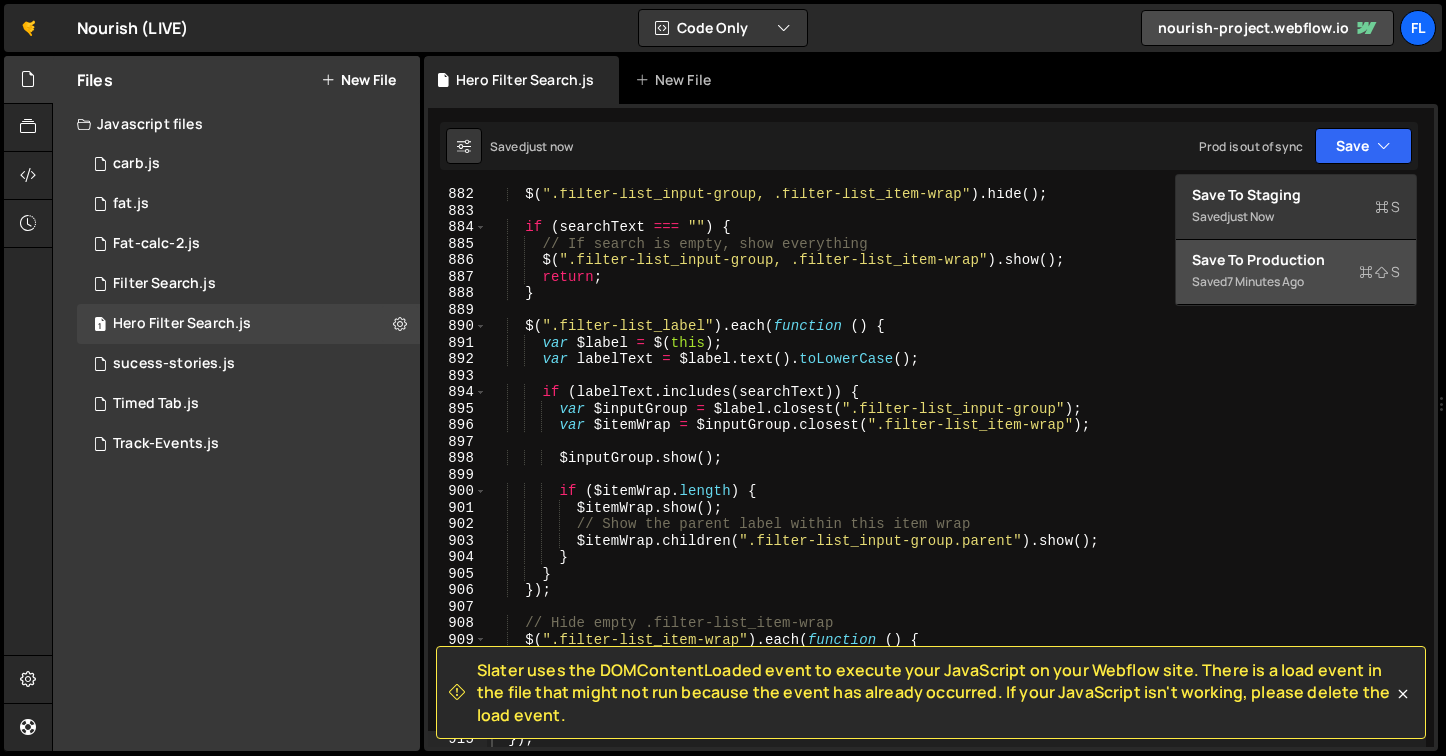 click on "Save to Production
S" at bounding box center [1296, 260] 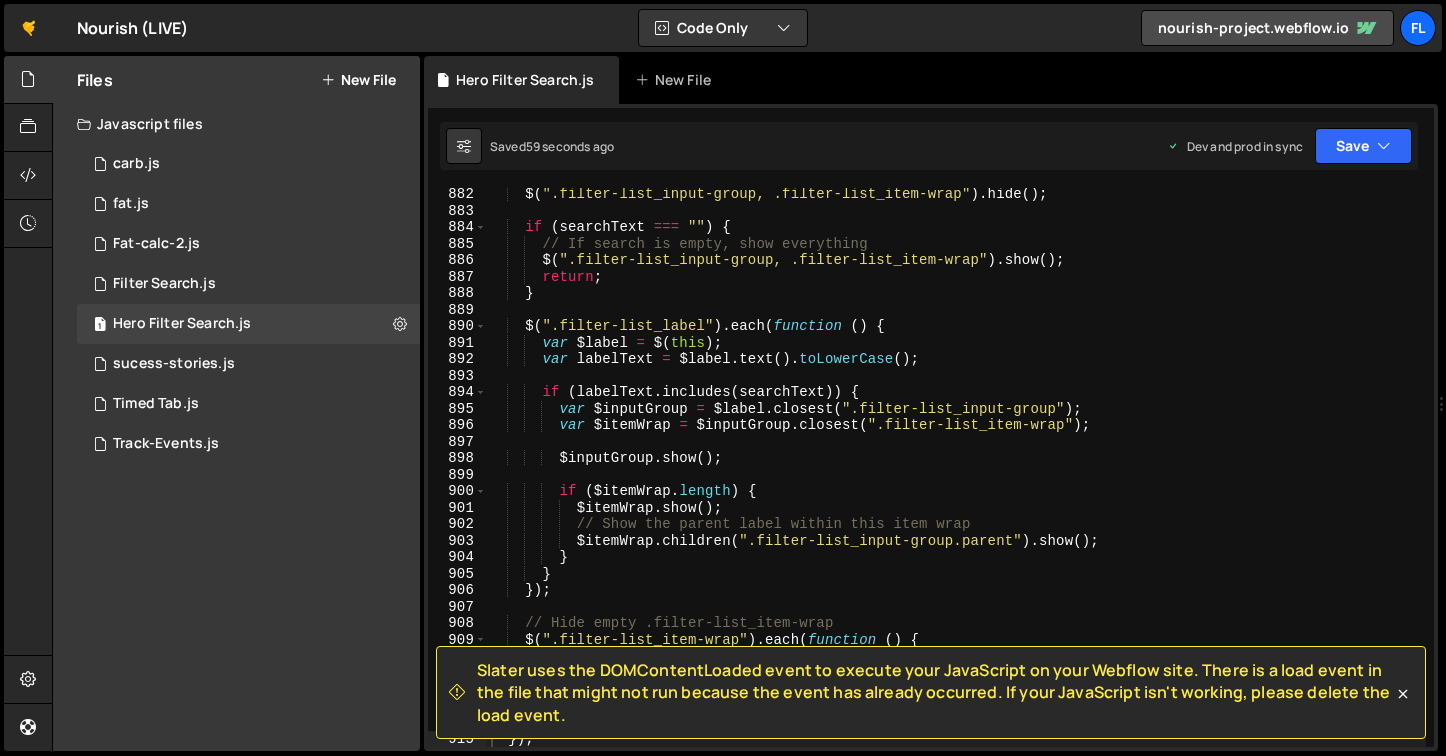 click on "$ ( ".filter-list_input-group, .filter-list_item-wrap" ) . hide ( ) ;       if   ( searchText   ===   "" )   {          // If search is empty, show everything          $ ( ".filter-list_input-group, .filter-list_item-wrap" ) . show ( ) ;          return ;       }       $ ( ".filter-list_label" ) . each ( function   ( )   {          var   $label   =   $ ( this ) ;          var   labelText   =   $label . text ( ) . toLowerCase ( ) ;          if   ( labelText . includes ( searchText ))   {             var   $inputGroup   =   $label . closest ( ".filter-list_input-group" ) ;             var   $itemWrap   =   $inputGroup . closest ( ".filter-list_item-wrap" ) ;             $inputGroup . show ( ) ;             if   ( $itemWrap . length )   {                $itemWrap . show ( ) ;                // Show the parent label within this item wrap                $itemWrap . children ( ".filter-list_input-group.parent" ) . show ( ) ;             }          }       }) ;       // Hide empty .filter-list_item-wrap" at bounding box center (956, 482) 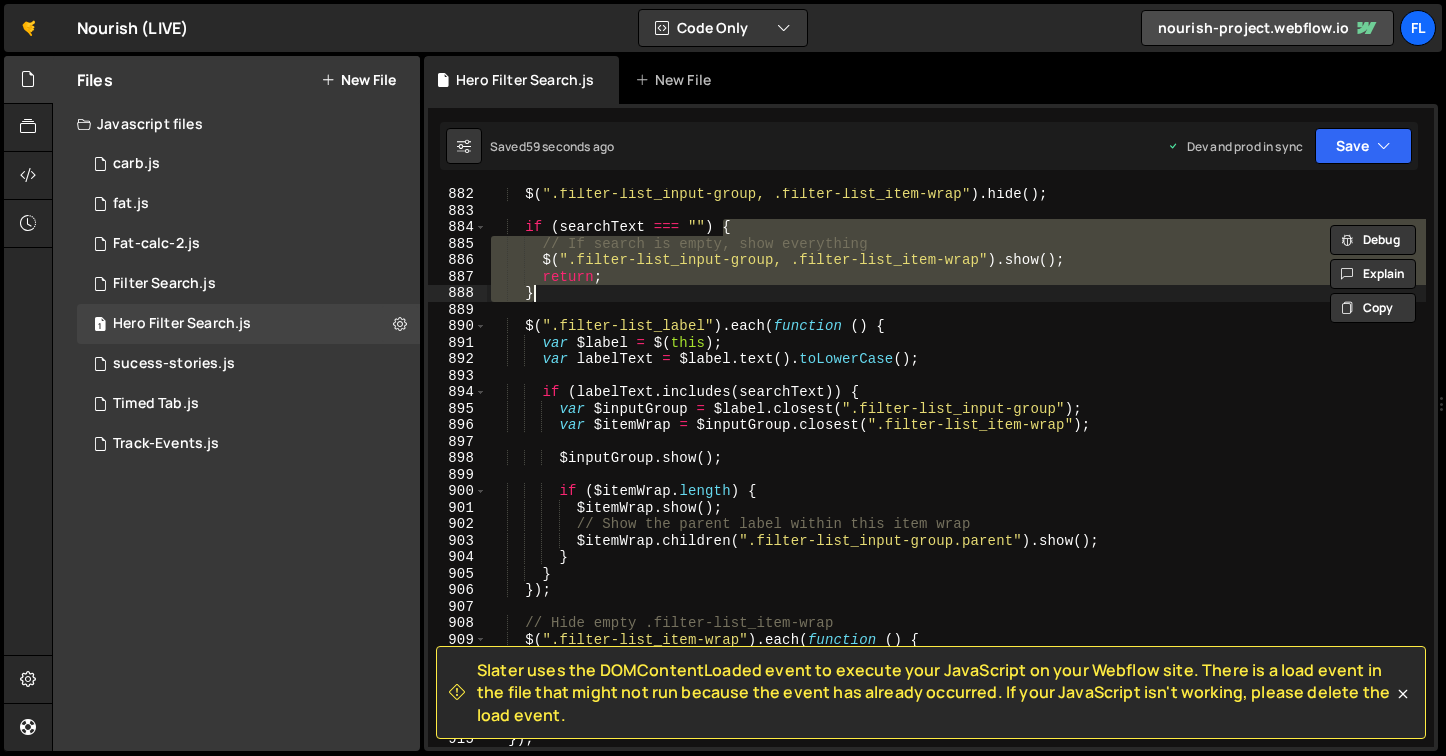 click on "$ ( ".filter-list_input-group, .filter-list_item-wrap" ) . hide ( ) ;       if   ( searchText   ===   "" )   {          // If search is empty, show everything          $ ( ".filter-list_input-group, .filter-list_item-wrap" ) . show ( ) ;          return ;       }       $ ( ".filter-list_label" ) . each ( function   ( )   {          var   $label   =   $ ( this ) ;          var   labelText   =   $label . text ( ) . toLowerCase ( ) ;          if   ( labelText . includes ( searchText ))   {             var   $inputGroup   =   $label . closest ( ".filter-list_input-group" ) ;             var   $itemWrap   =   $inputGroup . closest ( ".filter-list_item-wrap" ) ;             $inputGroup . show ( ) ;             if   ( $itemWrap . length )   {                $itemWrap . show ( ) ;                // Show the parent label within this item wrap                $itemWrap . children ( ".filter-list_input-group.parent" ) . show ( ) ;             }          }       }) ;       // Hide empty .filter-list_item-wrap" at bounding box center (956, 482) 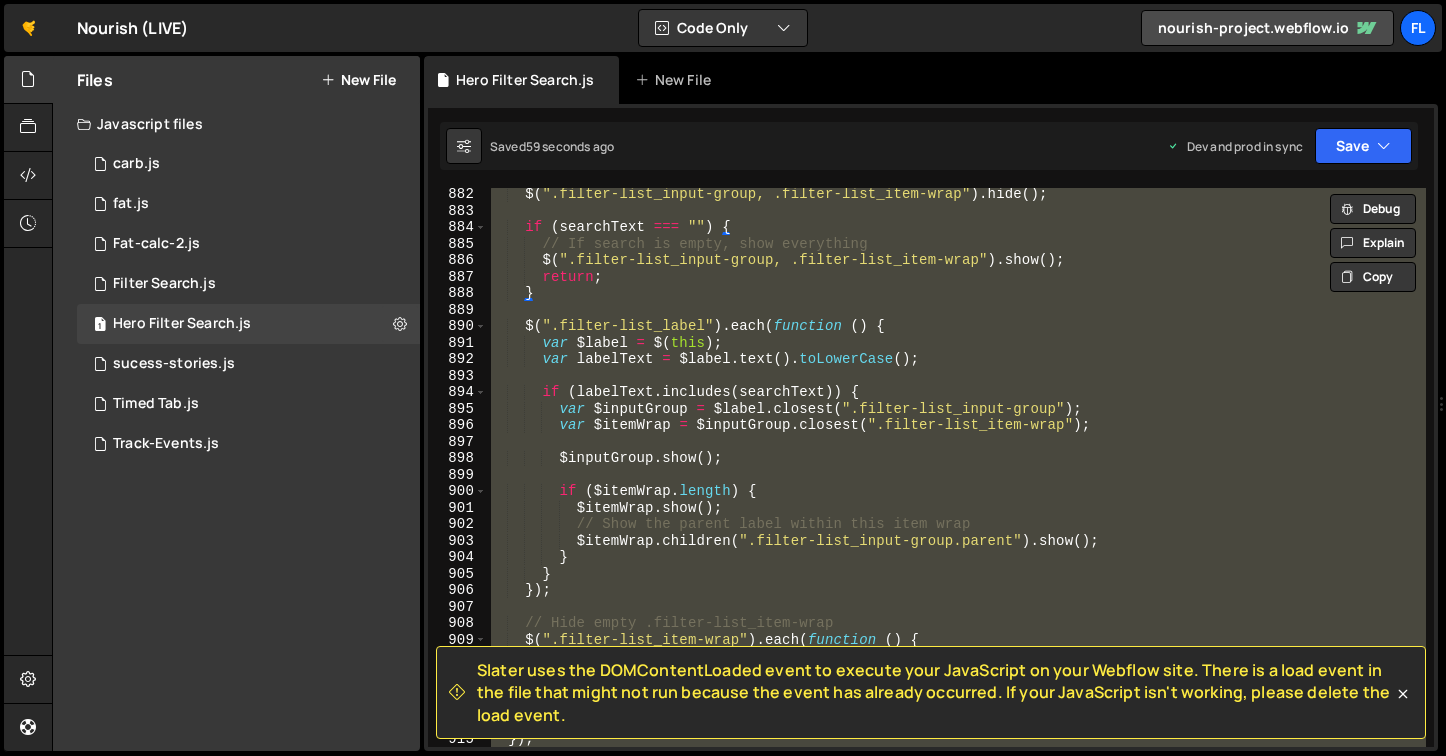 paste 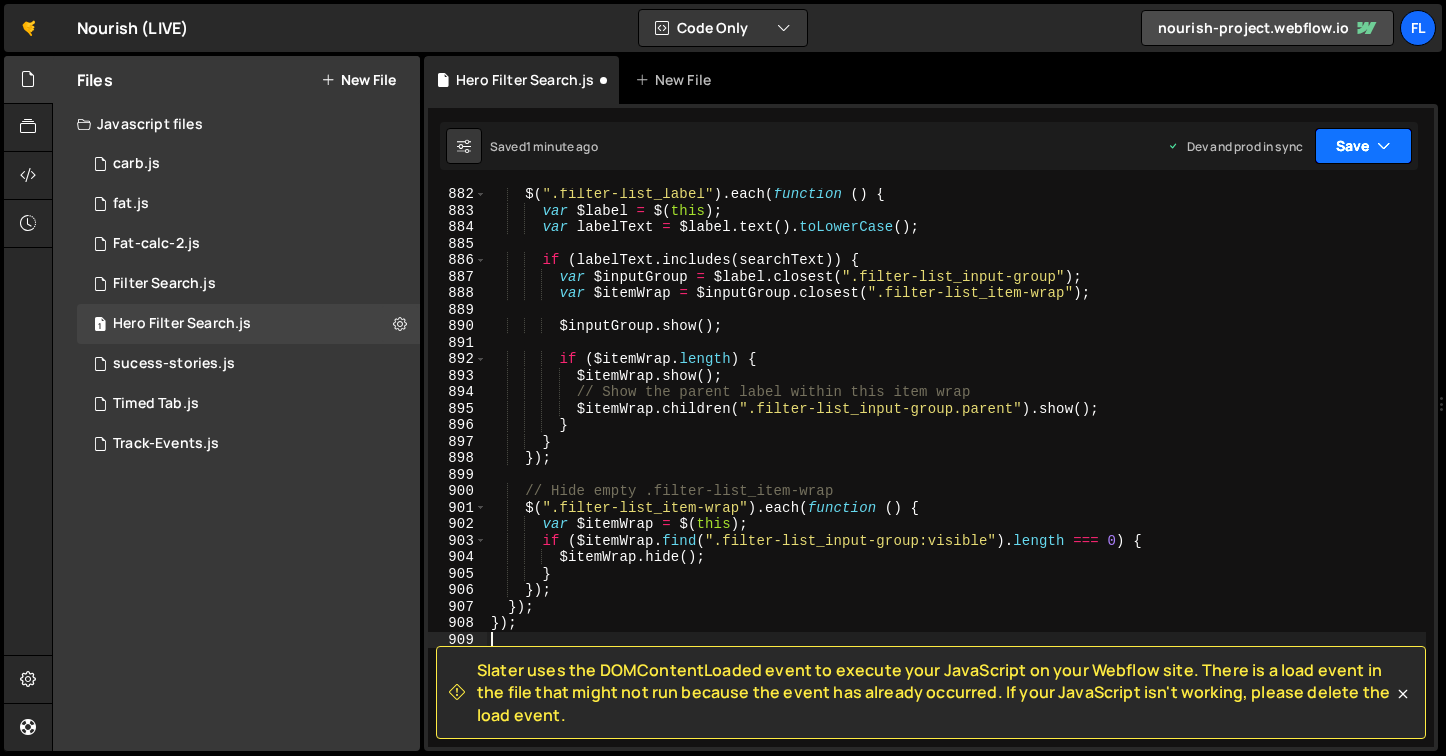 click on "Save" at bounding box center [1363, 146] 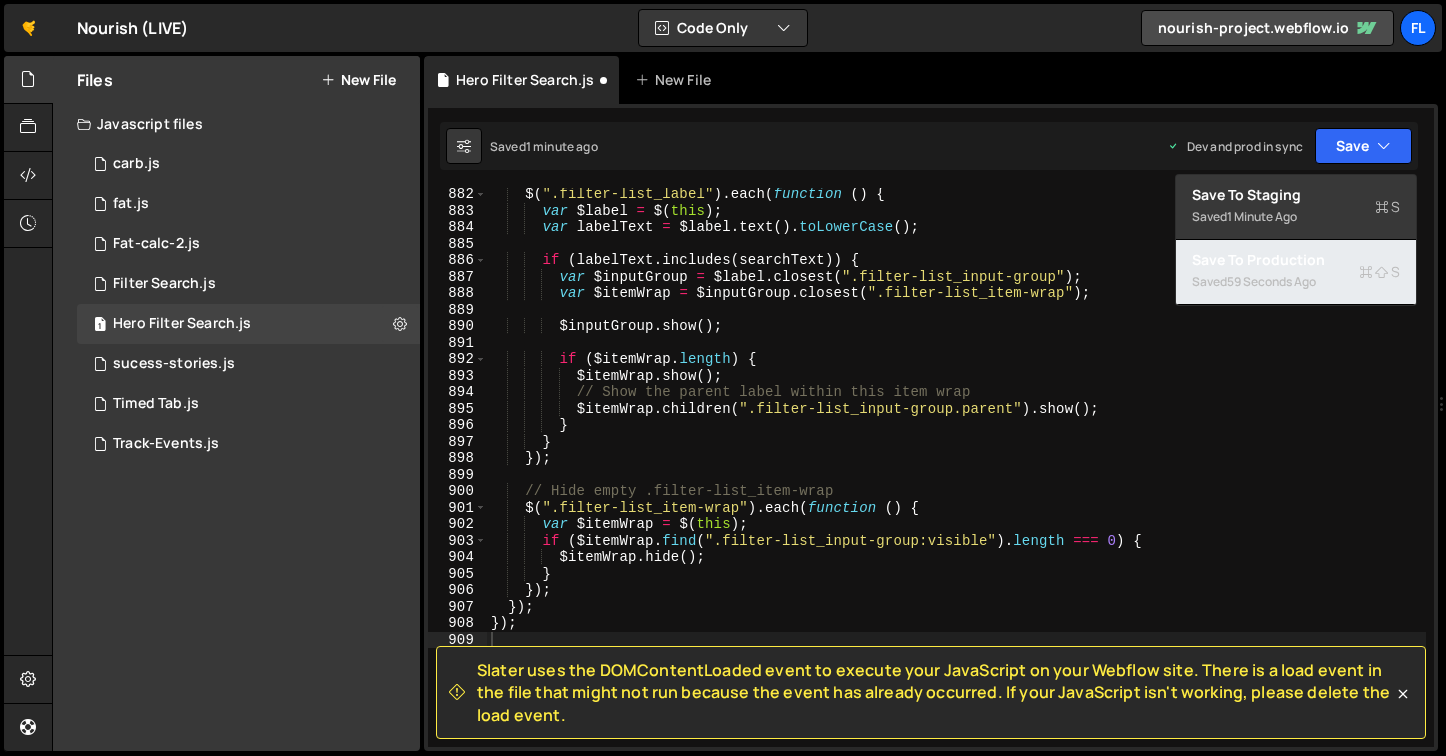 click on "59 seconds ago" at bounding box center (1271, 281) 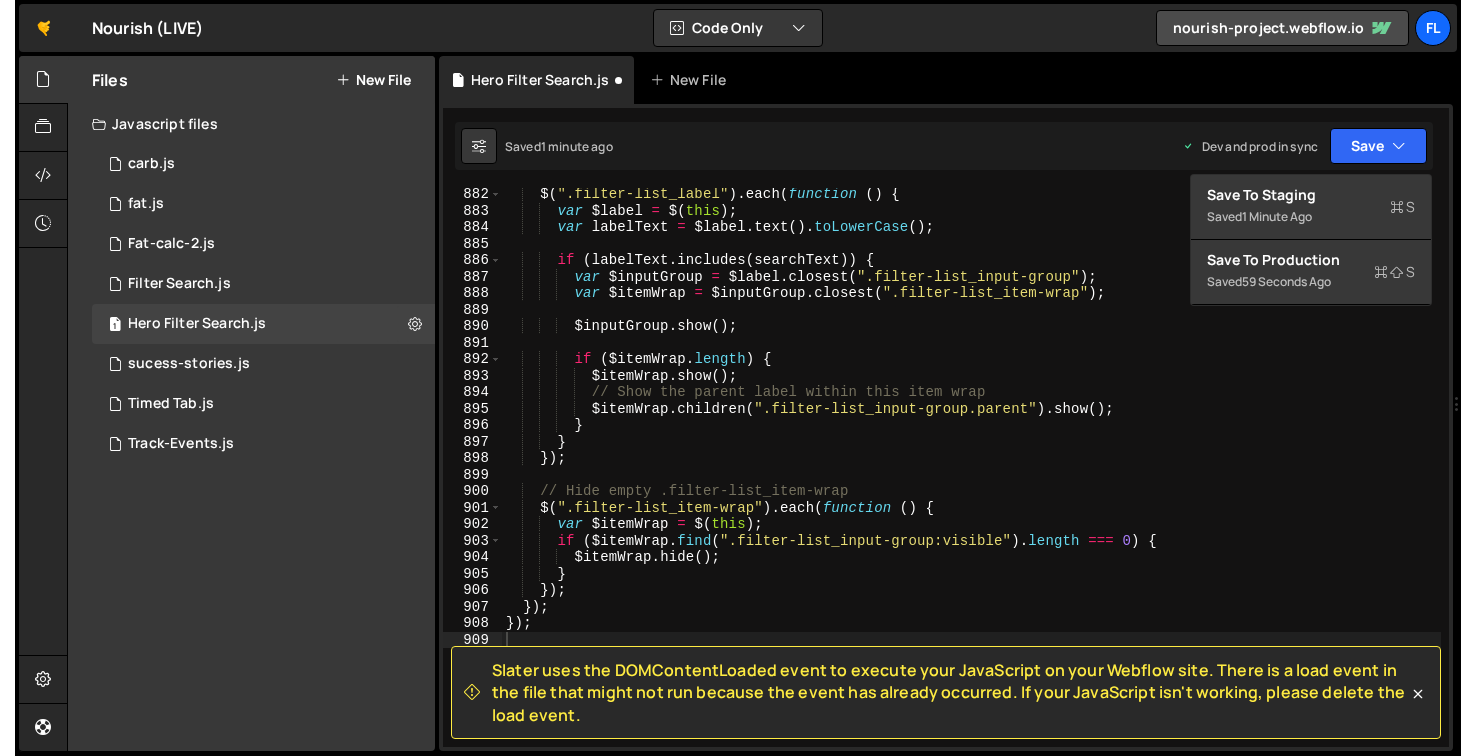 scroll, scrollTop: 14588, scrollLeft: 0, axis: vertical 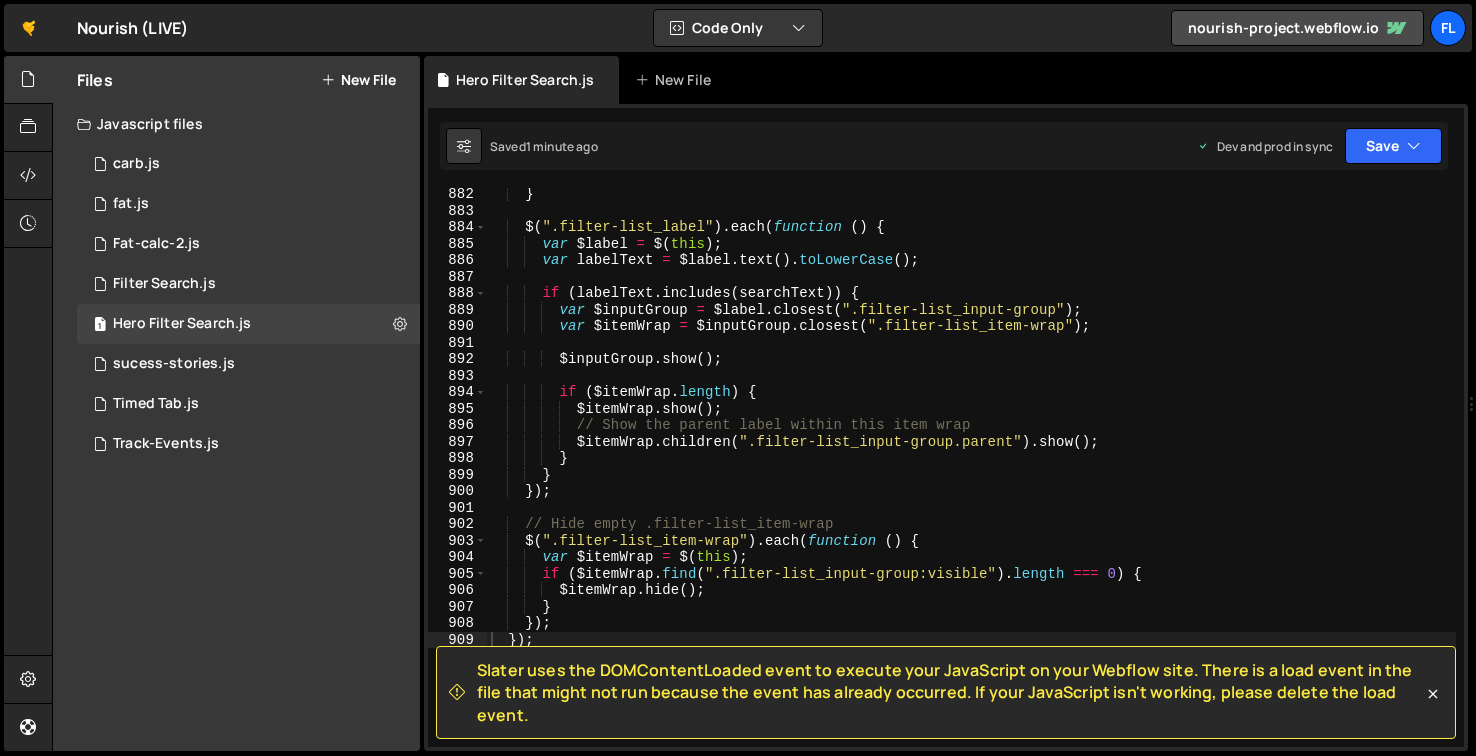 click on "Saved  1 minute ago
Dev and prod in sync
Upgrade to Edit
Save
Save to Staging
S
Saved   S Saved" at bounding box center [944, 146] 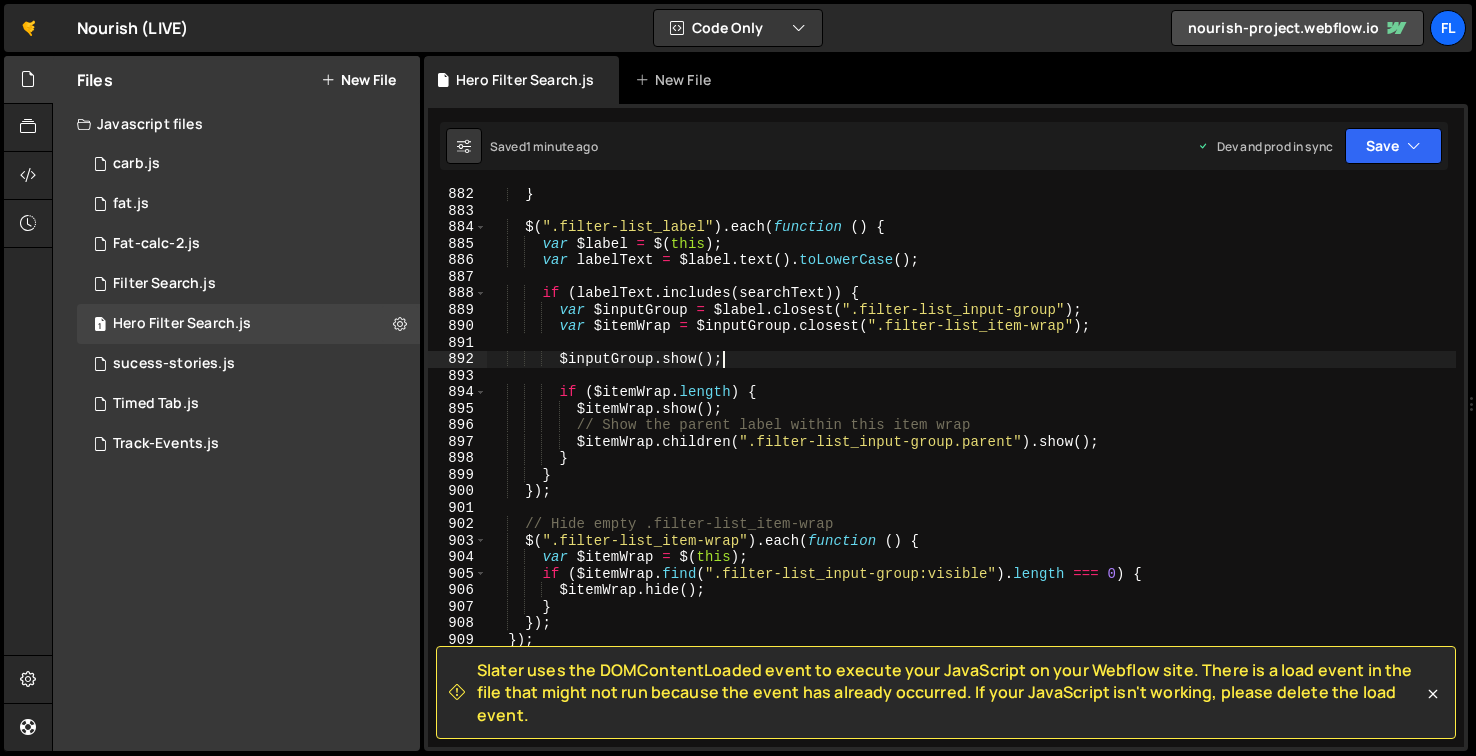 type on "});" 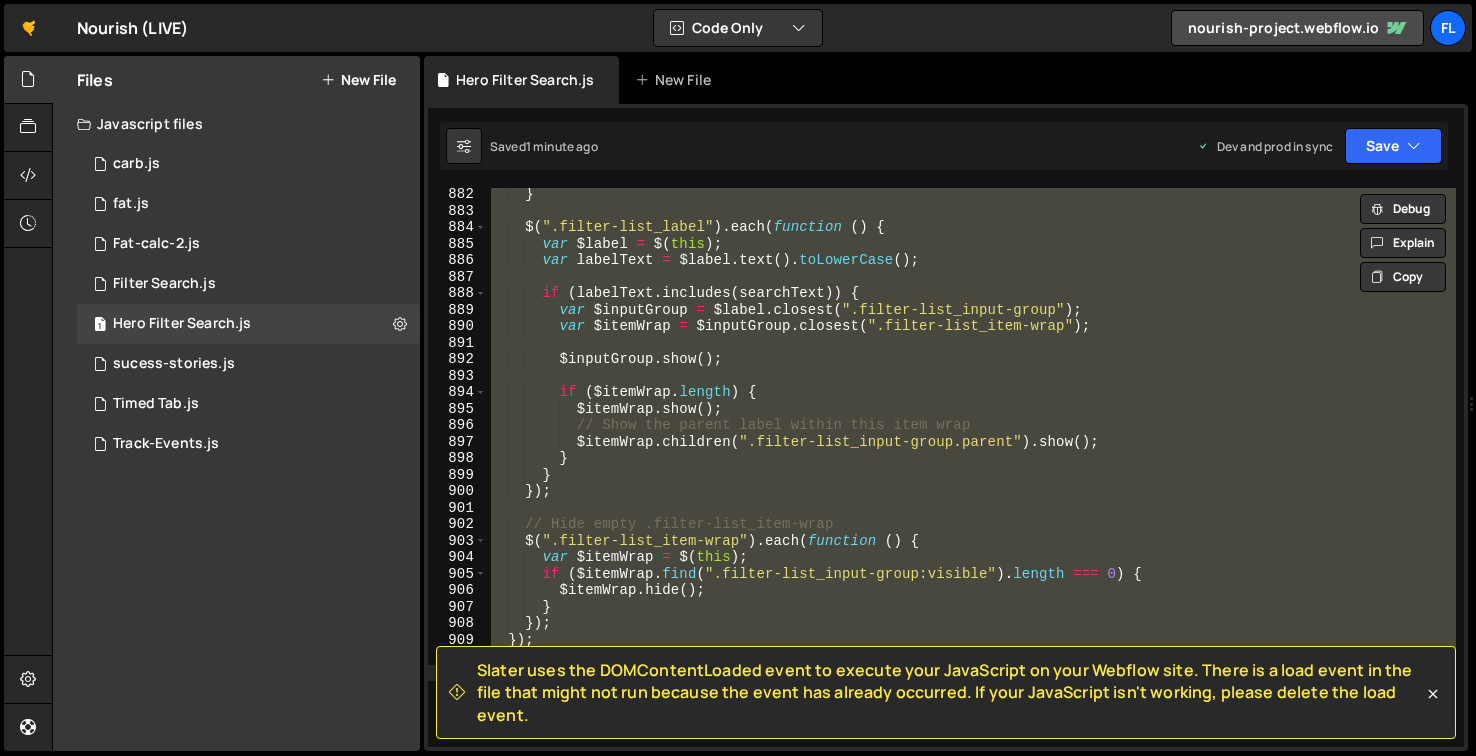 paste 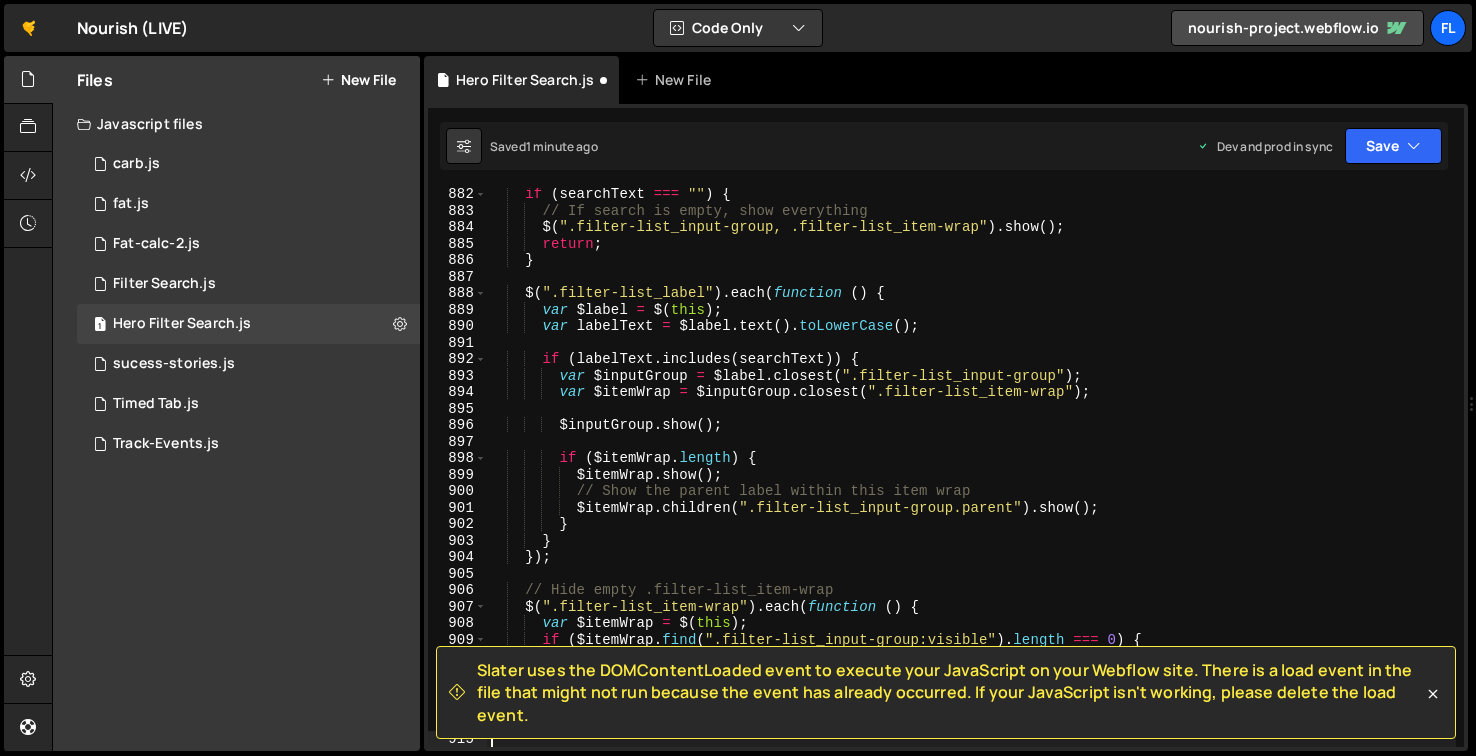 scroll, scrollTop: 14588, scrollLeft: 0, axis: vertical 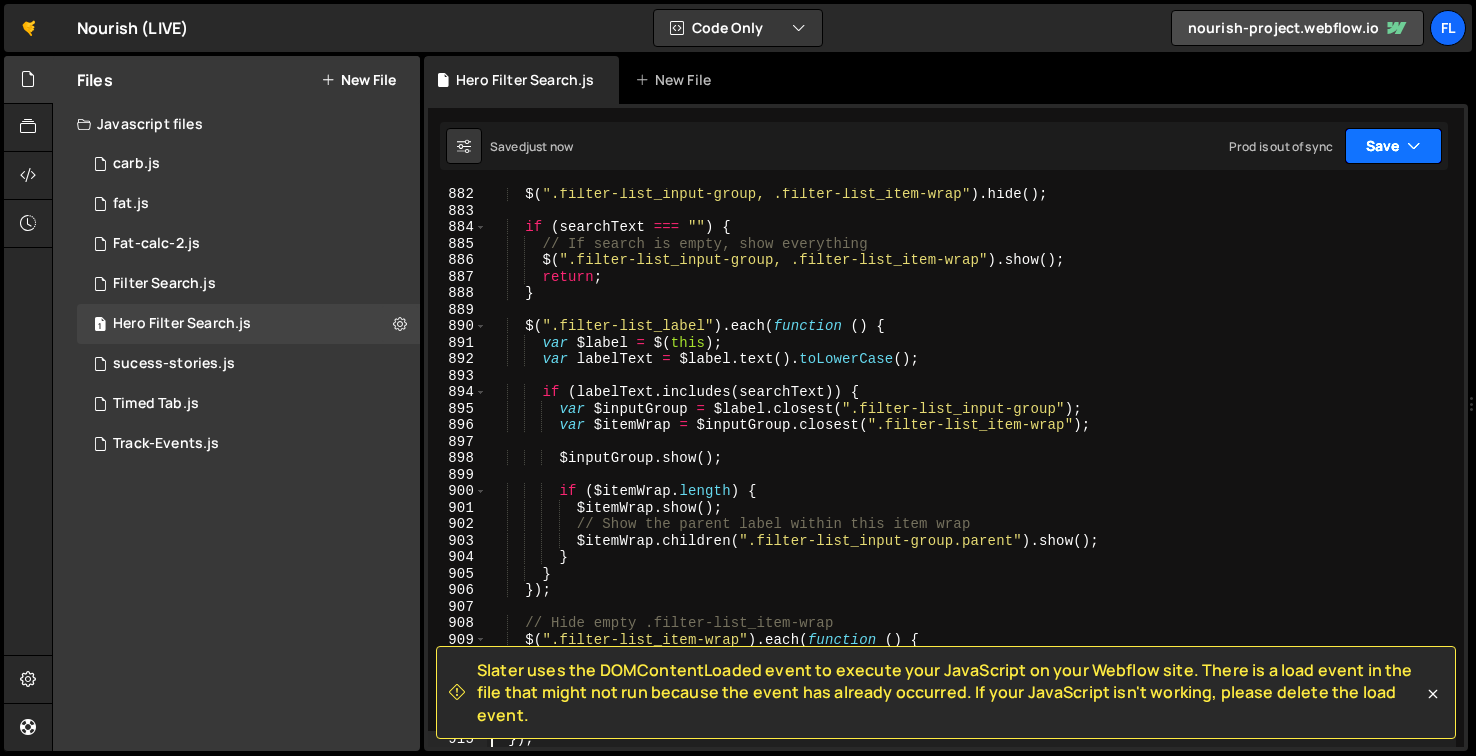 click at bounding box center [1414, 146] 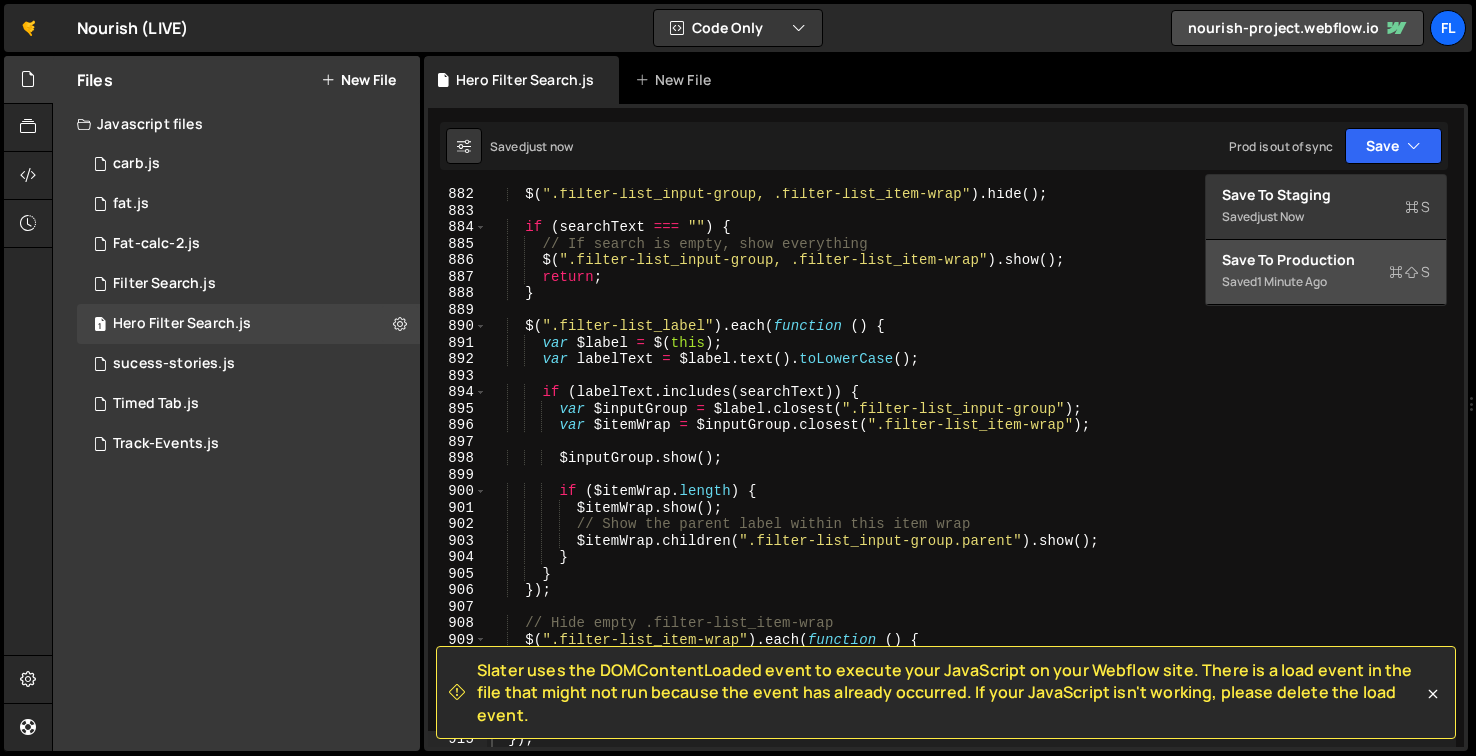 click on "Save to Production
S" at bounding box center [1326, 260] 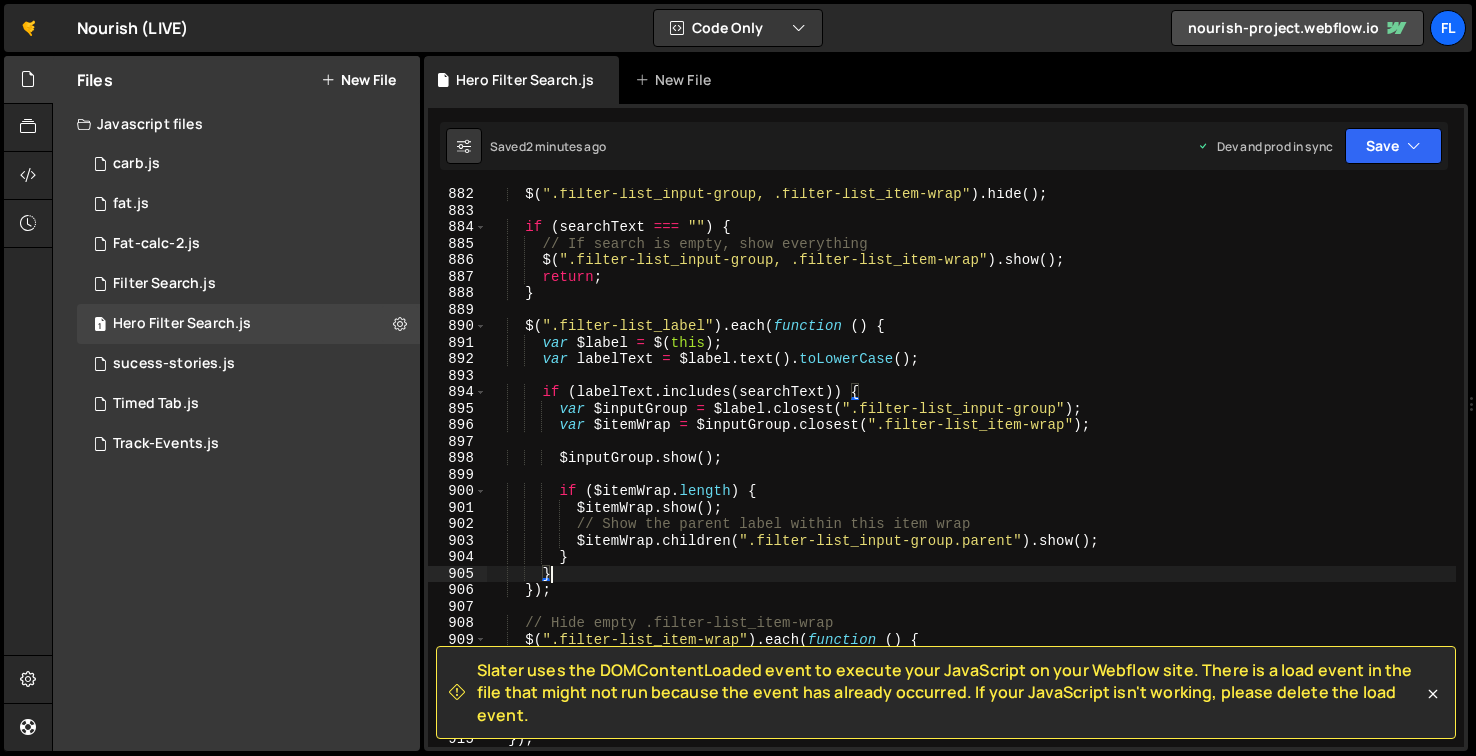 click on "$ ( ".filter-list_input-group, .filter-list_item-wrap" ) . hide ( ) ;       if   ( searchText   ===   "" )   {          // If search is empty, show everything          $ ( ".filter-list_input-group, .filter-list_item-wrap" ) . show ( ) ;          return ;       }       $ ( ".filter-list_label" ) . each ( function   ( )   {          var   $label   =   $ ( this ) ;          var   labelText   =   $label . text ( ) . toLowerCase ( ) ;          if   ( labelText . includes ( searchText ))   {             var   $inputGroup   =   $label . closest ( ".filter-list_input-group" ) ;             var   $itemWrap   =   $inputGroup . closest ( ".filter-list_item-wrap" ) ;             $inputGroup . show ( ) ;             if   ( $itemWrap . length )   {                $itemWrap . show ( ) ;                // Show the parent label within this item wrap                $itemWrap . children ( ".filter-list_input-group.parent" ) . show ( ) ;             }          }       }) ;       // Hide empty .filter-list_item-wrap" at bounding box center [971, 482] 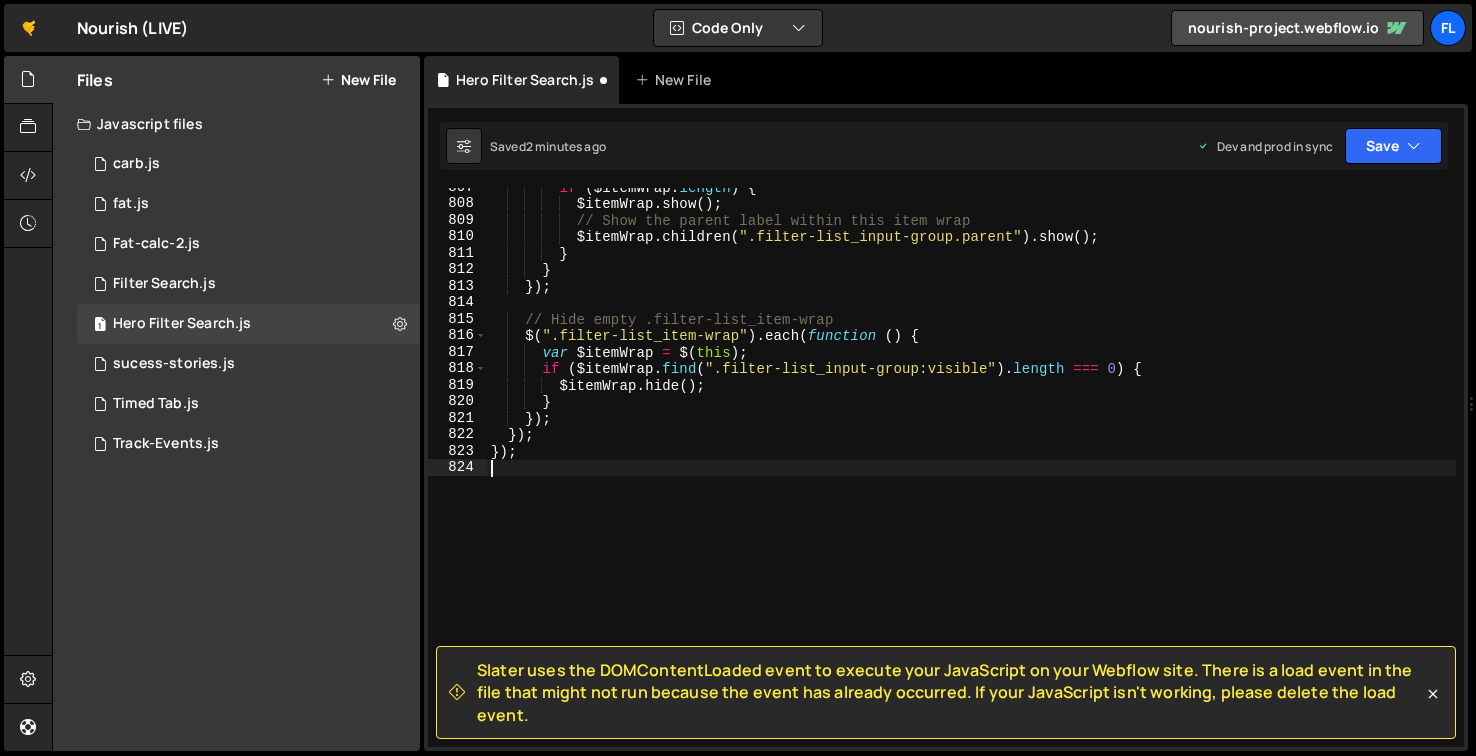 scroll, scrollTop: 13358, scrollLeft: 0, axis: vertical 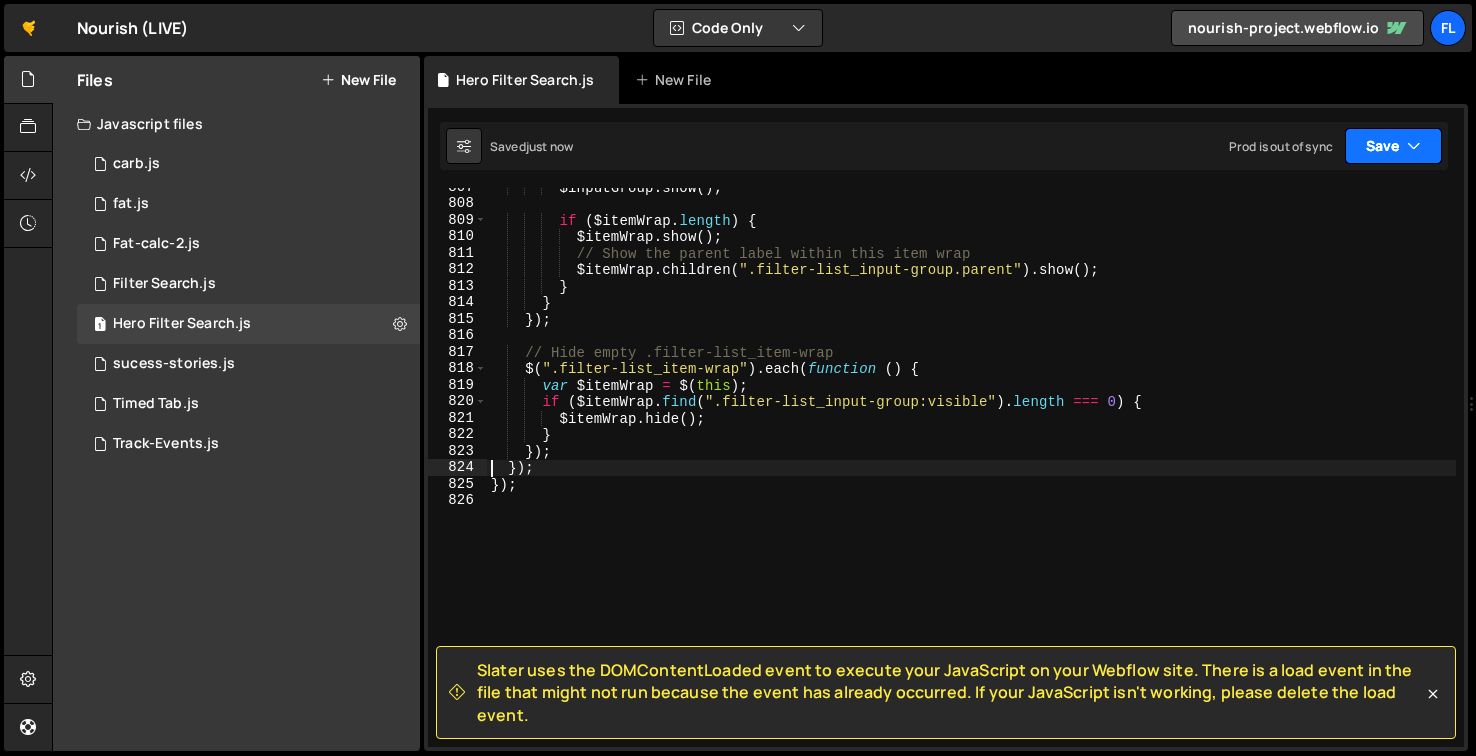 click on "Save" at bounding box center [1393, 146] 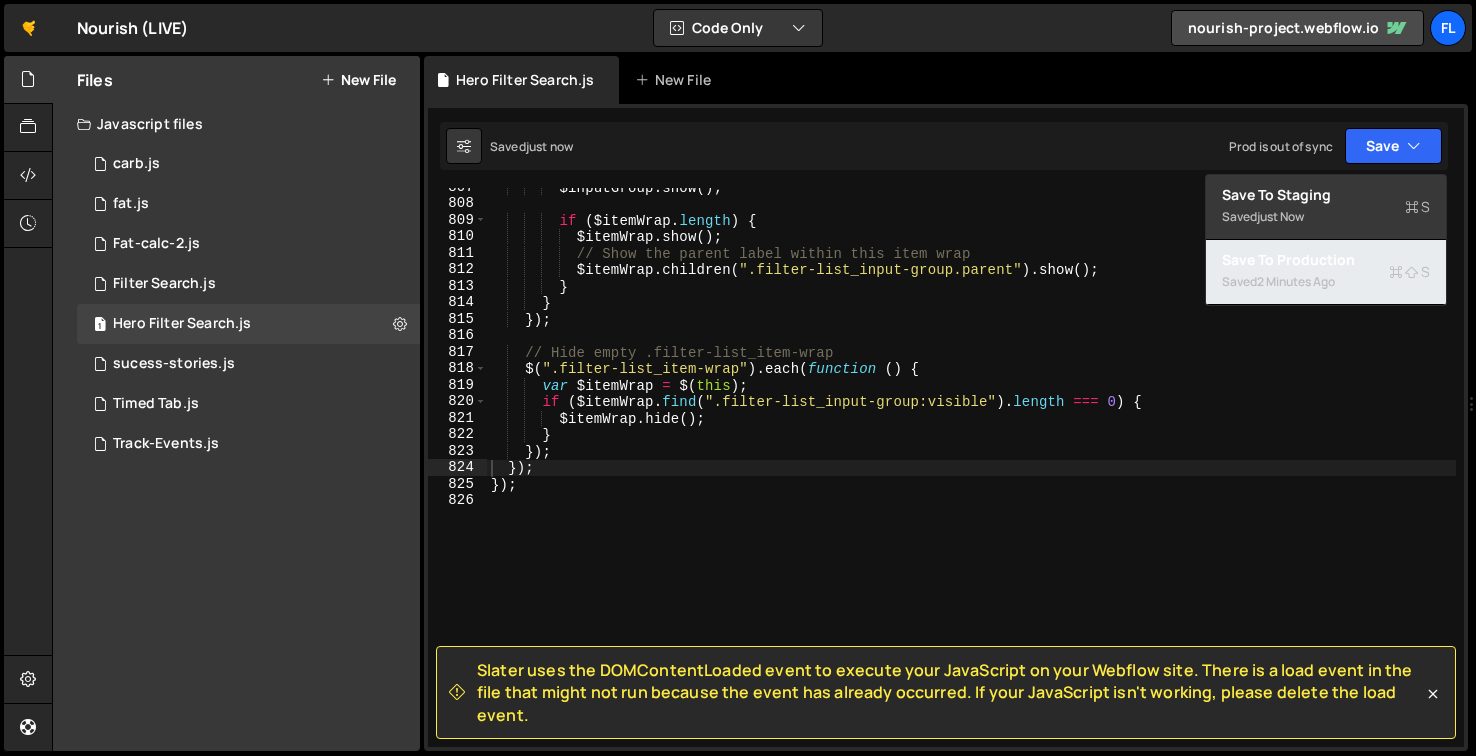 click on "Saved  2 minutes ago" at bounding box center (1326, 282) 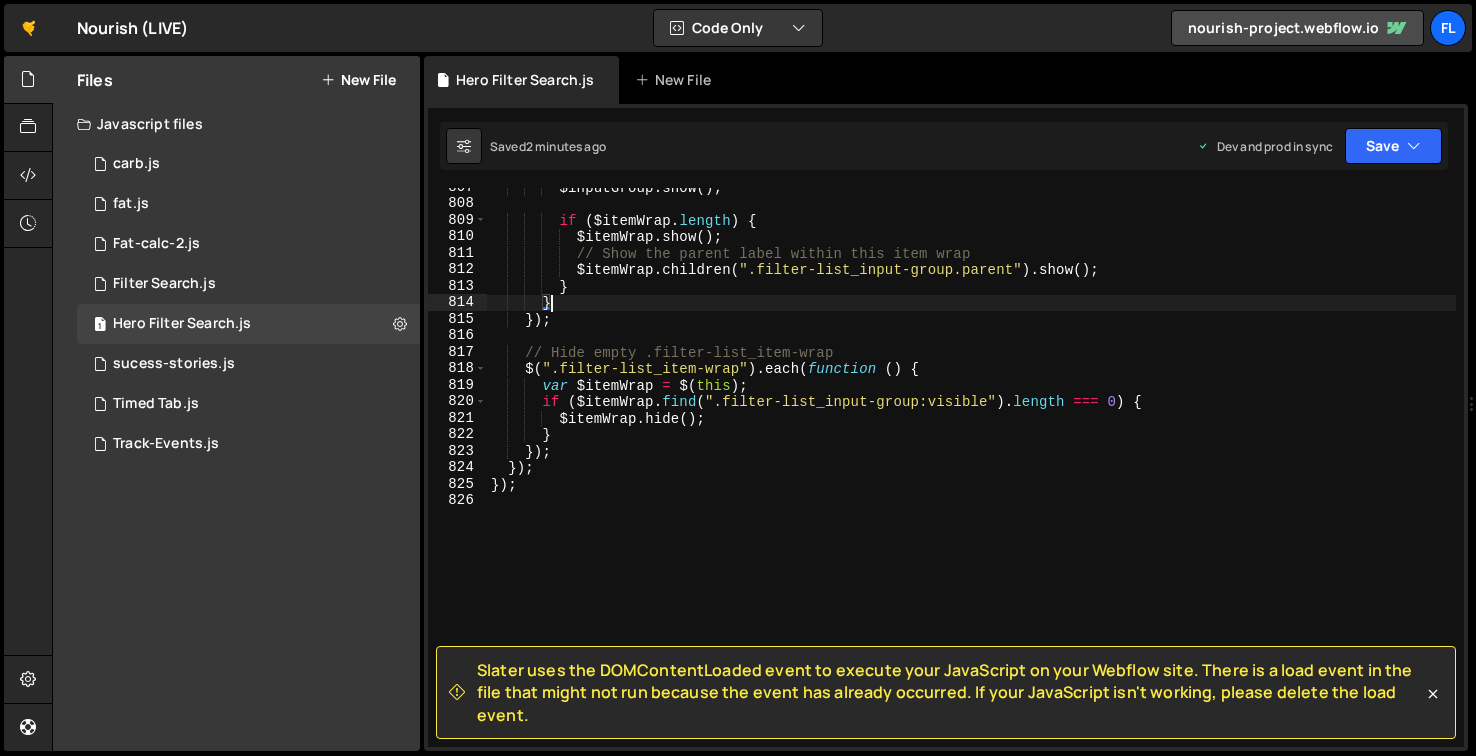 click on "$inputGroup . show ( ) ;             if   ( $itemWrap . length )   {                $itemWrap . show ( ) ;                // Show the parent label within this item wrap                $itemWrap . children ( ".filter-list_input-group.parent" ) . show ( ) ;             }          }       }) ;       // Hide empty .filter-list_item-wrap       $ ( ".filter-list_item-wrap" ) . each ( function   ( )   {          var   $itemWrap   =   $ ( this ) ;          if   ( $itemWrap . find ( ".filter-list_input-group:visible" ) . length   ===   0 )   {             $itemWrap . hide ( ) ;          }       }) ;    }) ; }) ;" at bounding box center (971, 475) 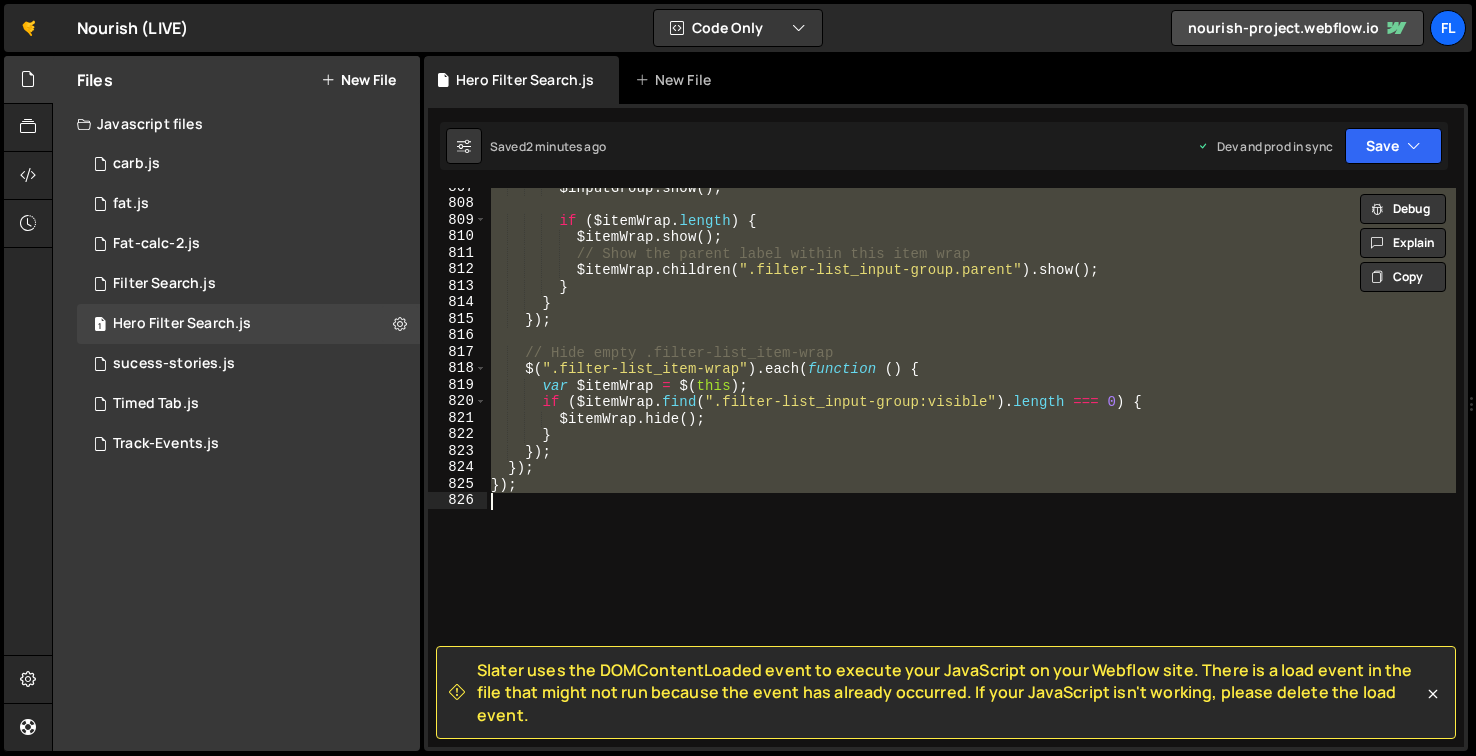 paste 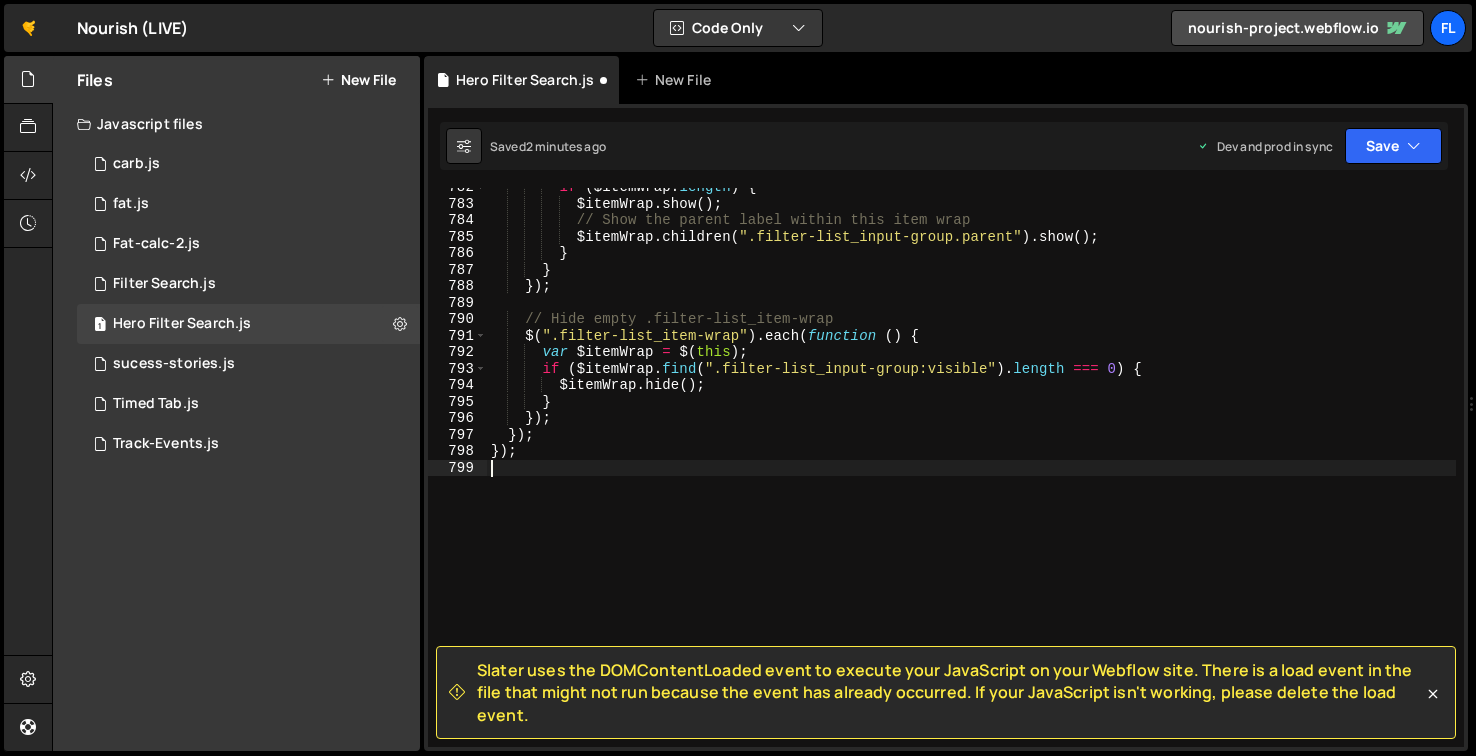 scroll, scrollTop: 12945, scrollLeft: 0, axis: vertical 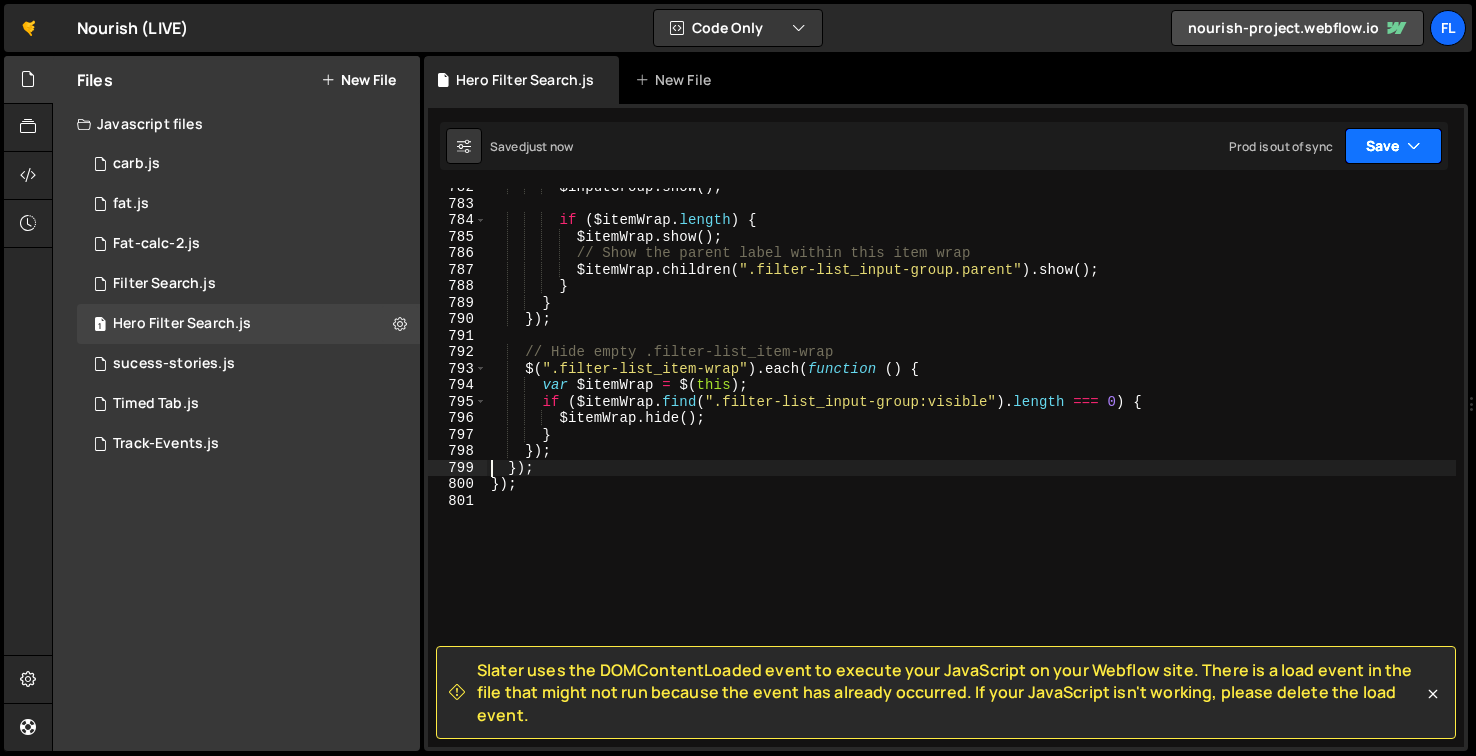 click on "Save" at bounding box center (1393, 146) 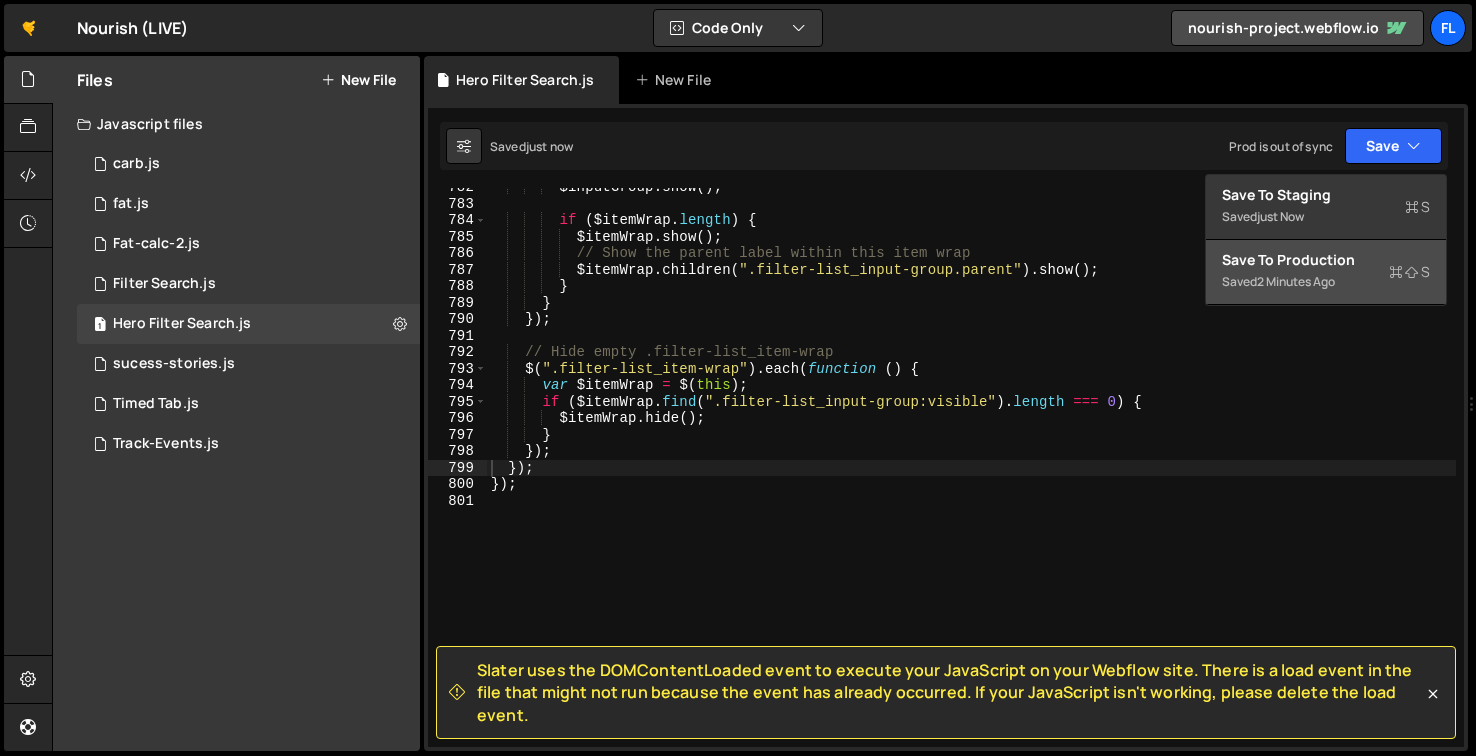 click on "Save to Production
S
Saved  2 minutes ago" at bounding box center [1326, 272] 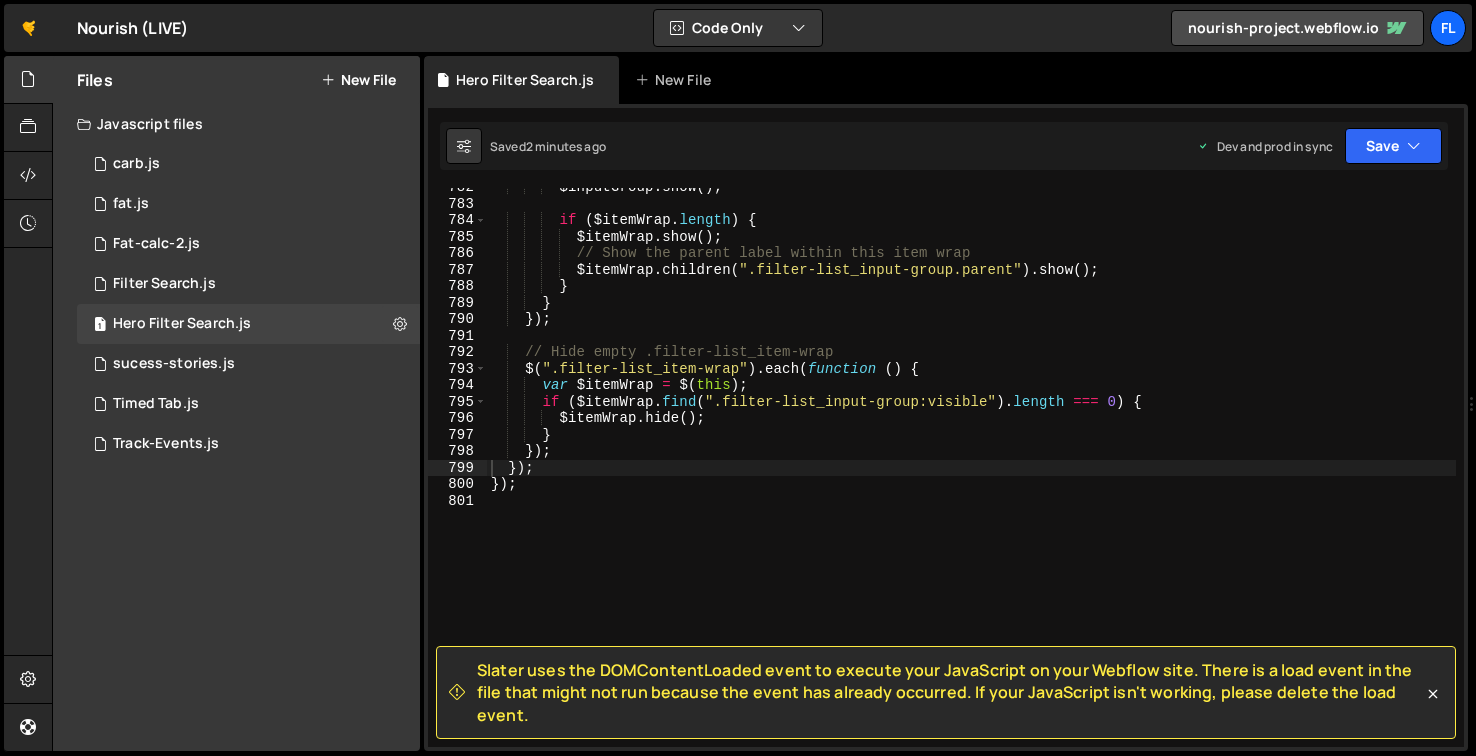 click on "$inputGroup . show ( ) ;             if   ( $itemWrap . length )   {                $itemWrap . show ( ) ;                // Show the parent label within this item wrap                $itemWrap . children ( ".filter-list_input-group.parent" ) . show ( ) ;             }          }       }) ;       // Hide empty .filter-list_item-wrap       $ ( ".filter-list_item-wrap" ) . each ( function   ( )   {          var   $itemWrap   =   $ ( this ) ;          if   ( $itemWrap . find ( ".filter-list_input-group:visible" ) . length   ===   0 )   {             $itemWrap . hide ( ) ;          }       }) ;    }) ; }) ;" at bounding box center [971, 475] 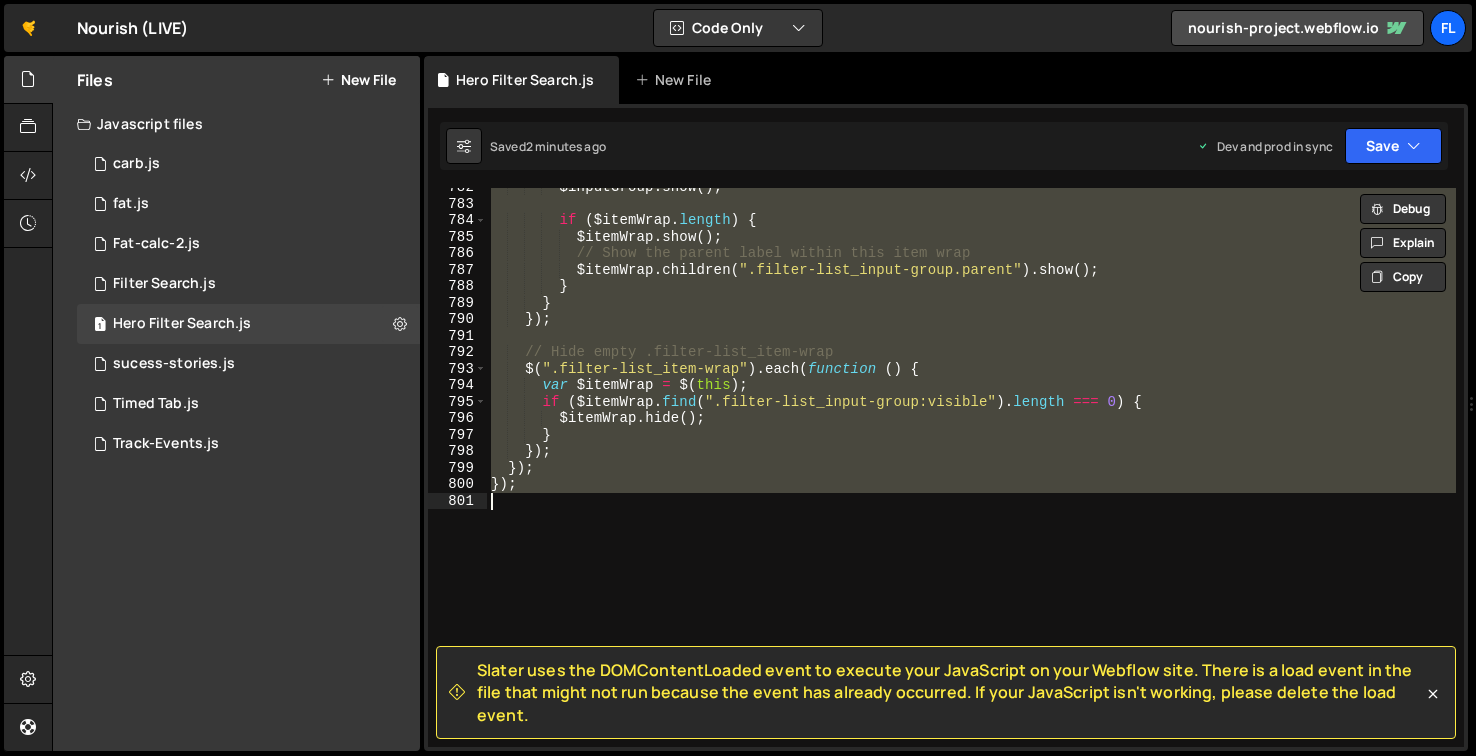 paste 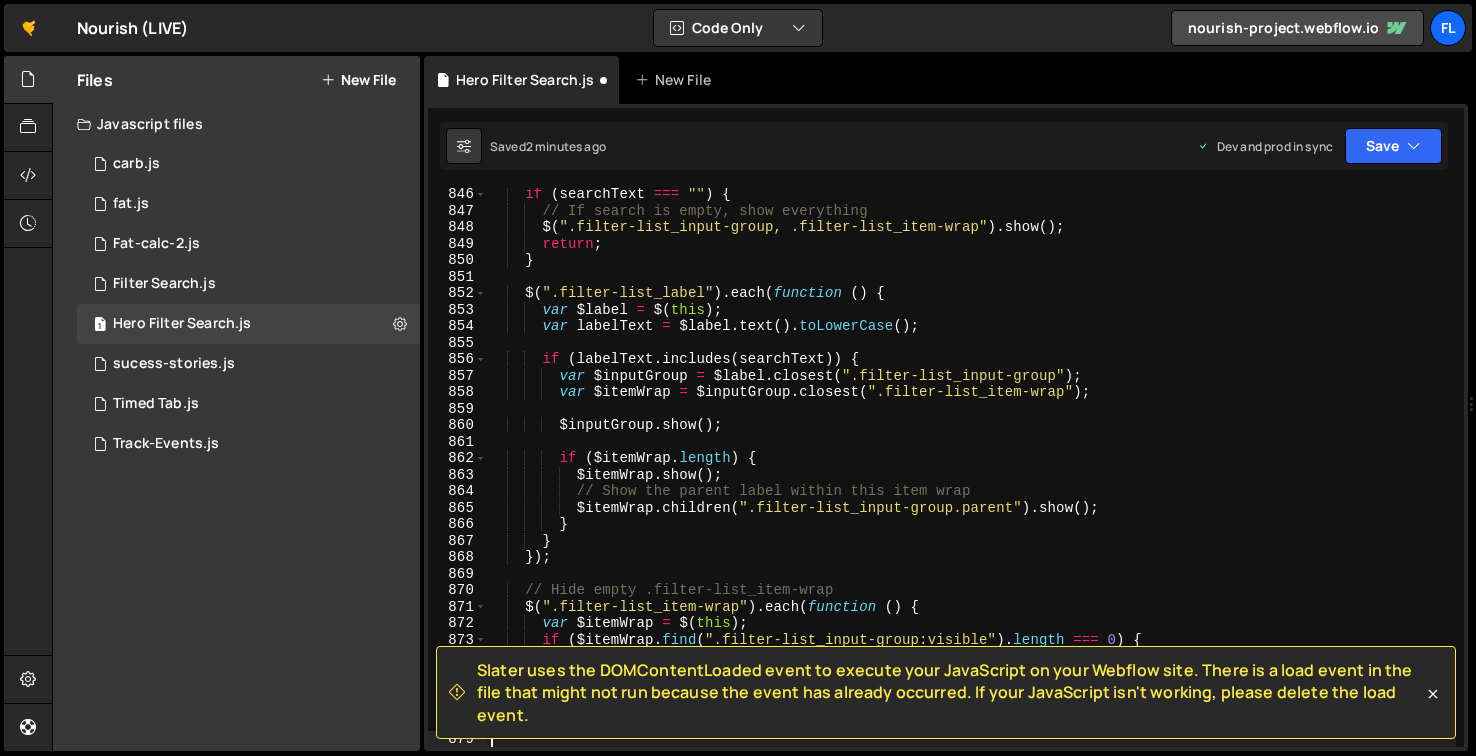 type on "});" 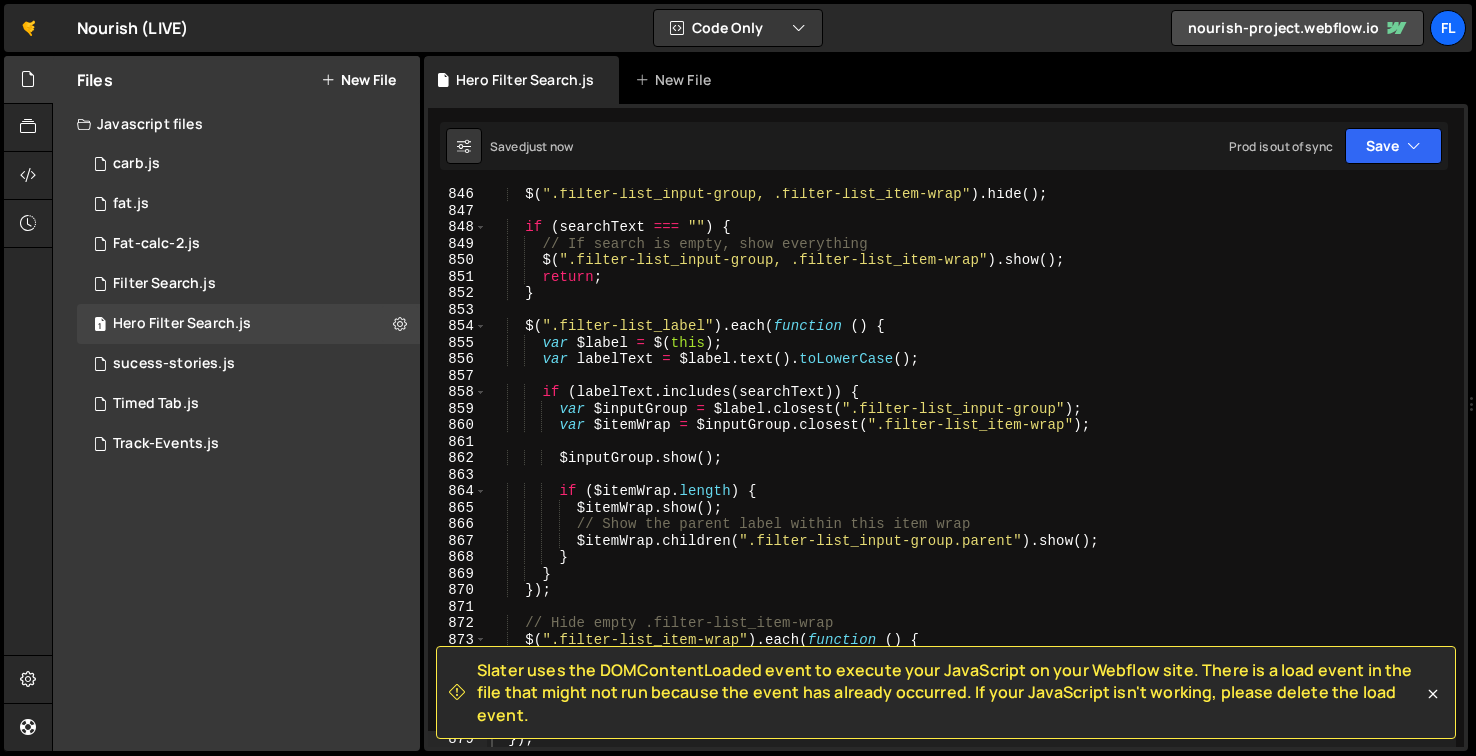 click on "Slater uses the DOMContentLoaded event to execute your JavaScript on your Webflow site. There is a load event in the file that might not run because the event has already occurred. If your JavaScript isn't working, please delete the load event.
}); 846 847 848 849 850 851 852 853 854 855 856 857 858 859 860 861 862 863 864 865 866 867 868 869 870 871 872 873 874 875 876 877 878 879 880 881       $ ( ".filter-list_input-group, .filter-list_item-wrap" ) . hide ( ) ;       if   ( searchText   ===   "" )   {          // If search is empty, show everything          $ ( ".filter-list_input-group, .filter-list_item-wrap" ) . show ( ) ;          return ;       }       $ ( ".filter-list_label" ) . each ( function   ( )   {          var   $label   =   $ ( this ) ;          var   labelText   =   $label . text ( ) . ( ) ;" at bounding box center [946, 427] 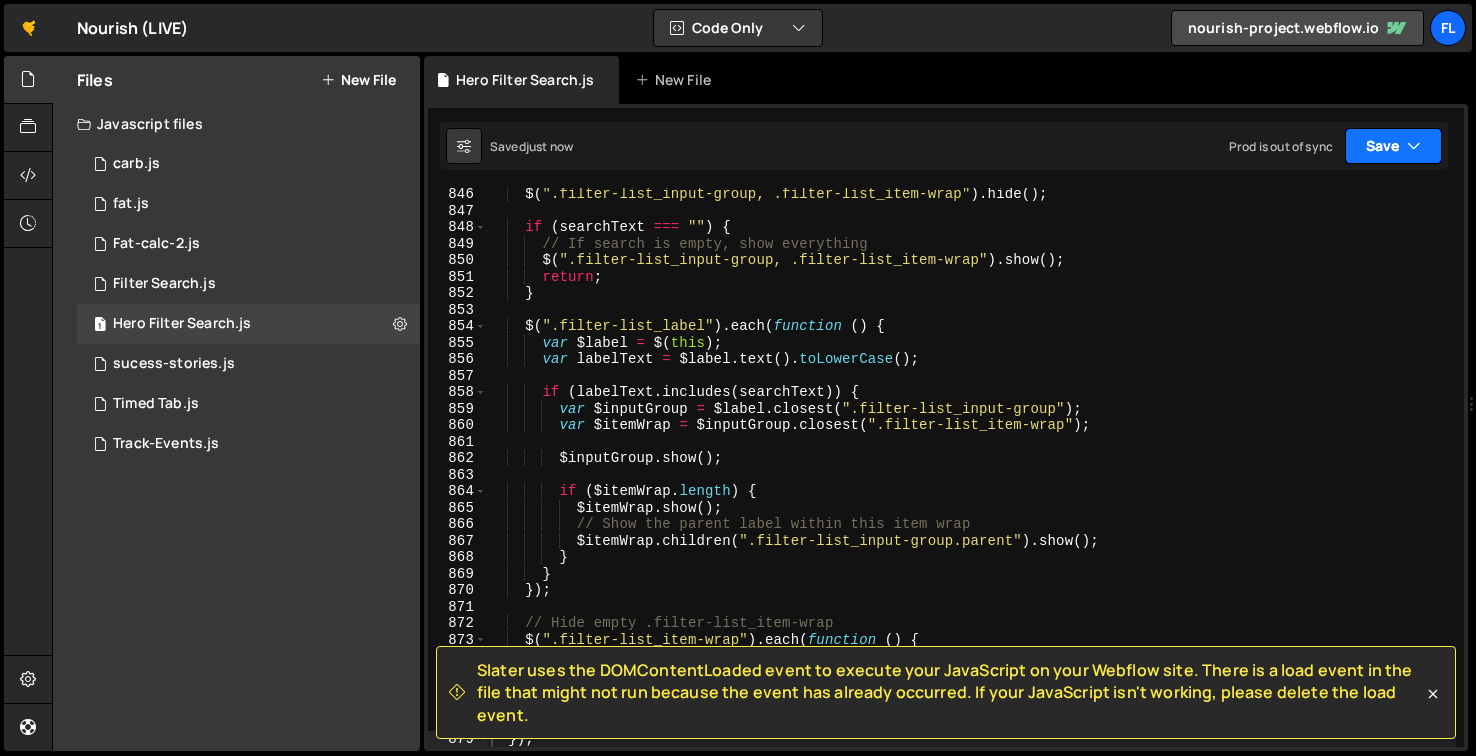 click on "Save" at bounding box center (1393, 146) 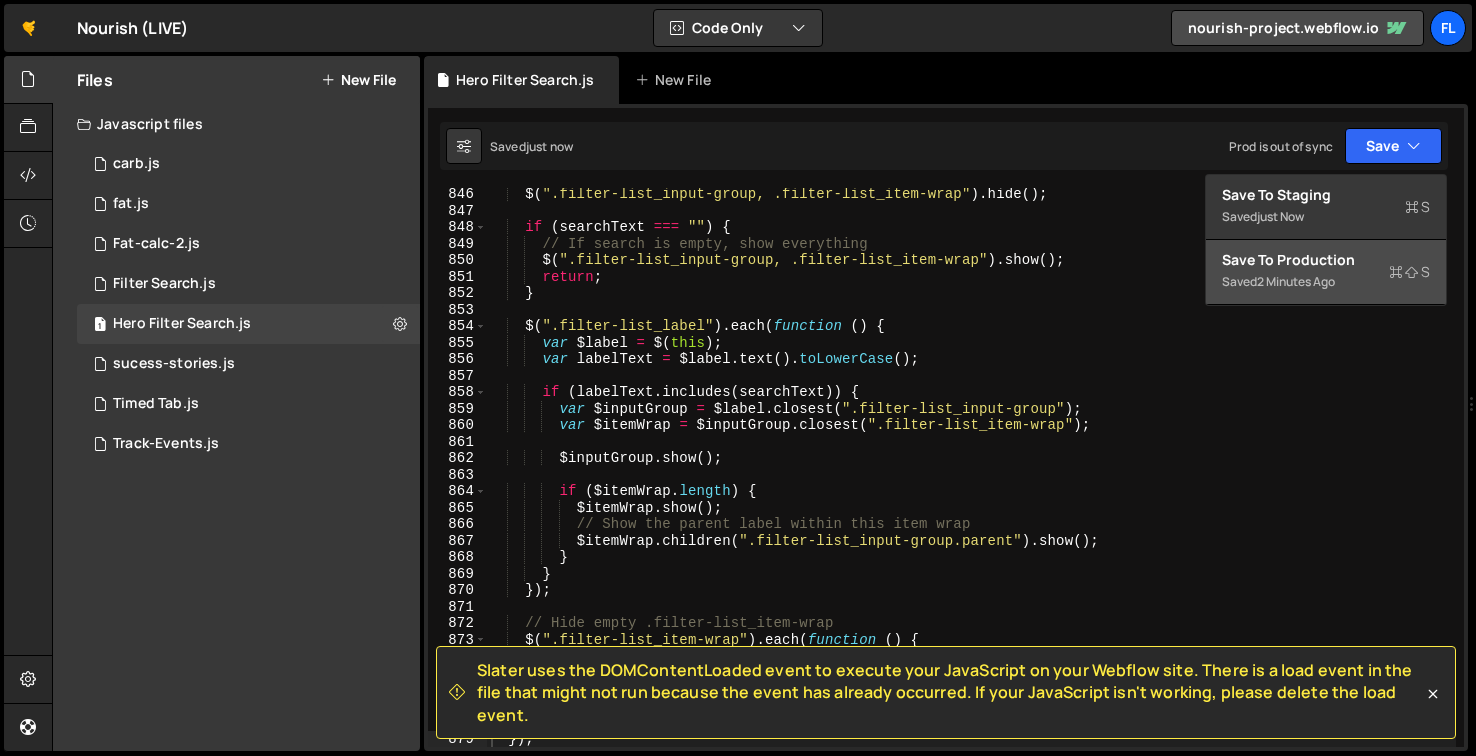 click on "Save to Production
S" at bounding box center (1326, 260) 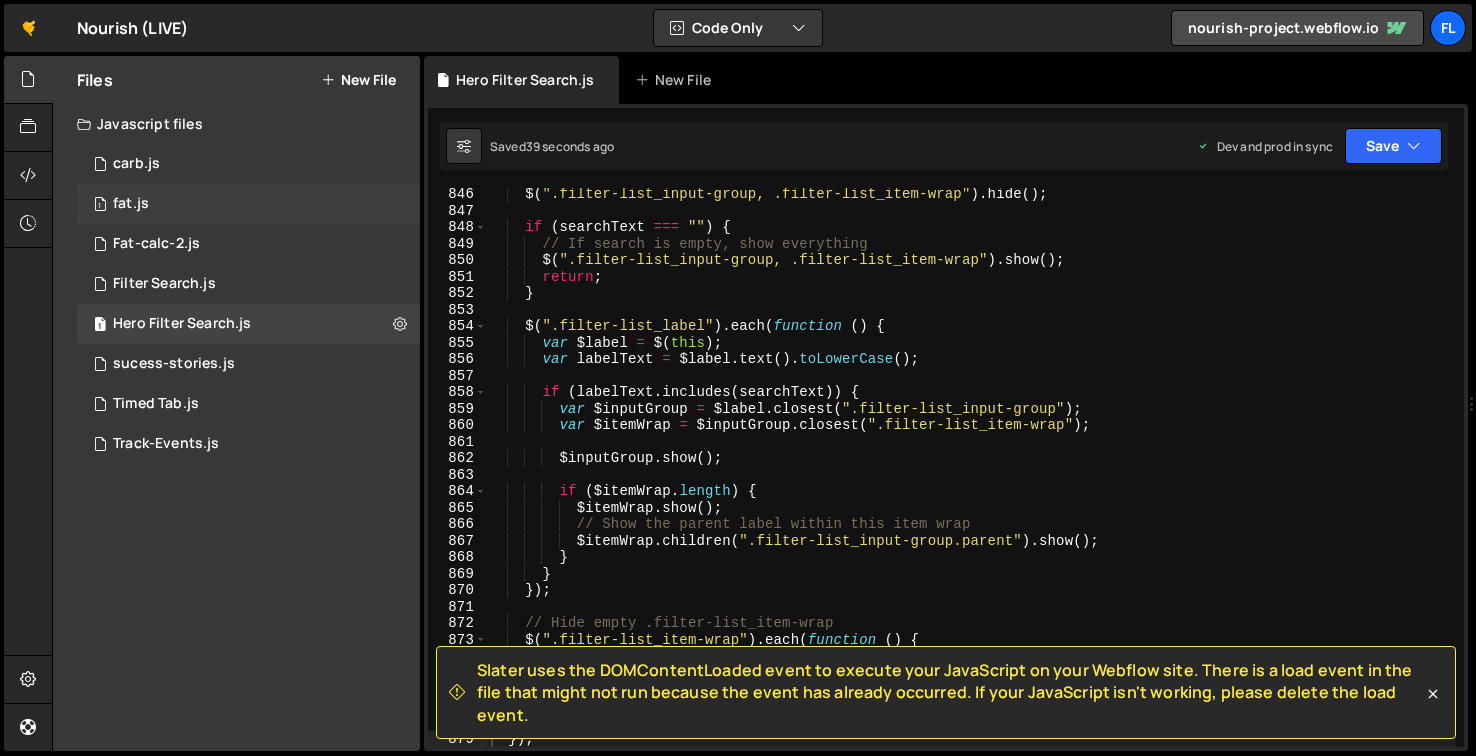 scroll, scrollTop: 14298, scrollLeft: 0, axis: vertical 